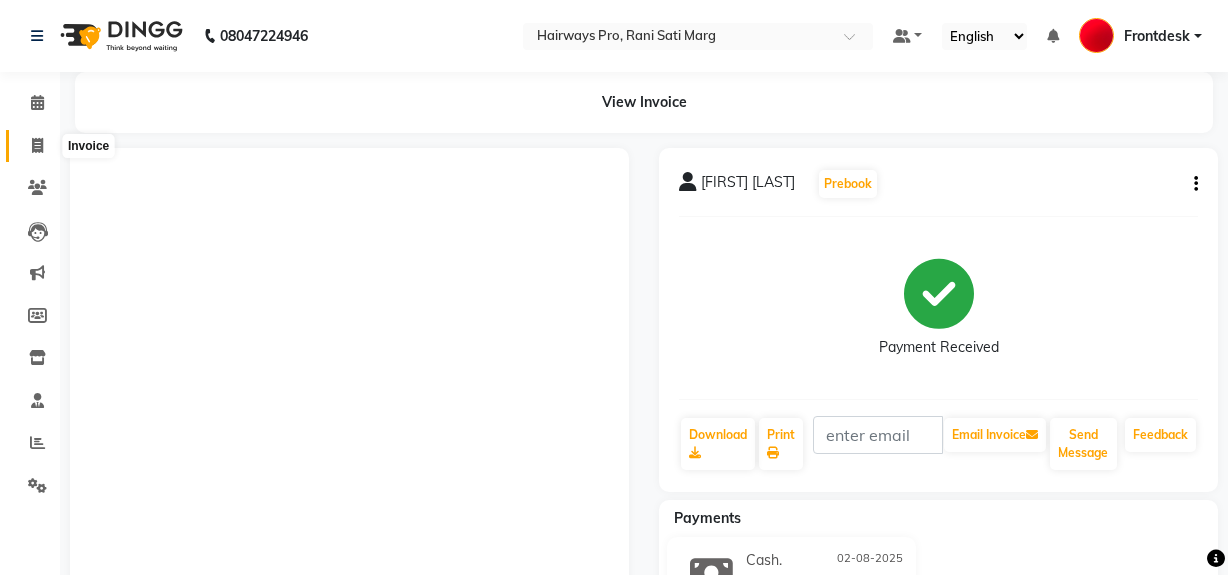 scroll, scrollTop: 0, scrollLeft: 0, axis: both 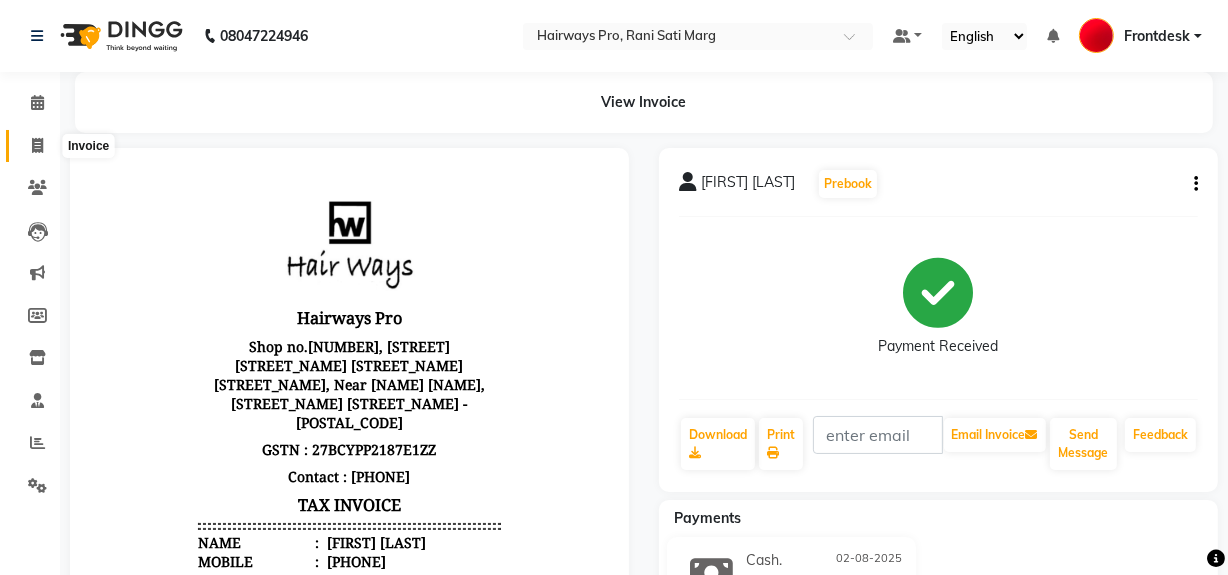 click 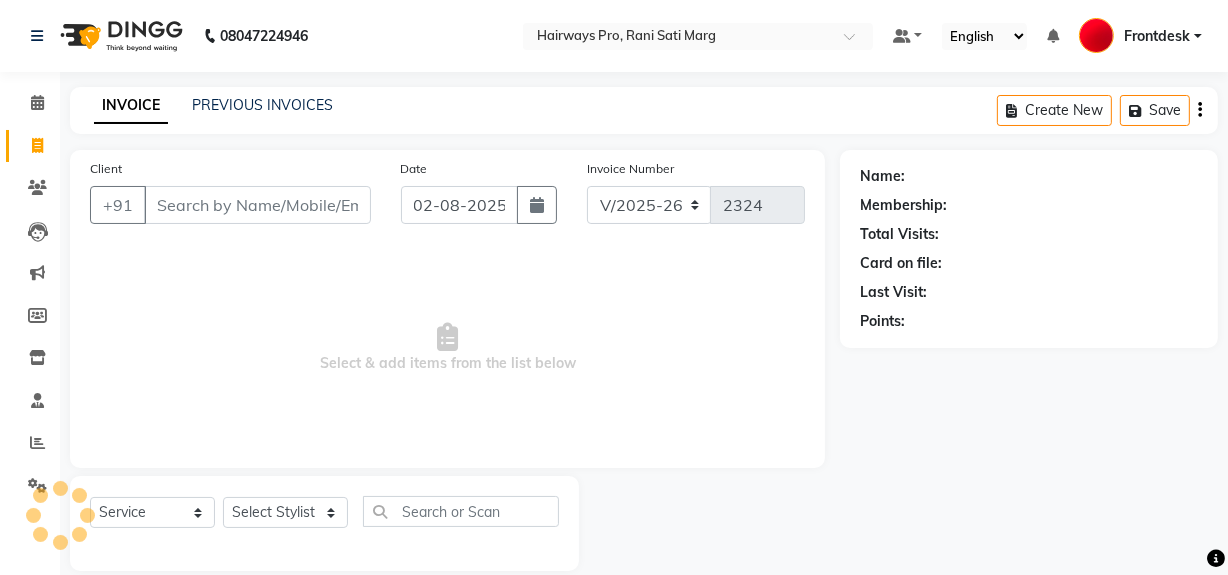 scroll, scrollTop: 26, scrollLeft: 0, axis: vertical 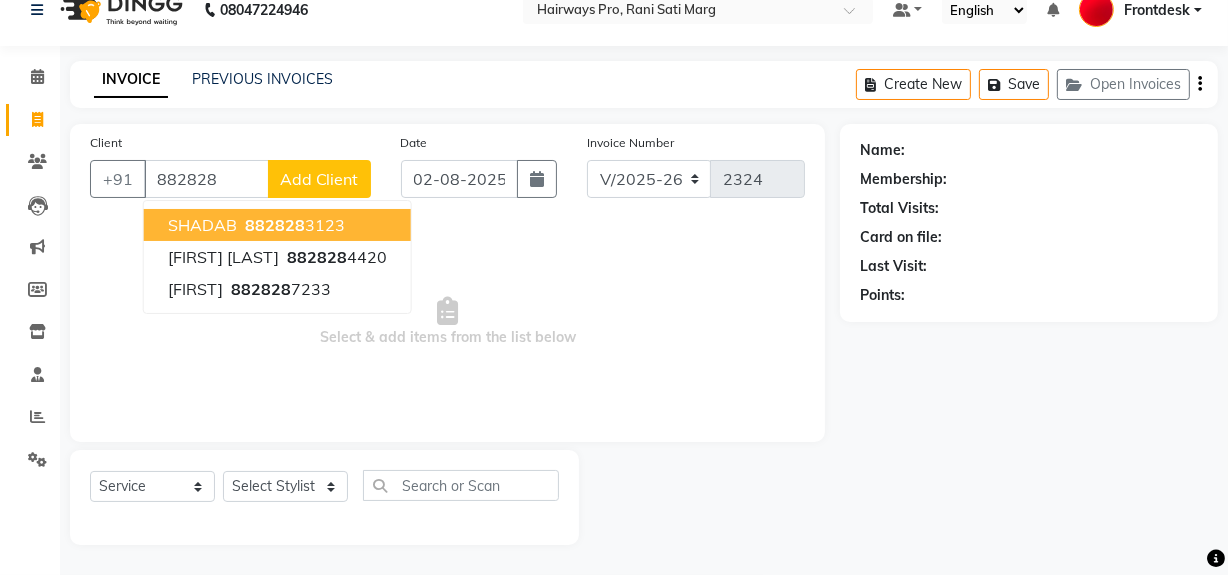 click on "SHADAB" at bounding box center [202, 225] 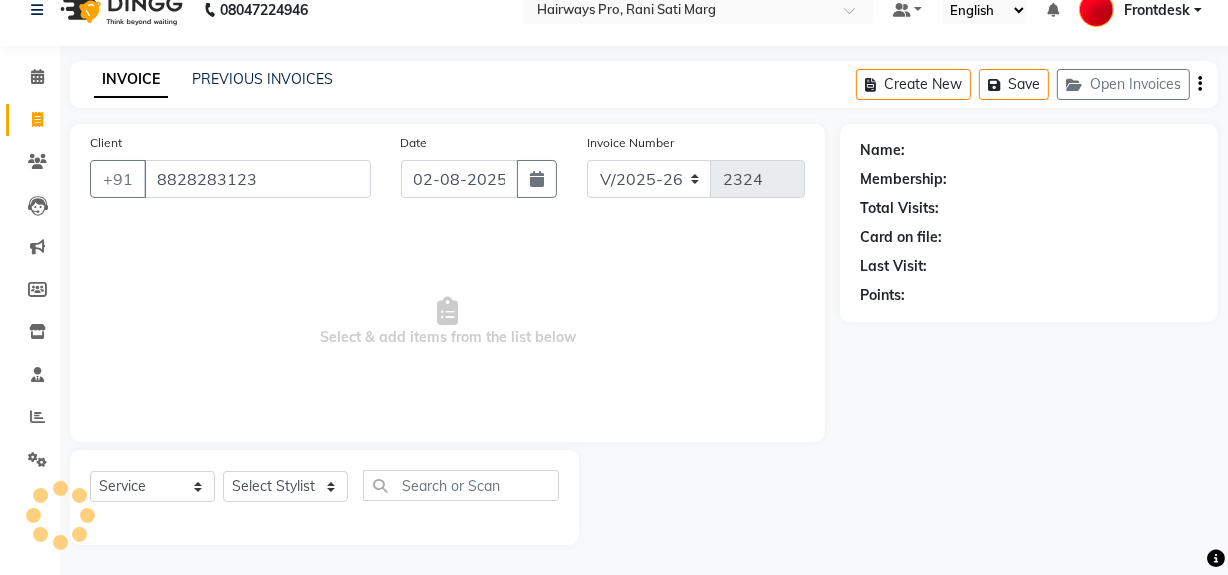 type on "8828283123" 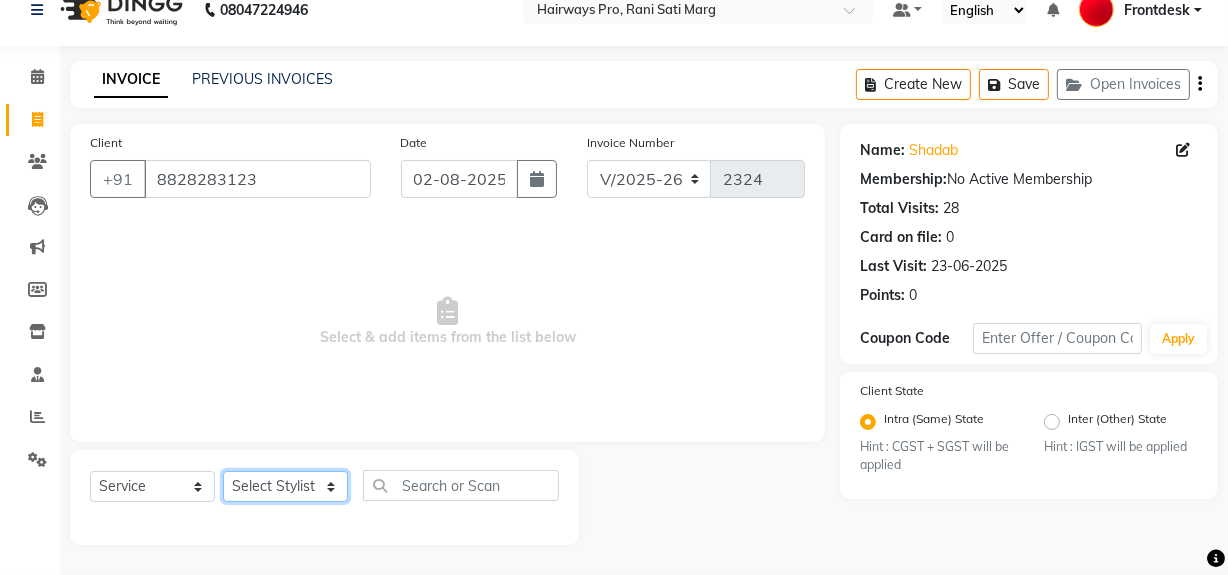 click on "Select Stylist [FIRST] [LAST] [FIRST] [LAST] [FIRST] [LAST] [FIRST] [LAST] [FIRST] [LAST] [FIRST] [LAST] [FIRST] [LAST] [FIRST] [LAST] [FIRST] [LAST] [FIRST] [LAST]" 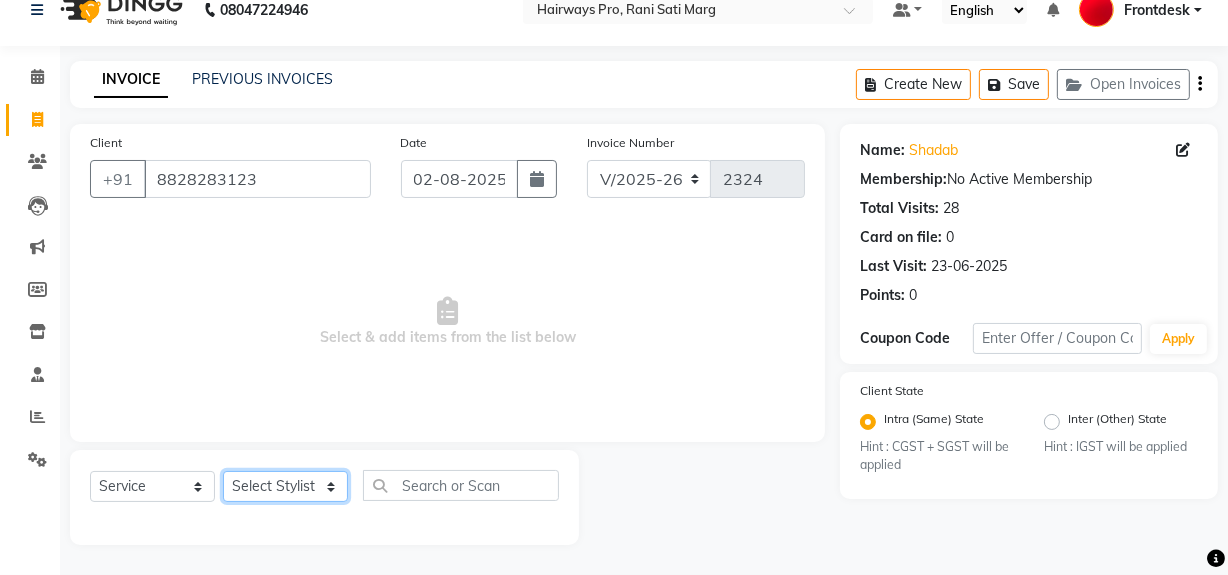 select on "13192" 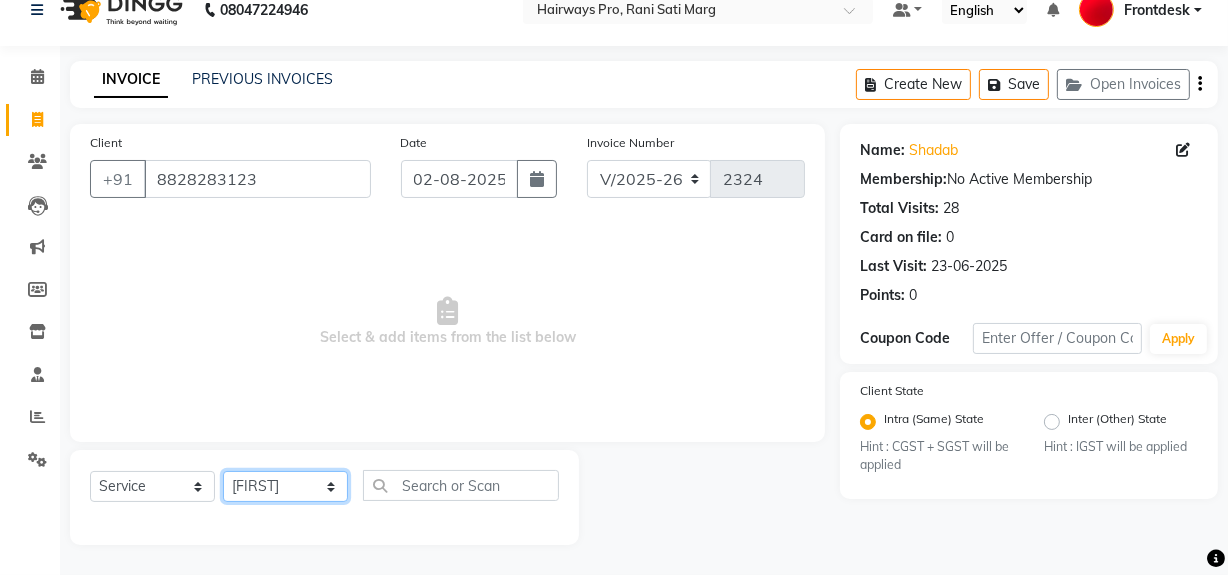 click on "Select Stylist [FIRST] [LAST] [FIRST] [LAST] [FIRST] [LAST] [FIRST] [LAST] [FIRST] [LAST] [FIRST] [LAST] [FIRST] [LAST] [FIRST] [LAST] [FIRST] [LAST] [FIRST] [LAST]" 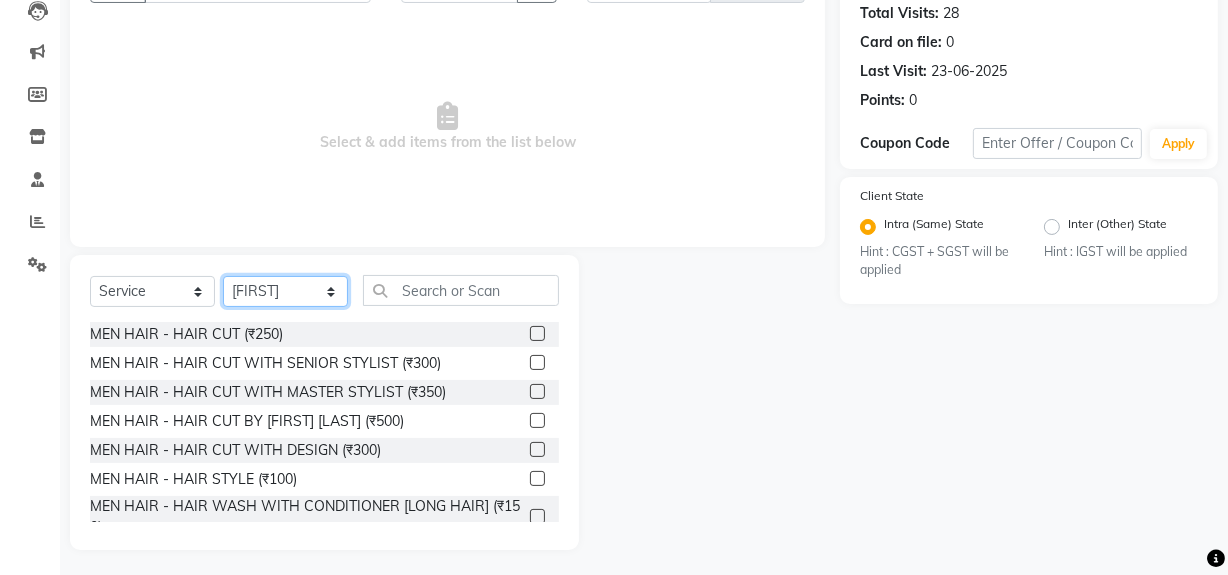 scroll, scrollTop: 226, scrollLeft: 0, axis: vertical 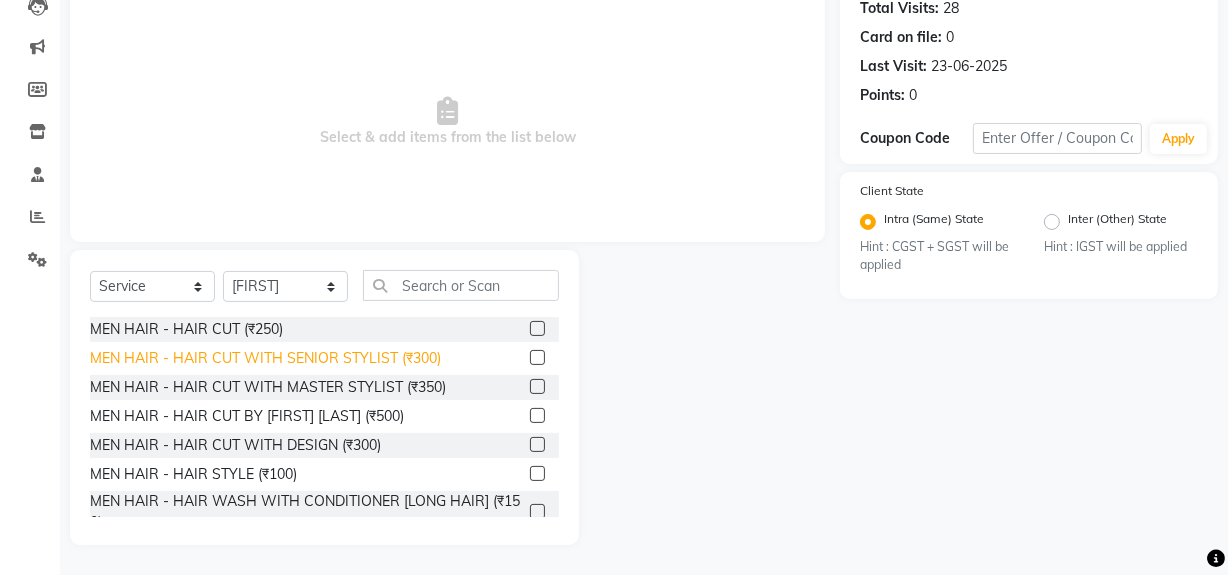 click on "MEN HAIR - HAIR CUT WITH SENIOR STYLIST (₹300)" 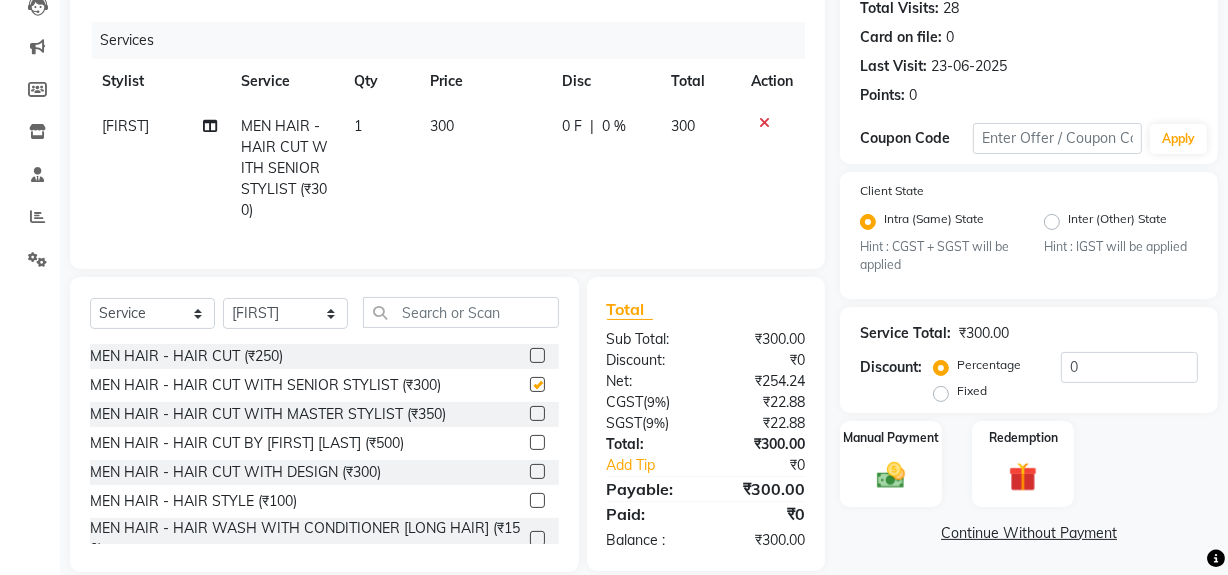 checkbox on "false" 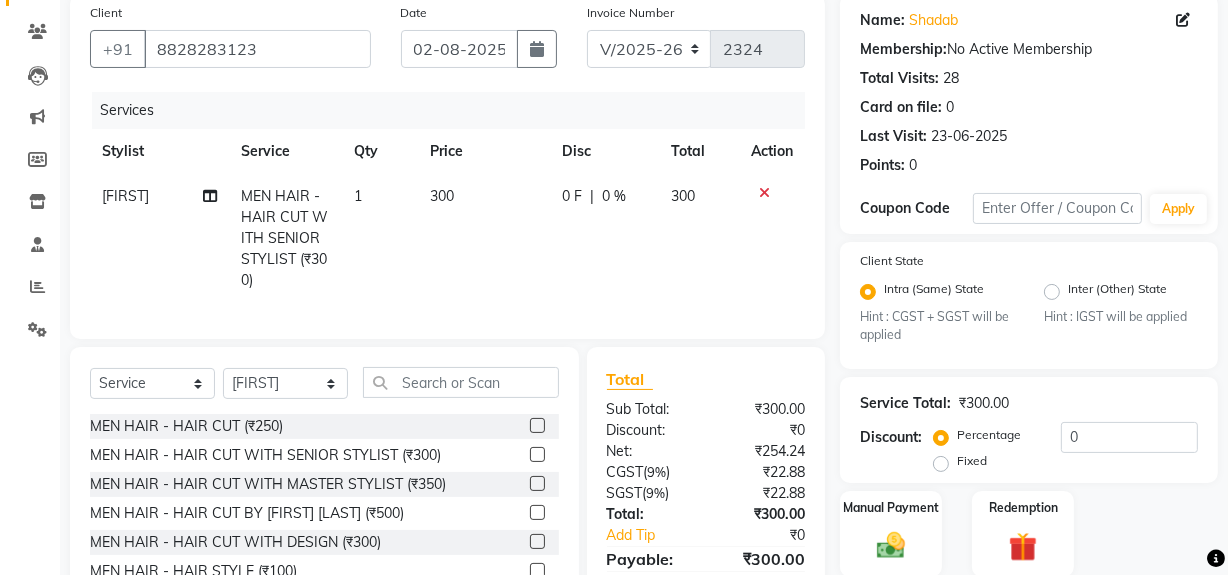 scroll, scrollTop: 0, scrollLeft: 0, axis: both 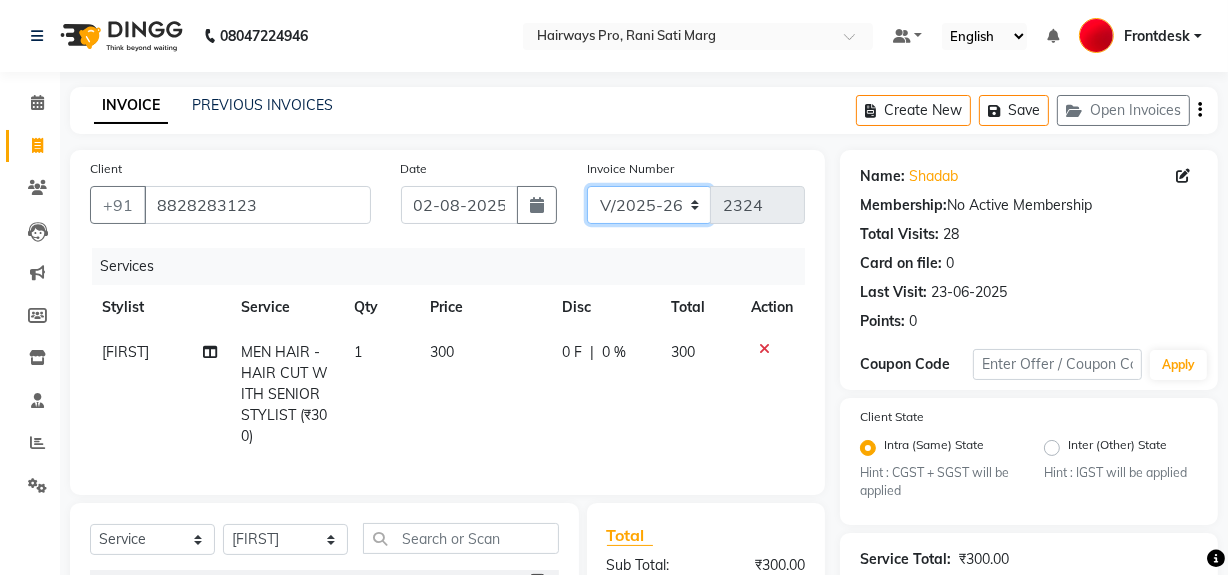 click on "INV/25-26 V/2025-26" 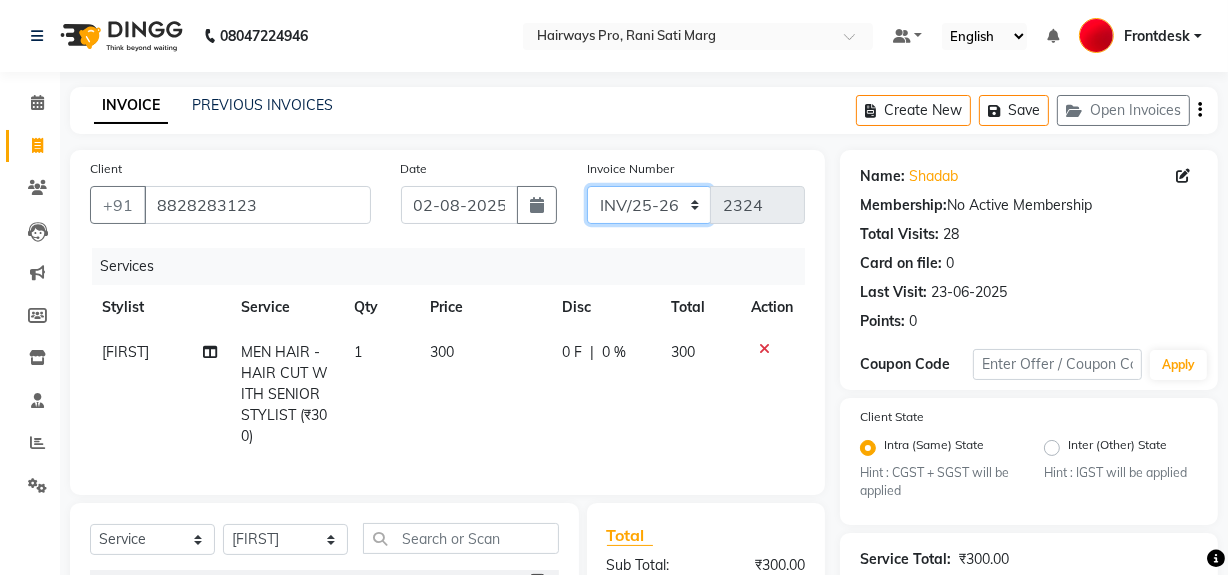 click on "INV/25-26 V/2025-26" 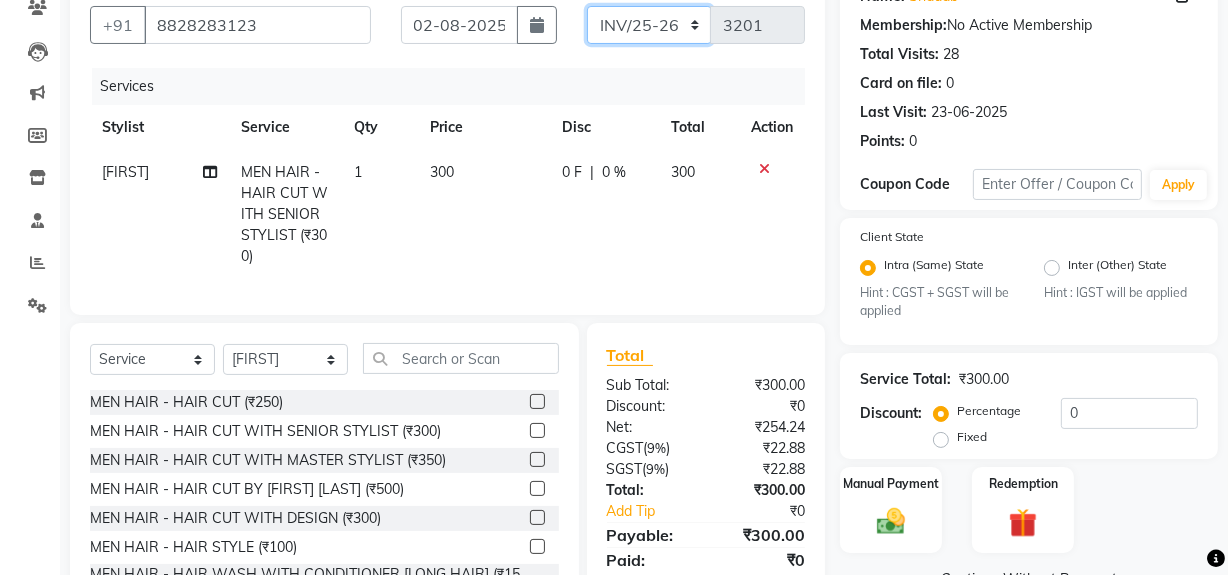 scroll, scrollTop: 181, scrollLeft: 0, axis: vertical 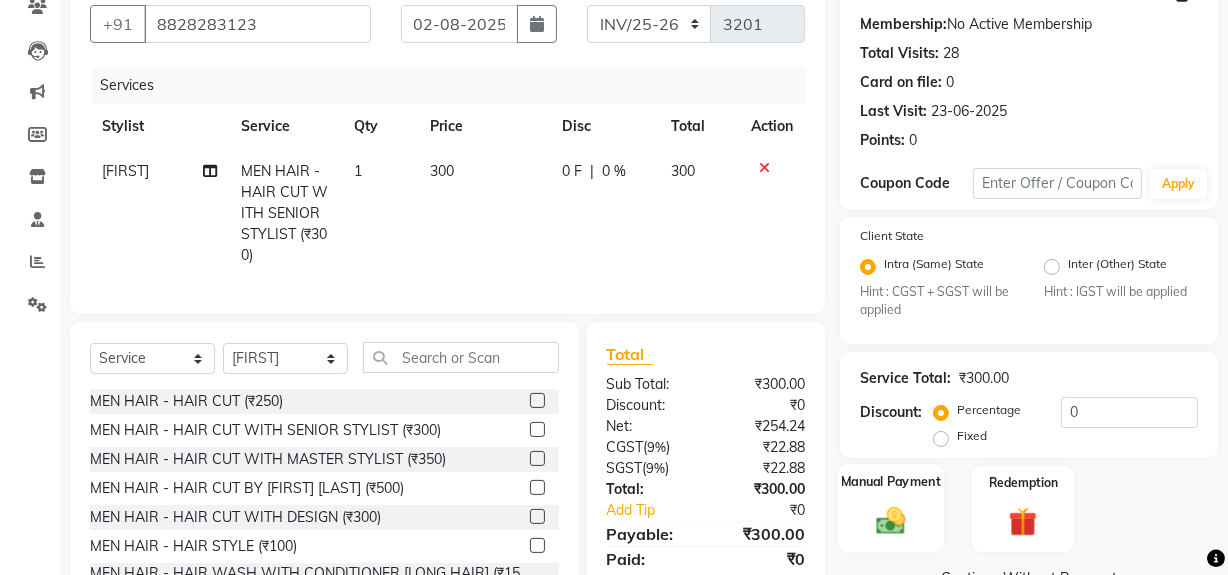 click 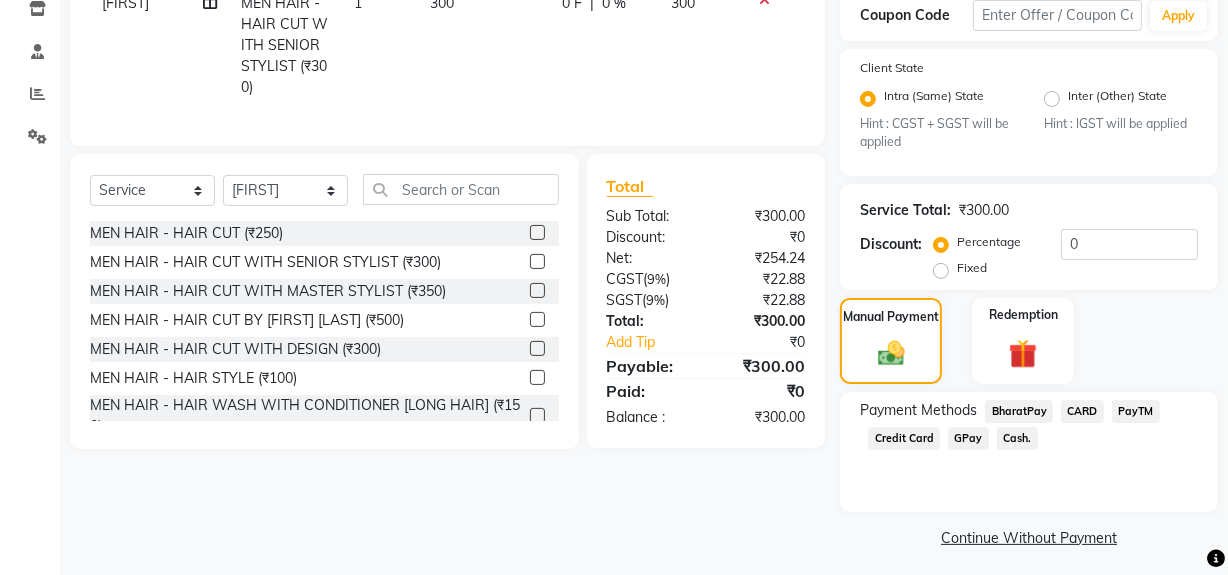 scroll, scrollTop: 357, scrollLeft: 0, axis: vertical 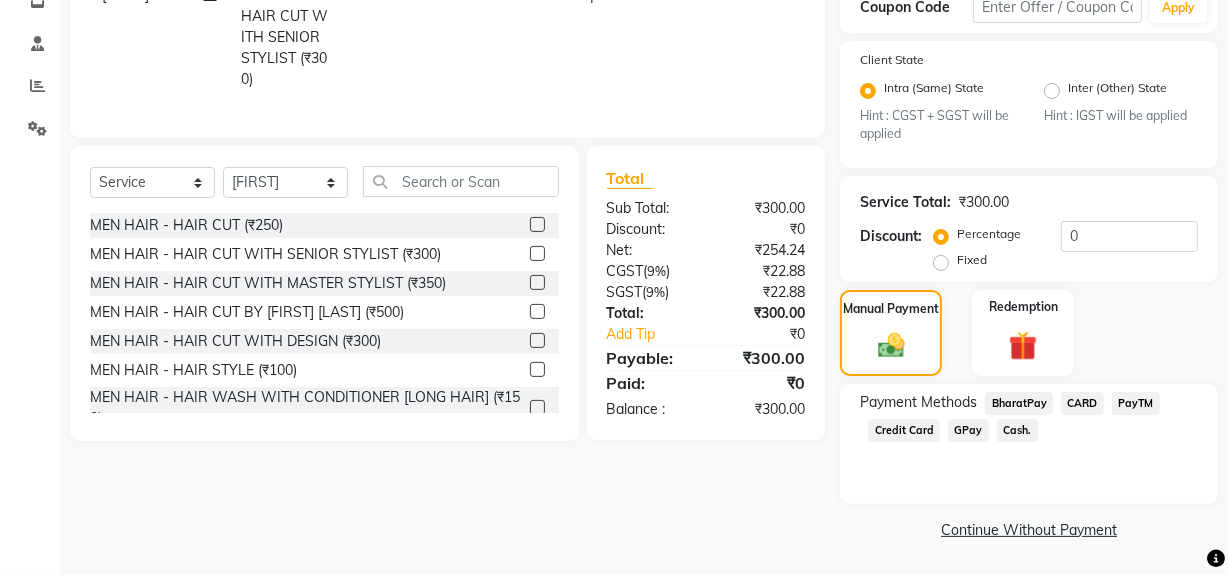 click on "Cash." 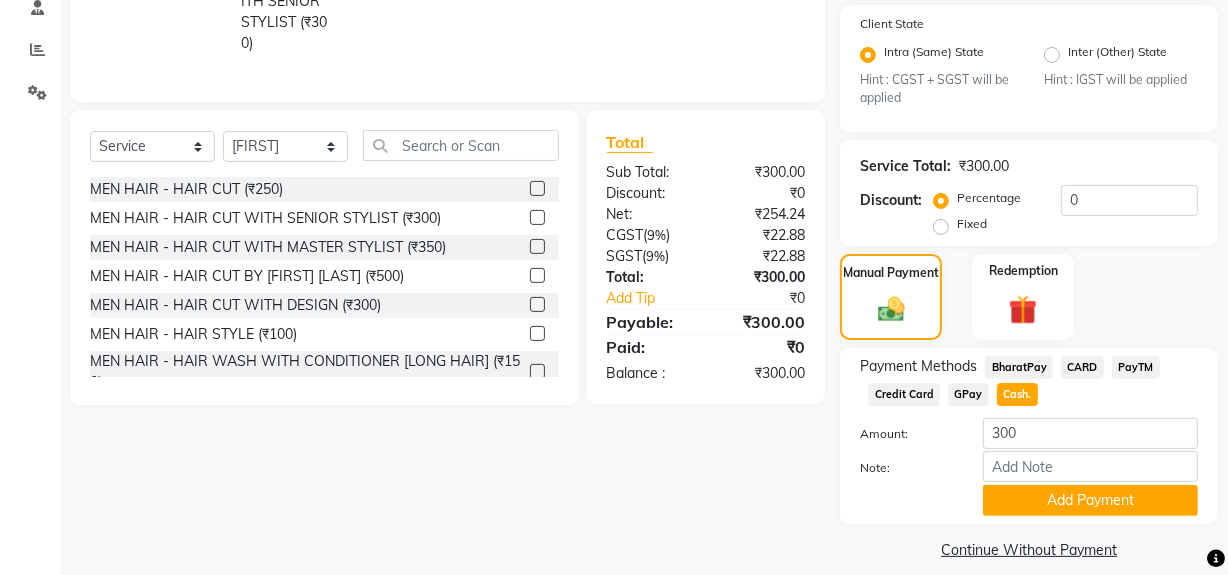 scroll, scrollTop: 413, scrollLeft: 0, axis: vertical 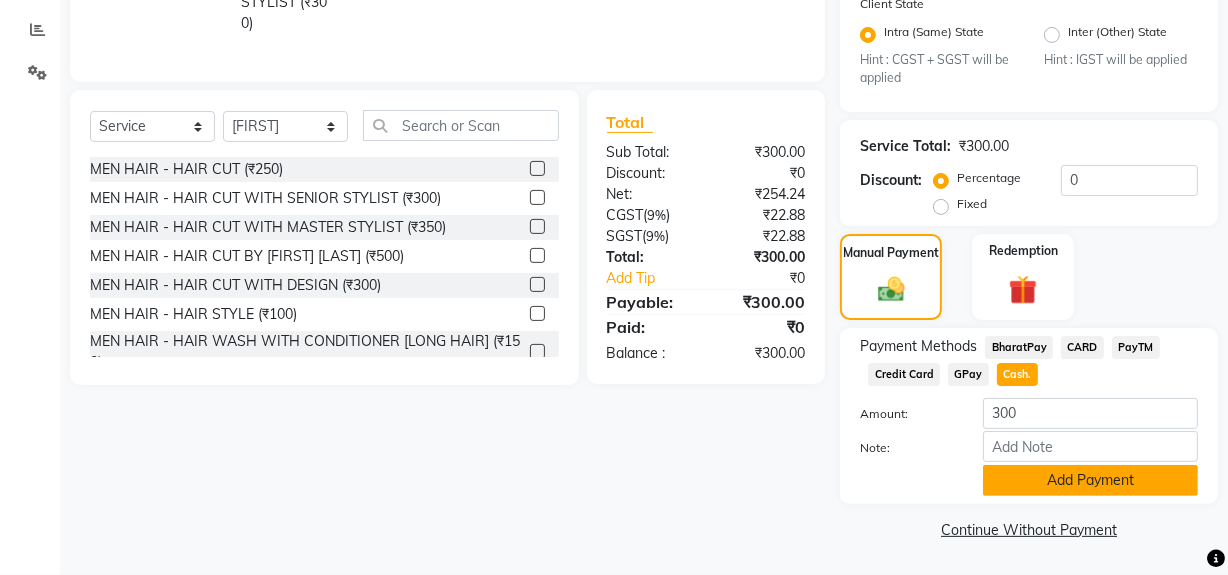 click on "Add Payment" 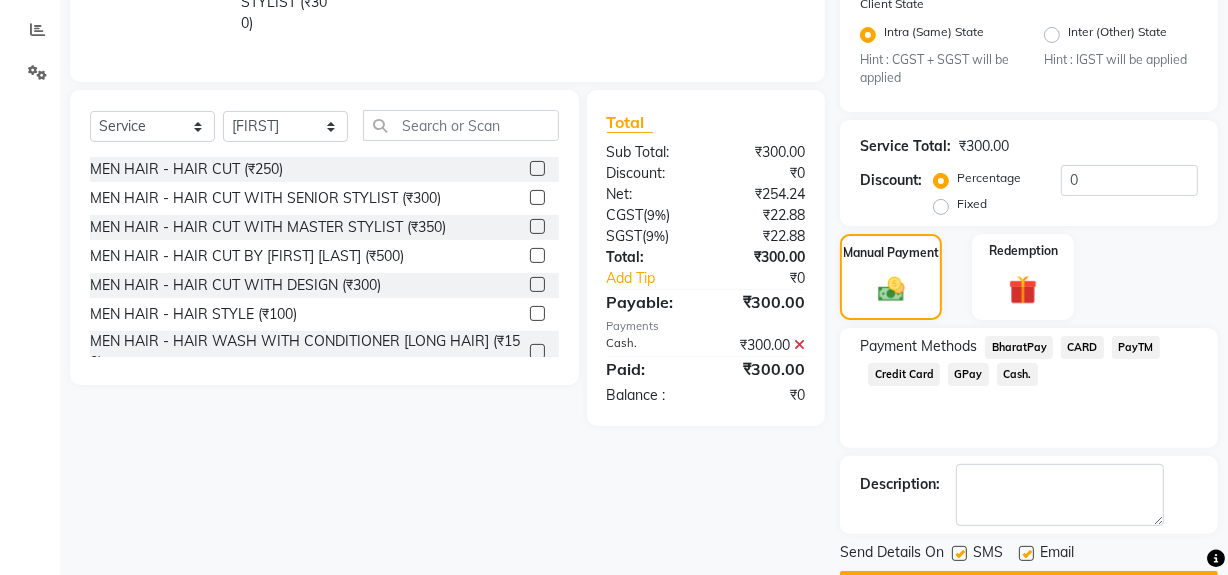 click 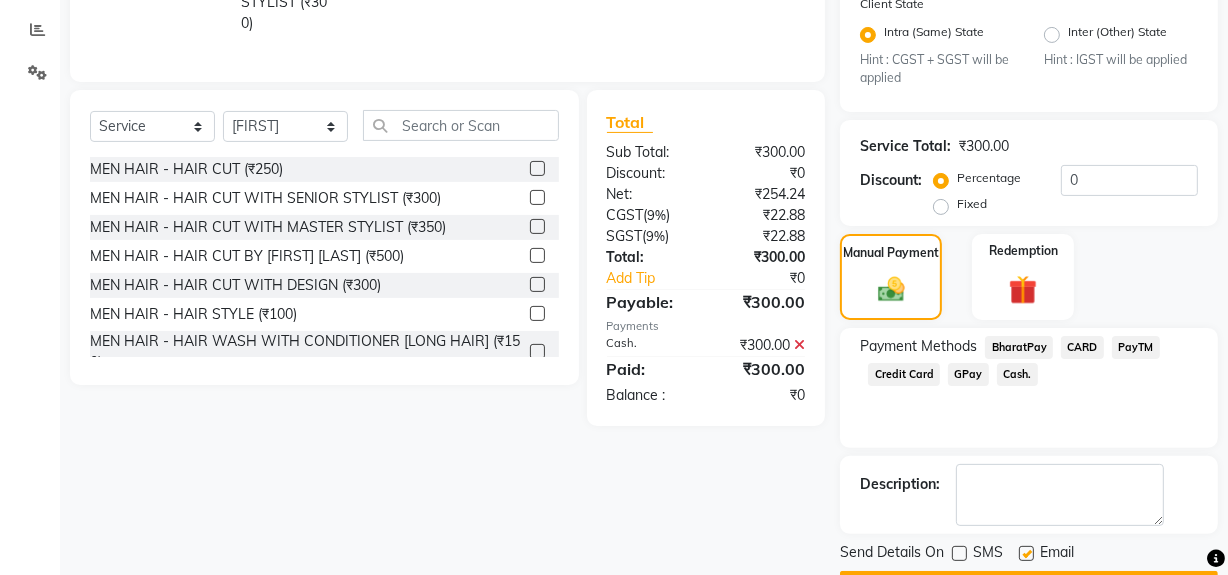 click on "Checkout" 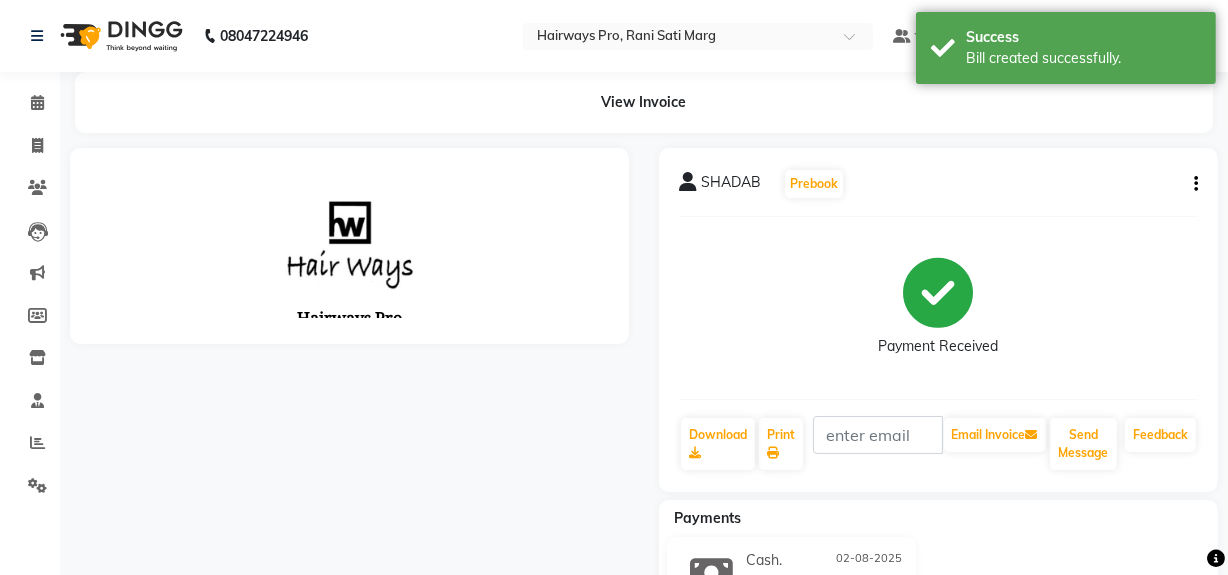 scroll, scrollTop: 0, scrollLeft: 0, axis: both 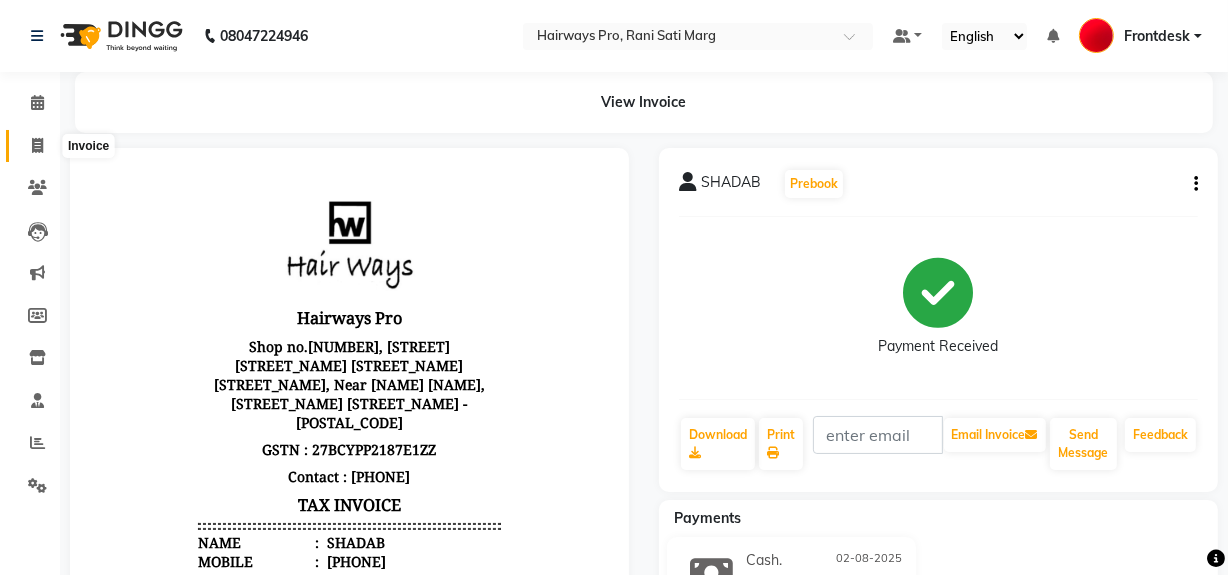 drag, startPoint x: 25, startPoint y: 146, endPoint x: 119, endPoint y: 162, distance: 95.35198 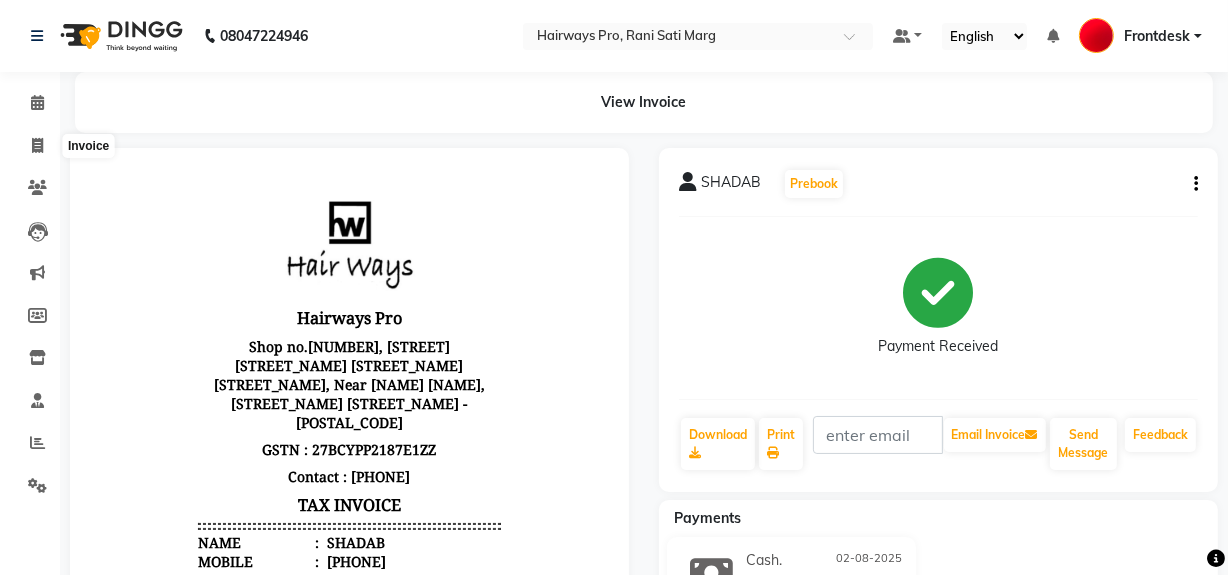 select on "787" 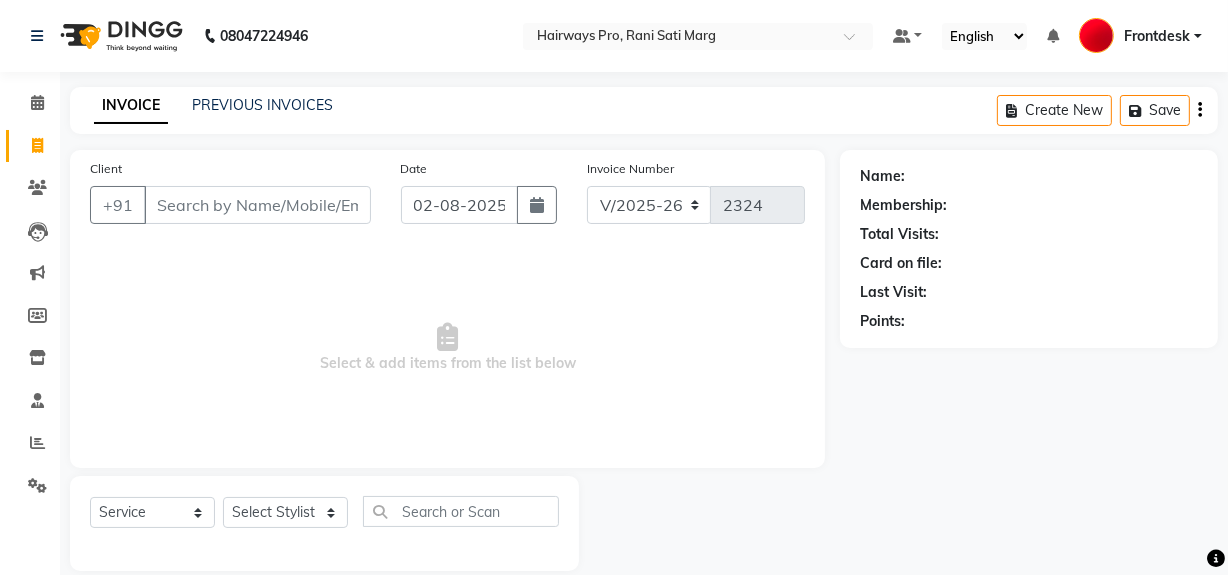 scroll, scrollTop: 26, scrollLeft: 0, axis: vertical 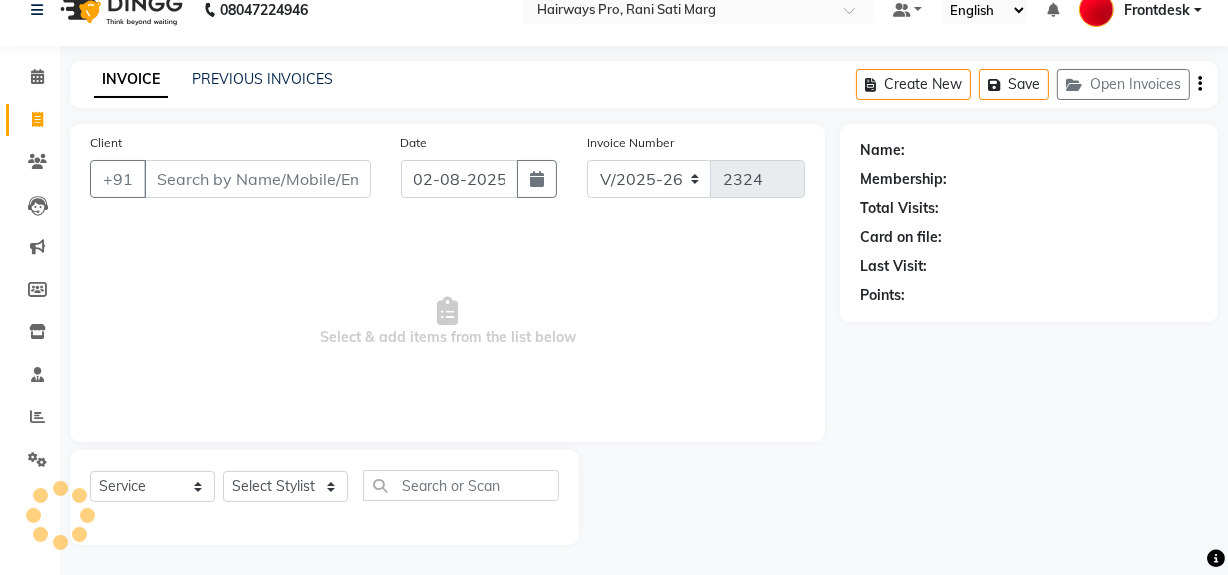click on "Client" at bounding box center (257, 179) 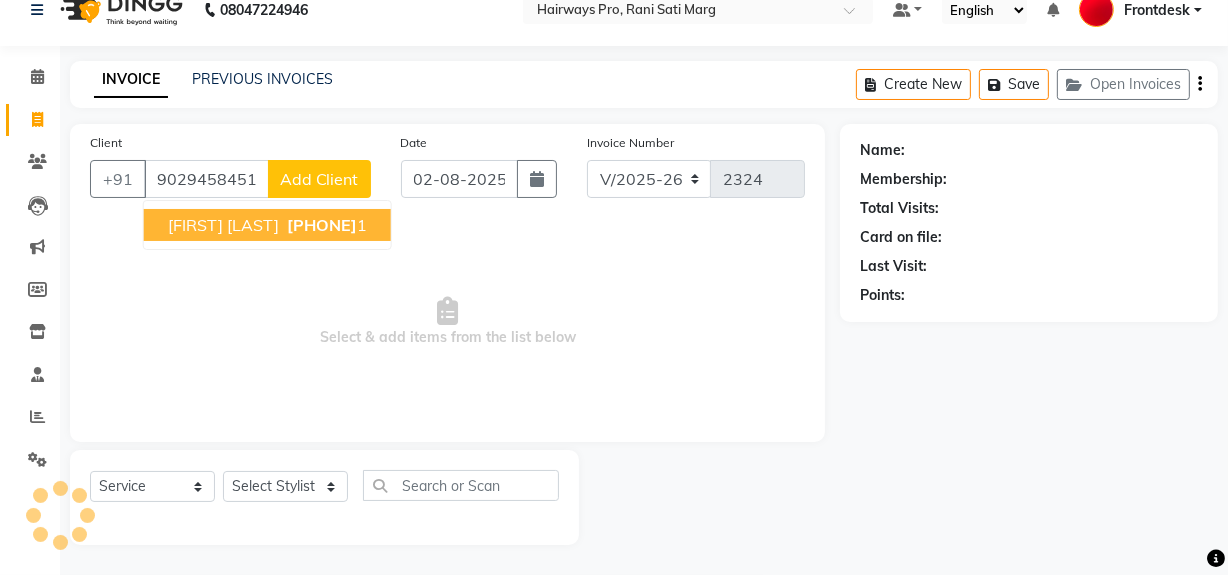 type on "9029458451" 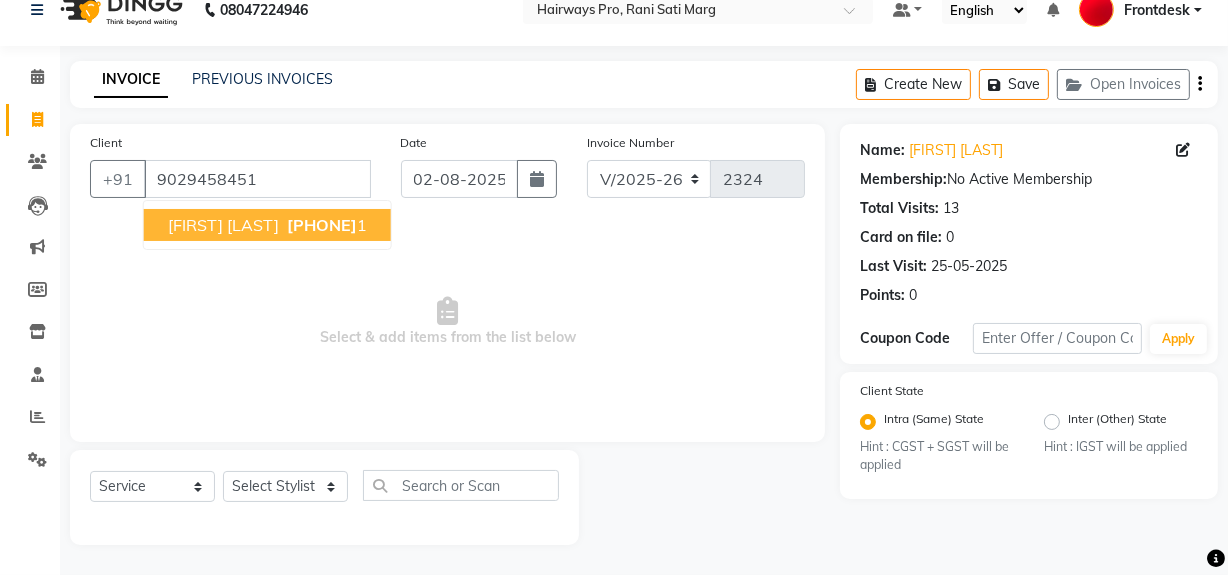 click on "[PHONE]" at bounding box center (322, 225) 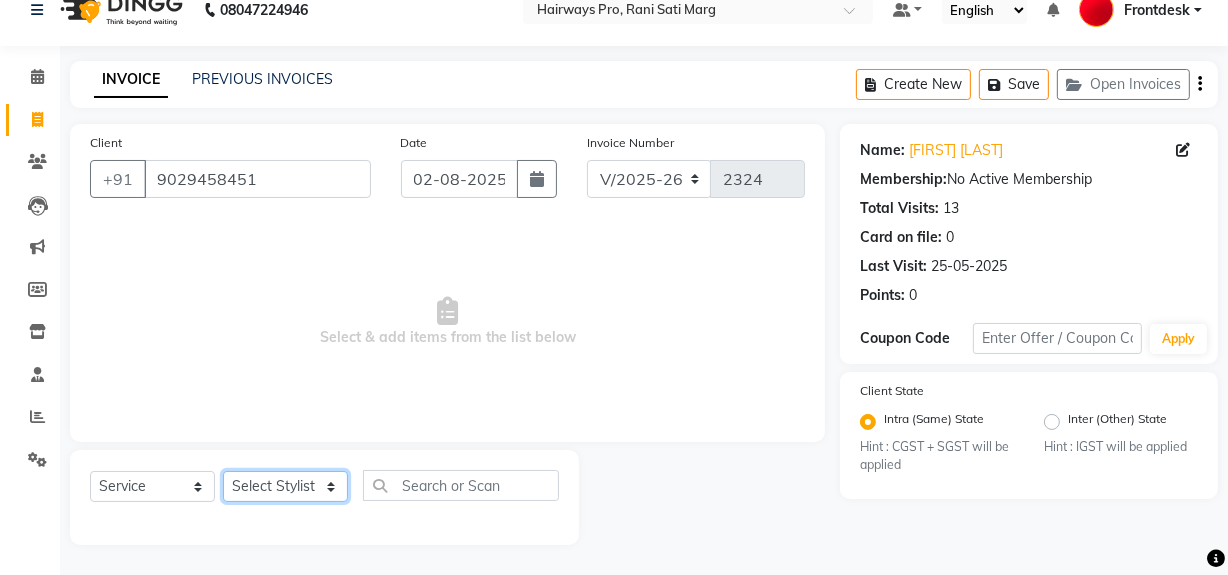 click on "Select Stylist [FIRST] [LAST] [FIRST] [LAST] [FIRST] [LAST] [FIRST] [LAST] [FIRST] [LAST] [FIRST] [LAST] [FIRST] [LAST] [FIRST] [LAST] [FIRST] [LAST] [FIRST] [LAST]" 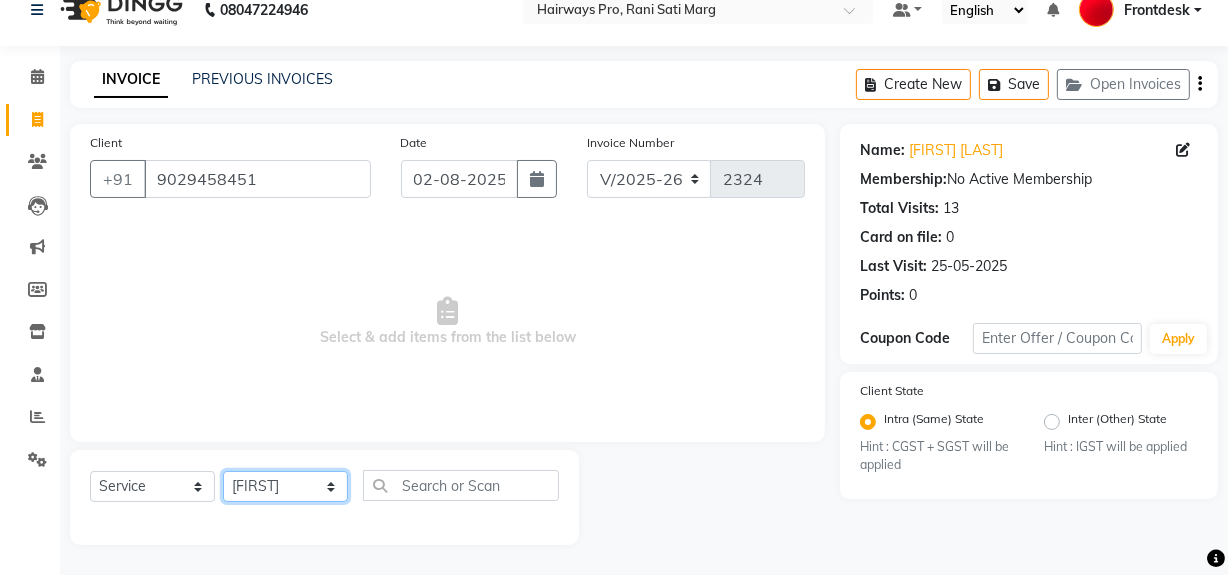 click on "Select Stylist [FIRST] [LAST] [FIRST] [LAST] [FIRST] [LAST] [FIRST] [LAST] [FIRST] [LAST] [FIRST] [LAST] [FIRST] [LAST] [FIRST] [LAST] [FIRST] [LAST] [FIRST] [LAST]" 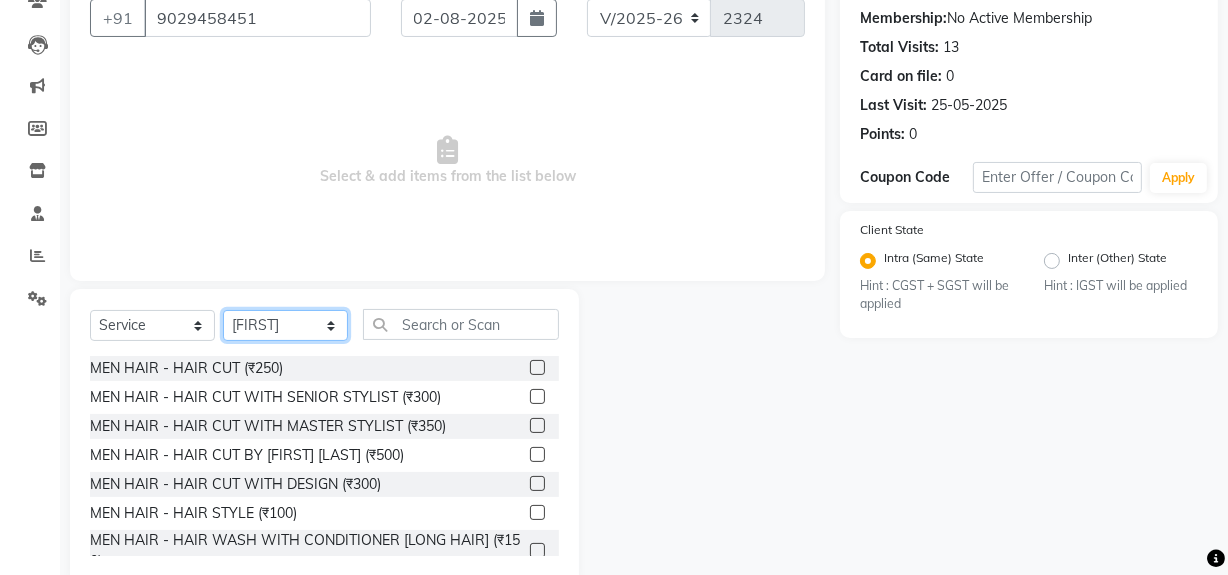 scroll, scrollTop: 208, scrollLeft: 0, axis: vertical 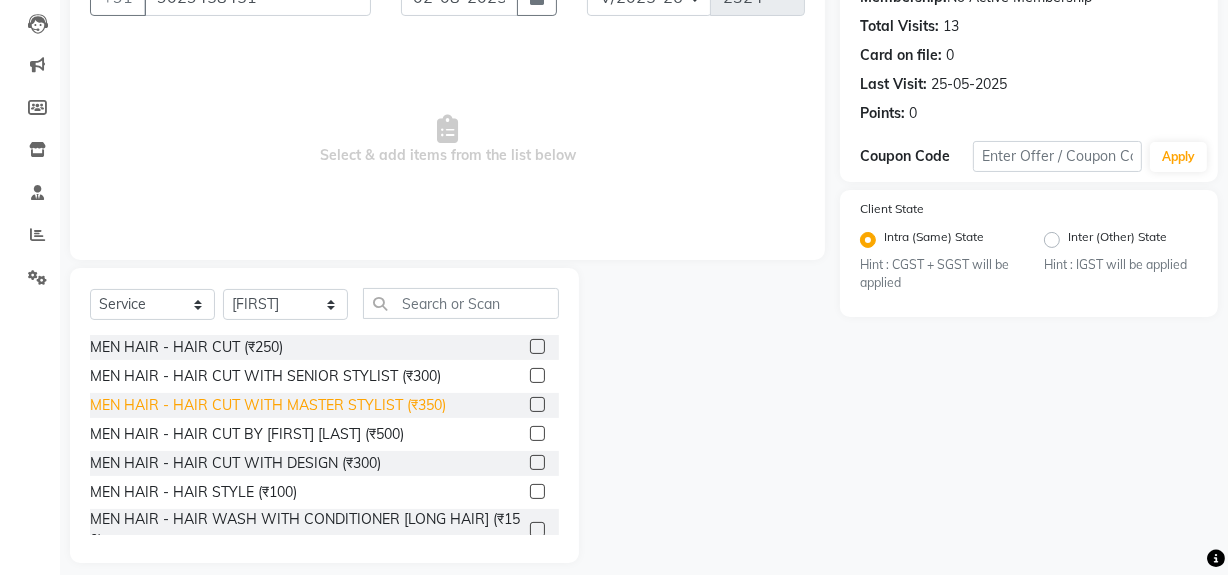 click on "MEN HAIR - HAIR CUT WITH MASTER STYLIST (₹350)" 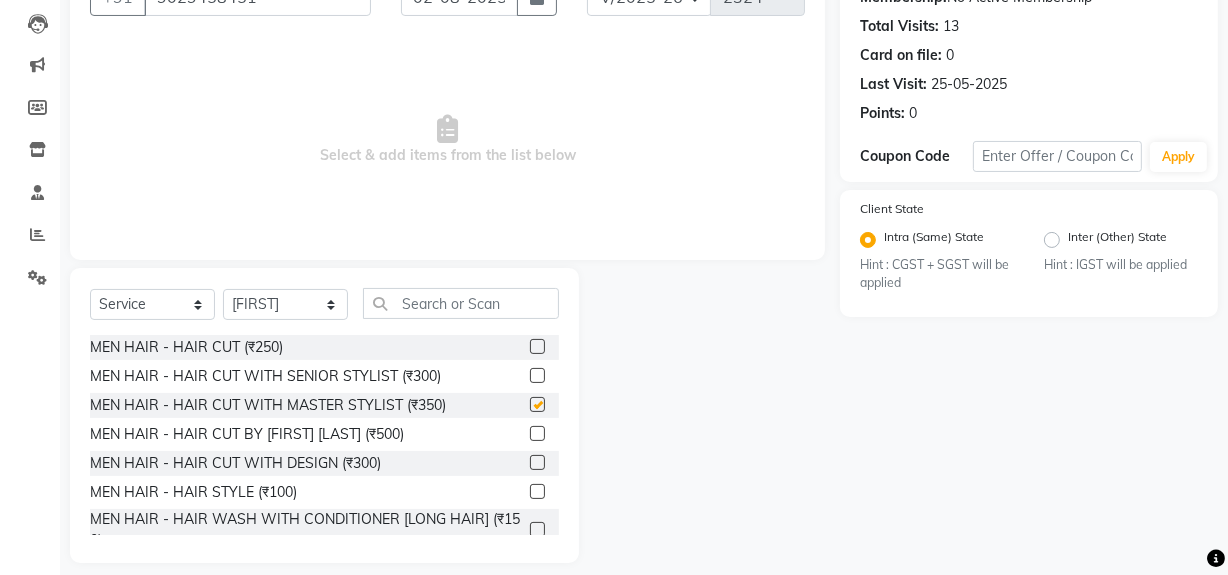 checkbox on "false" 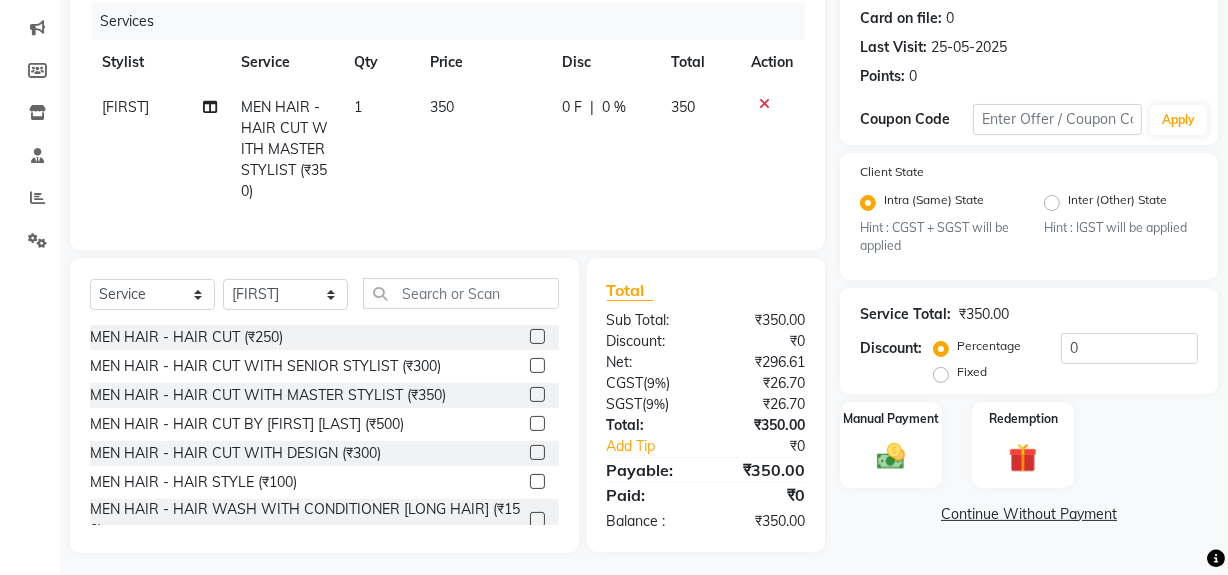 scroll, scrollTop: 266, scrollLeft: 0, axis: vertical 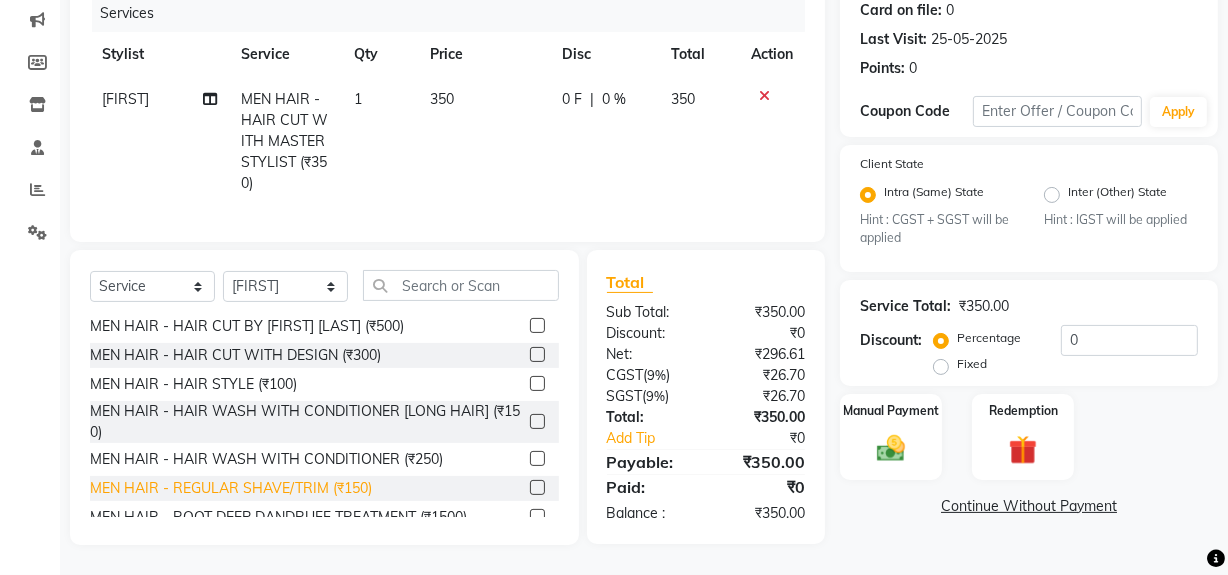 click on "MEN HAIR - REGULAR SHAVE/TRIM (₹150)" 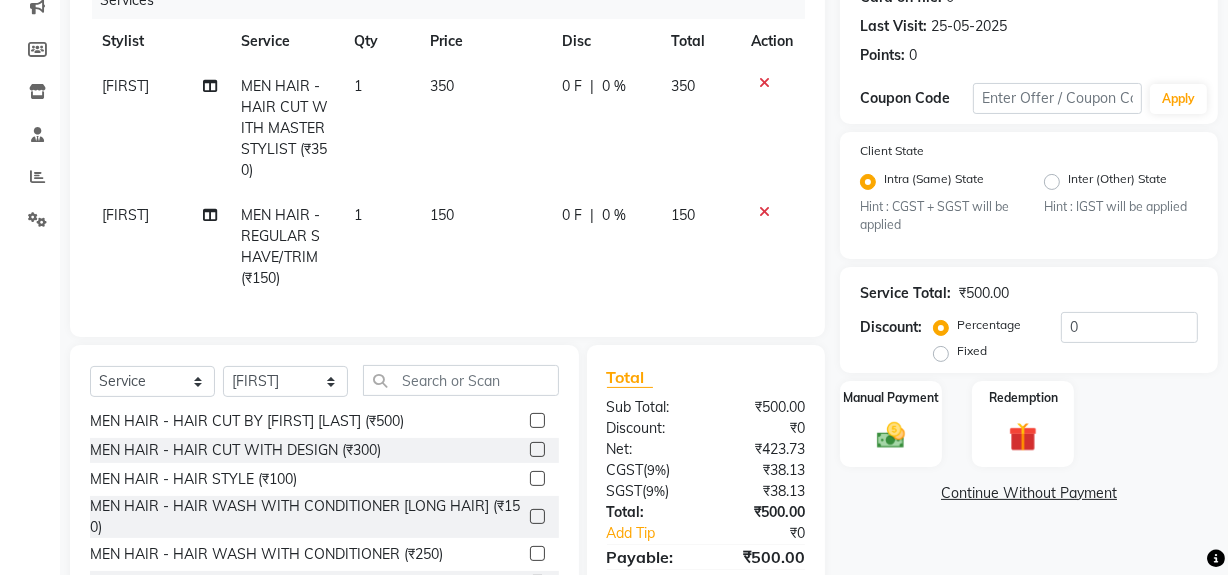 checkbox on "false" 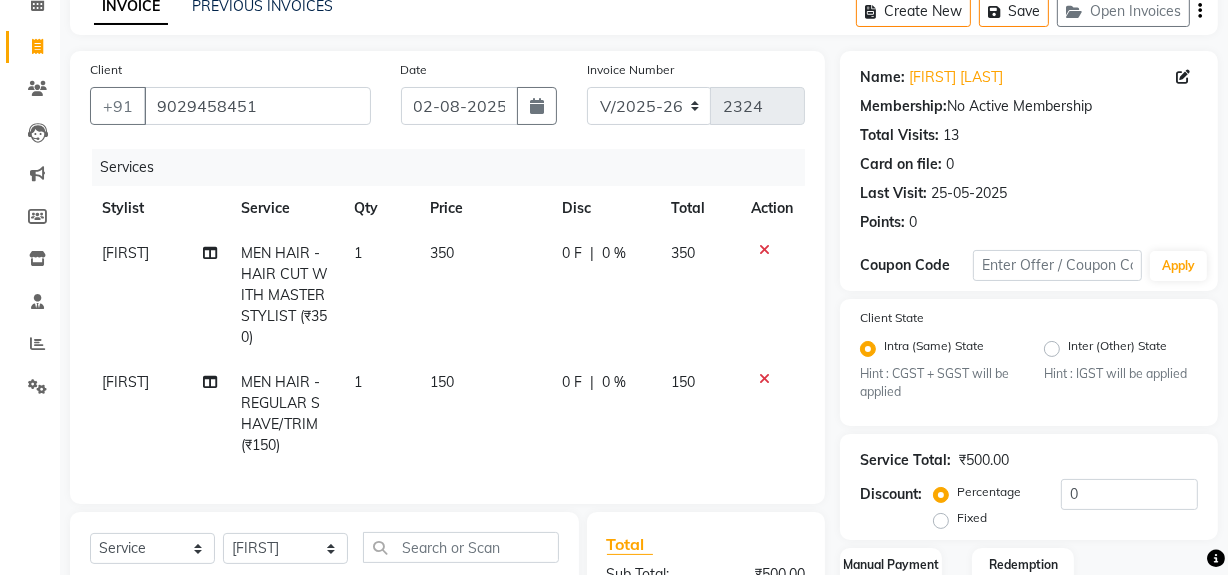scroll, scrollTop: 84, scrollLeft: 0, axis: vertical 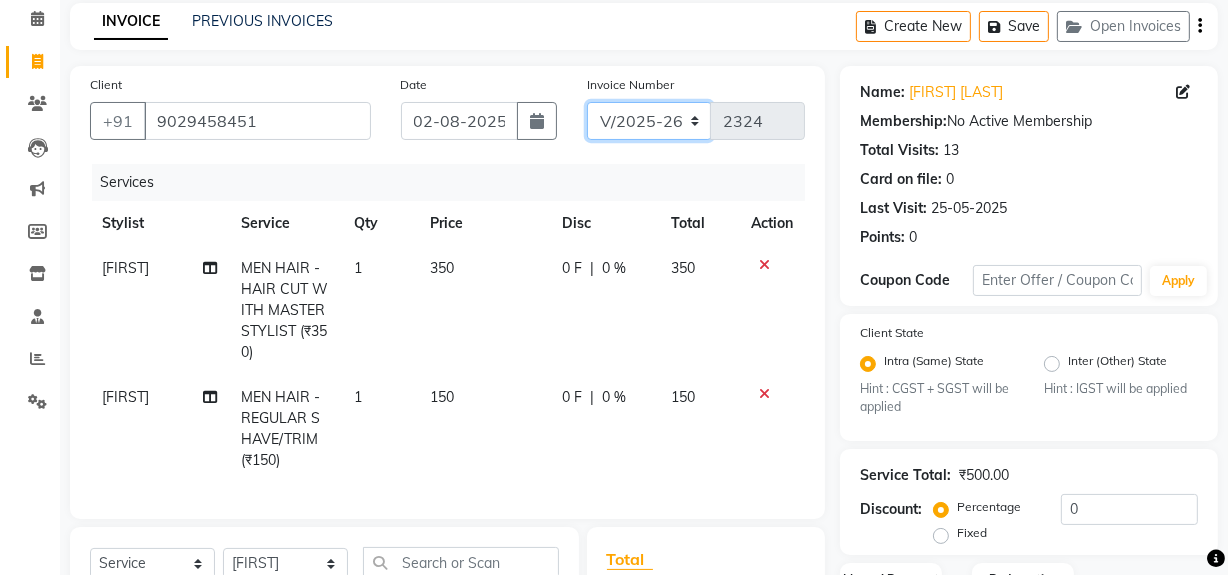 drag, startPoint x: 667, startPoint y: 113, endPoint x: 667, endPoint y: 134, distance: 21 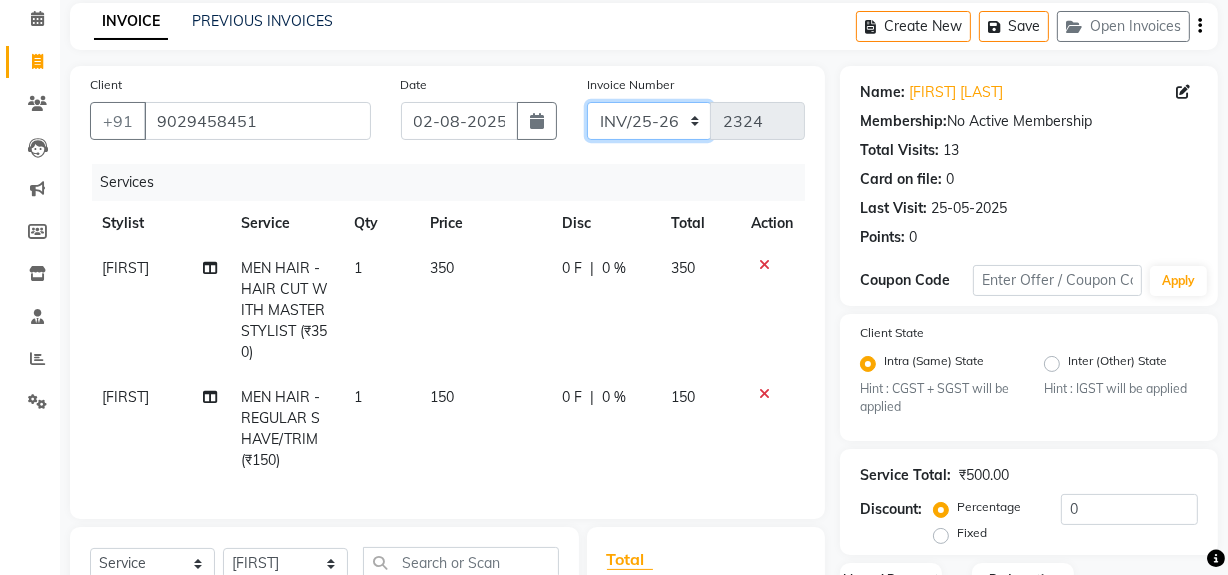 click on "INV/25-26 V/2025-26" 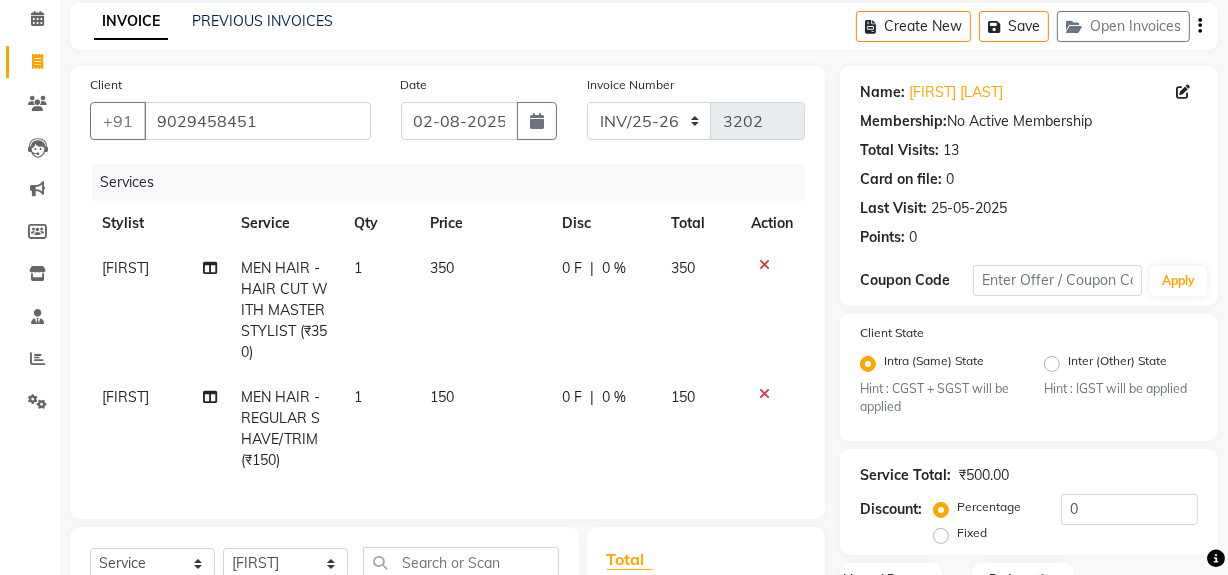 click on "Create New   Save   Open Invoices" 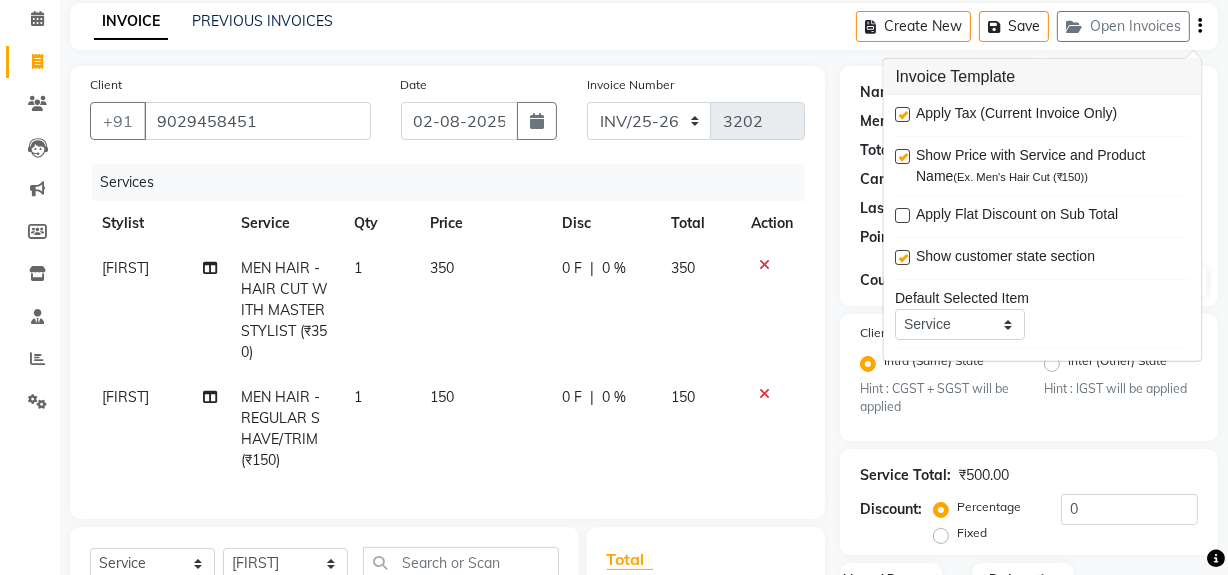 click at bounding box center (903, 114) 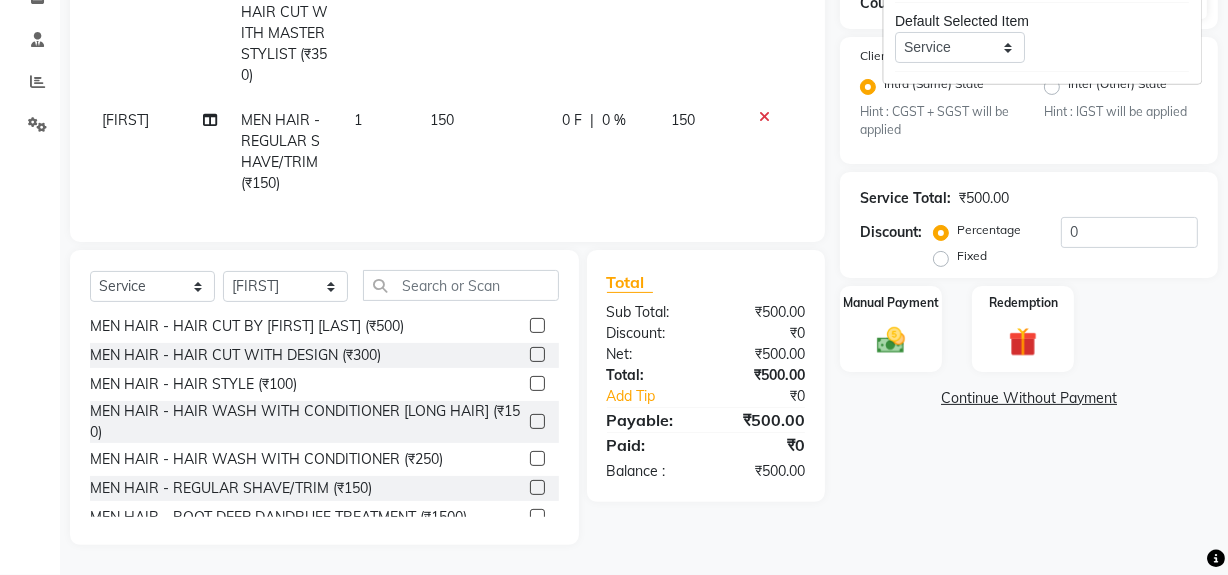 scroll, scrollTop: 374, scrollLeft: 0, axis: vertical 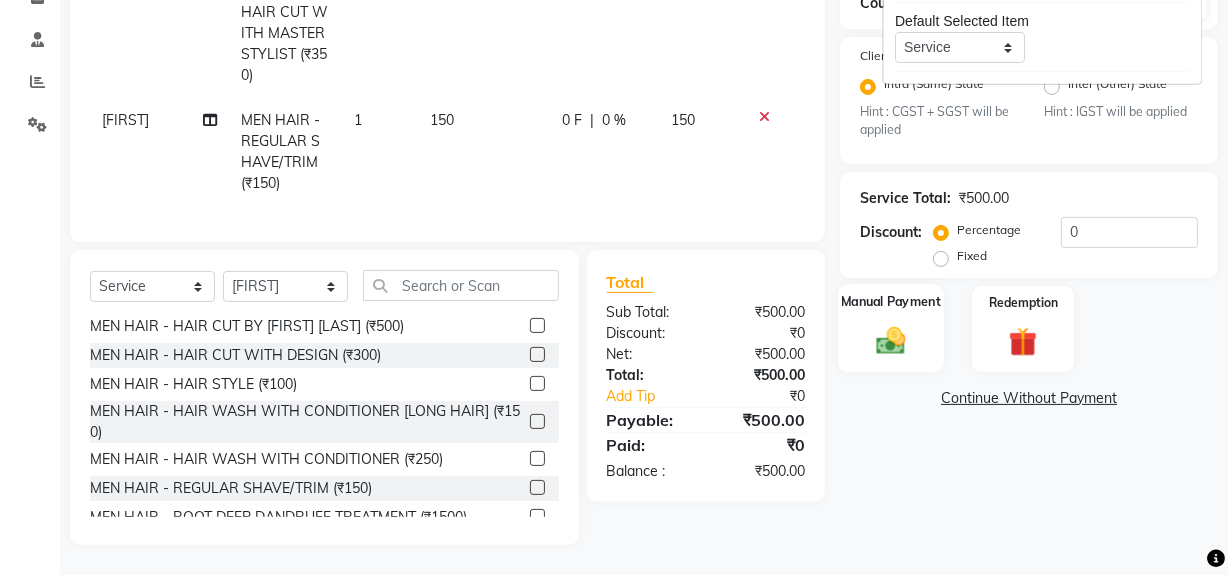 click on "Manual Payment" 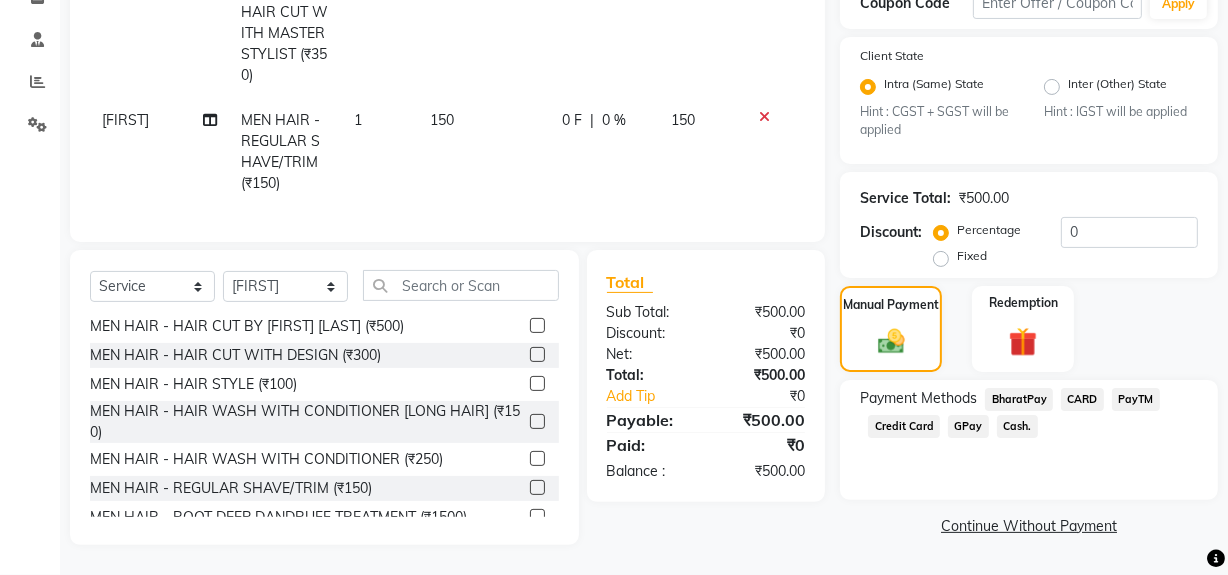 click on "Cash." 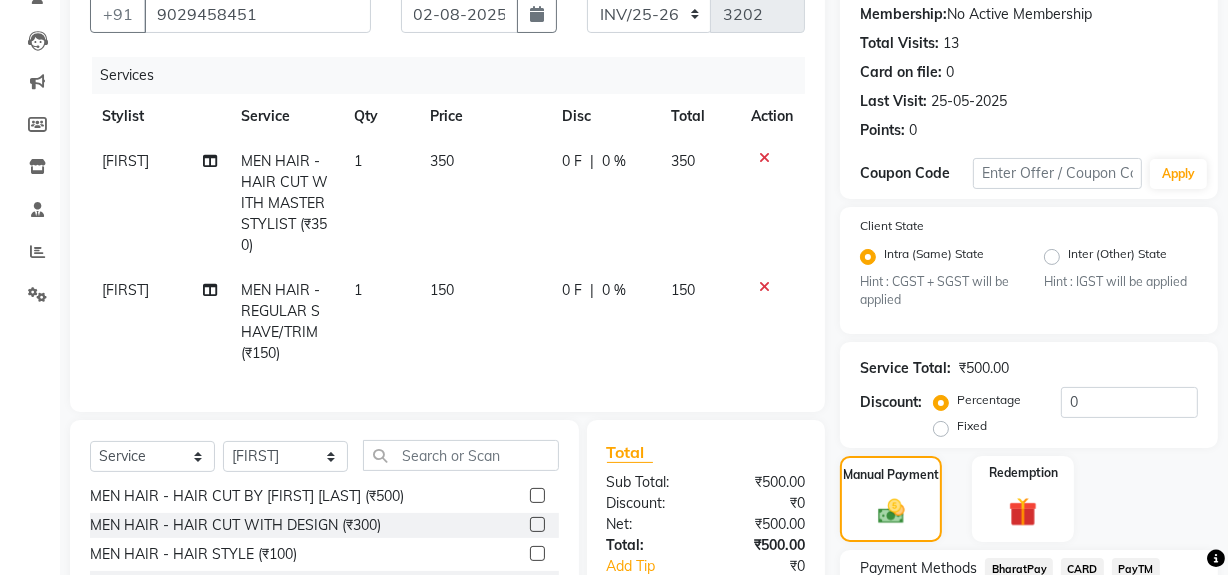 scroll, scrollTop: 413, scrollLeft: 0, axis: vertical 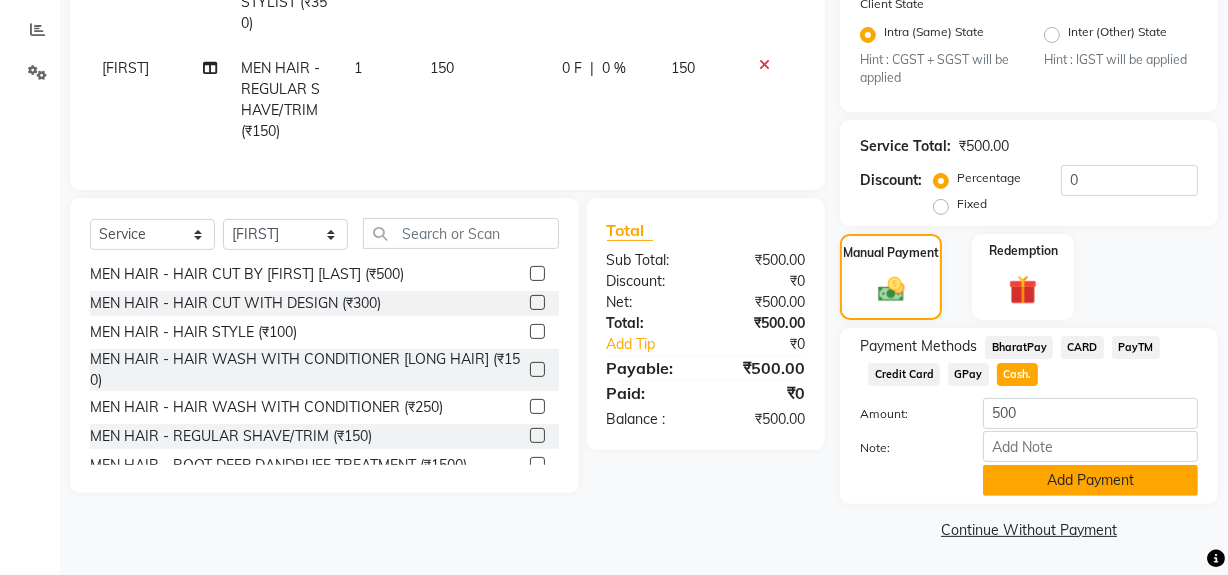 click on "Add Payment" 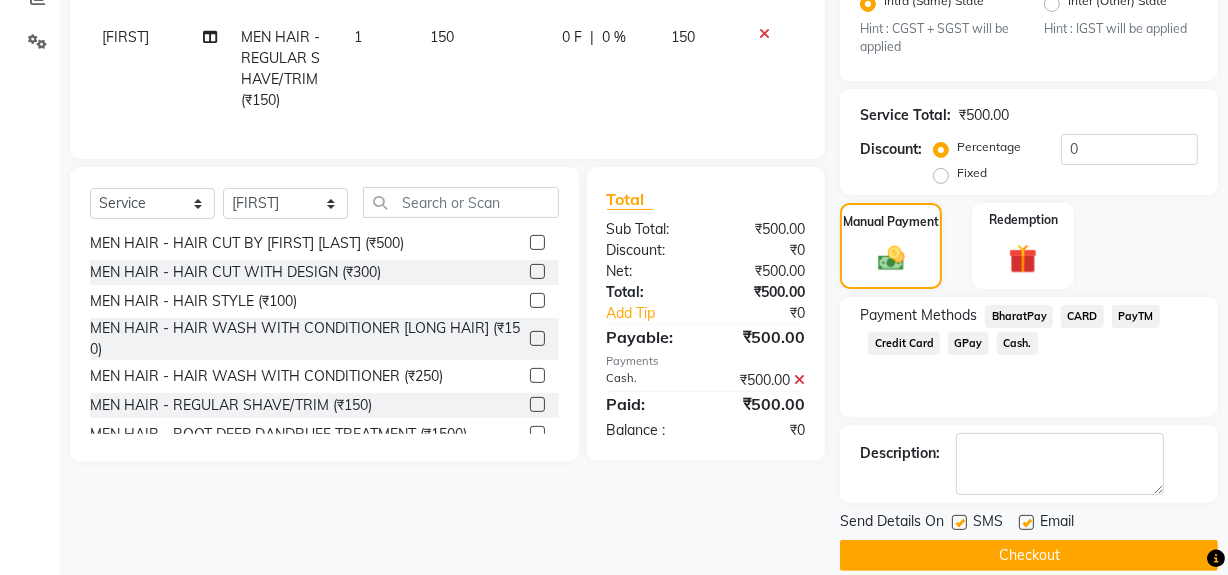 scroll, scrollTop: 470, scrollLeft: 0, axis: vertical 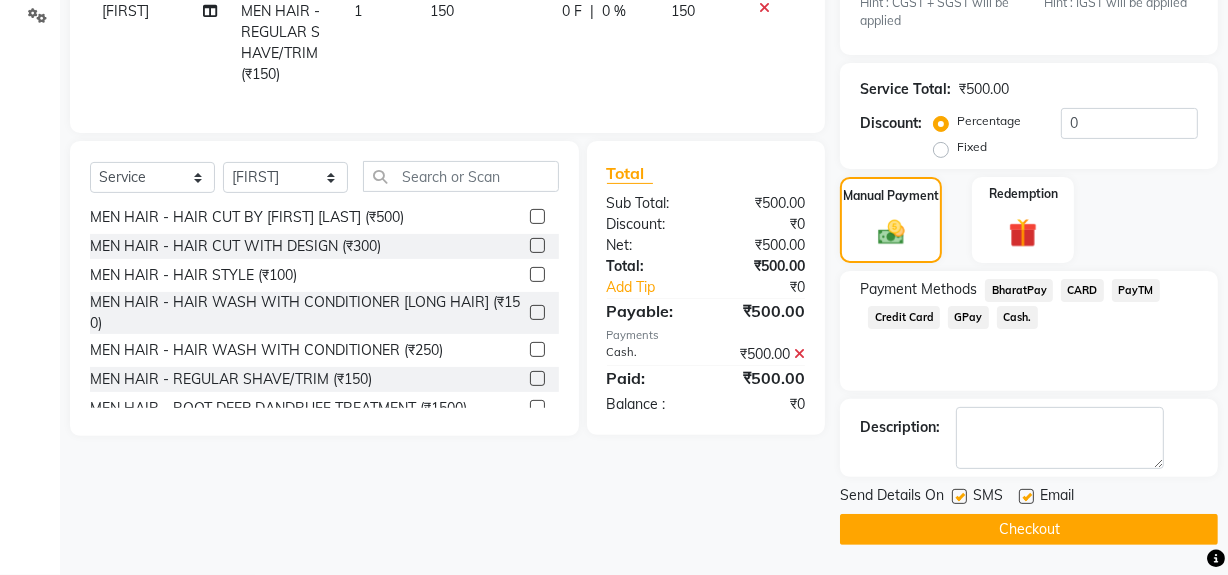 click on "SMS" 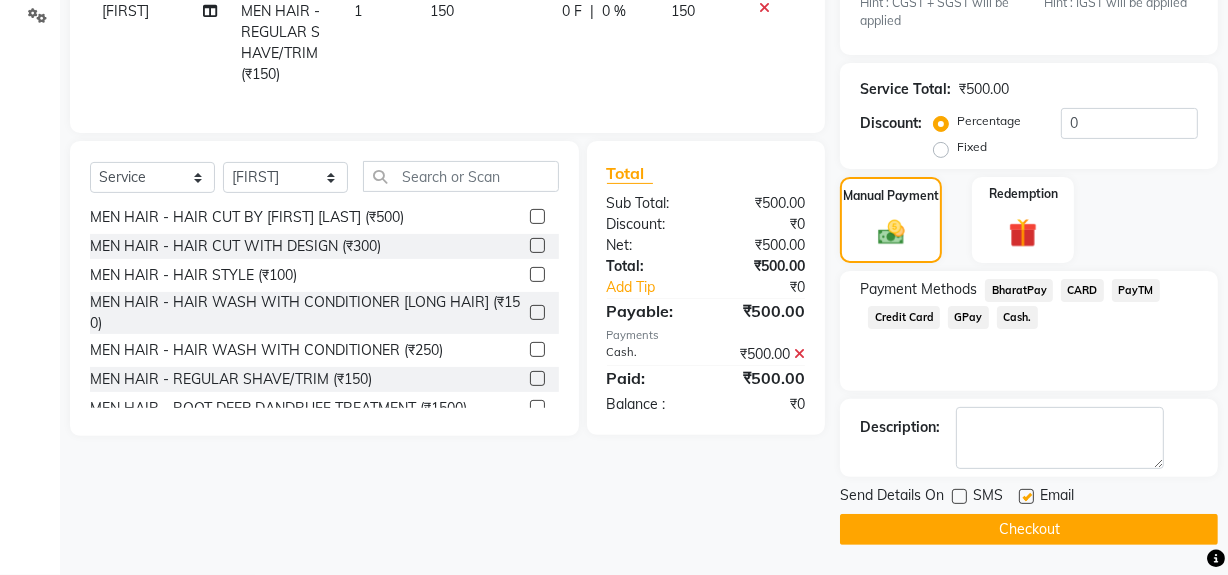click on "Checkout" 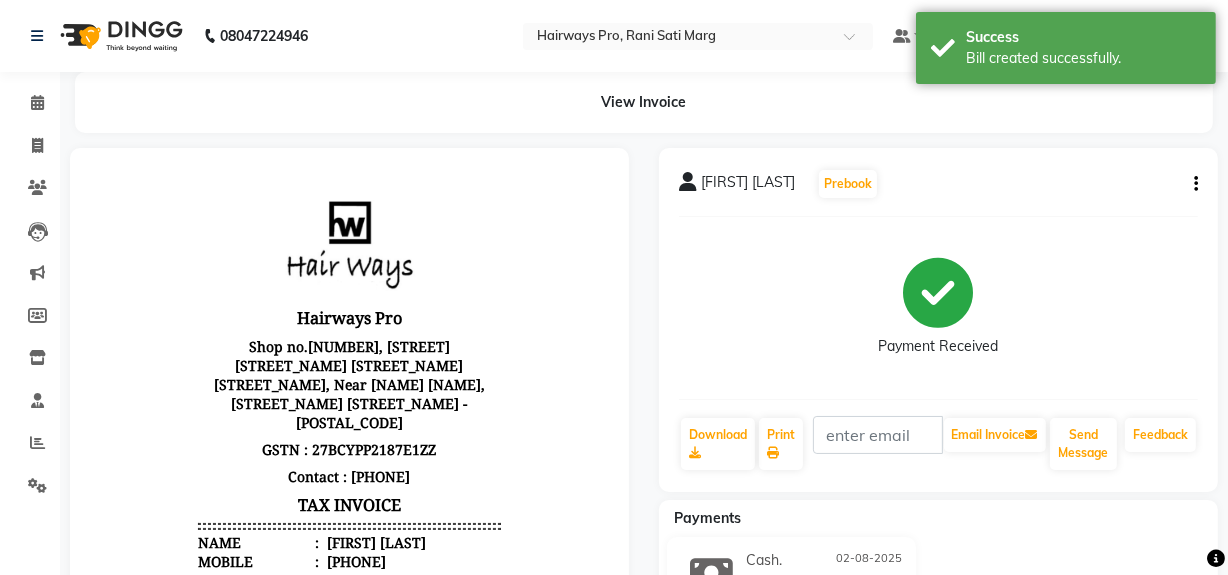 scroll, scrollTop: 0, scrollLeft: 0, axis: both 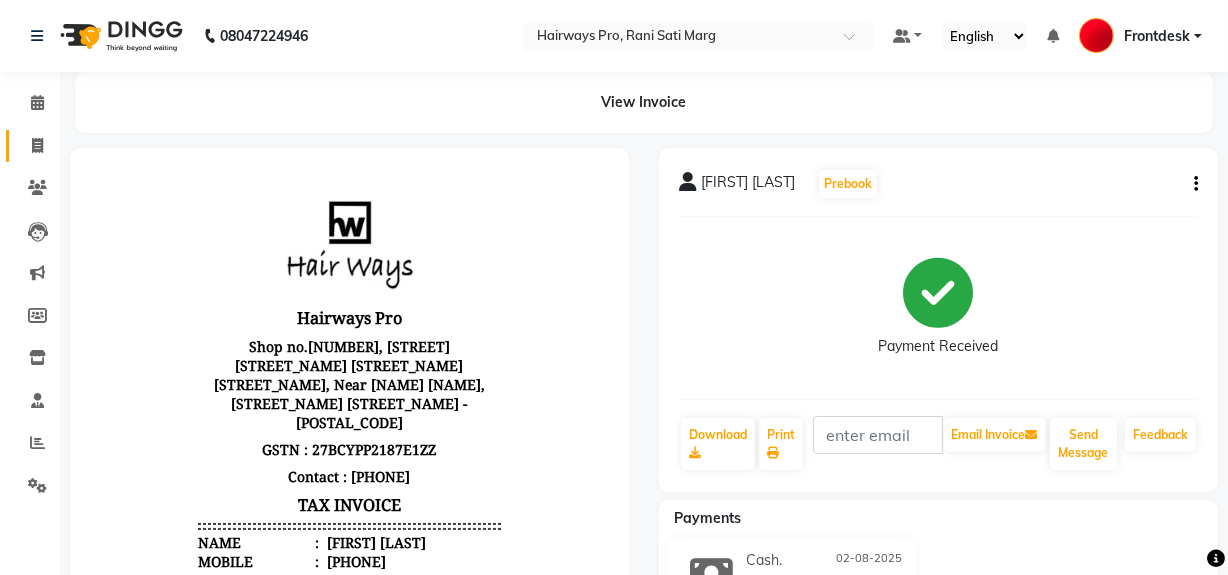 click 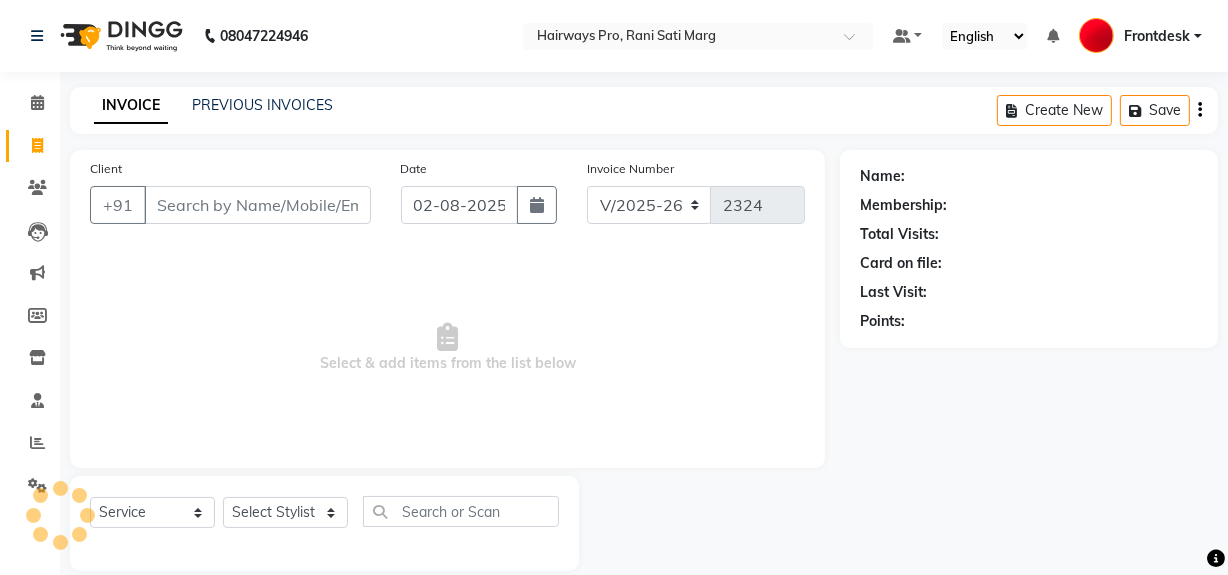 scroll, scrollTop: 26, scrollLeft: 0, axis: vertical 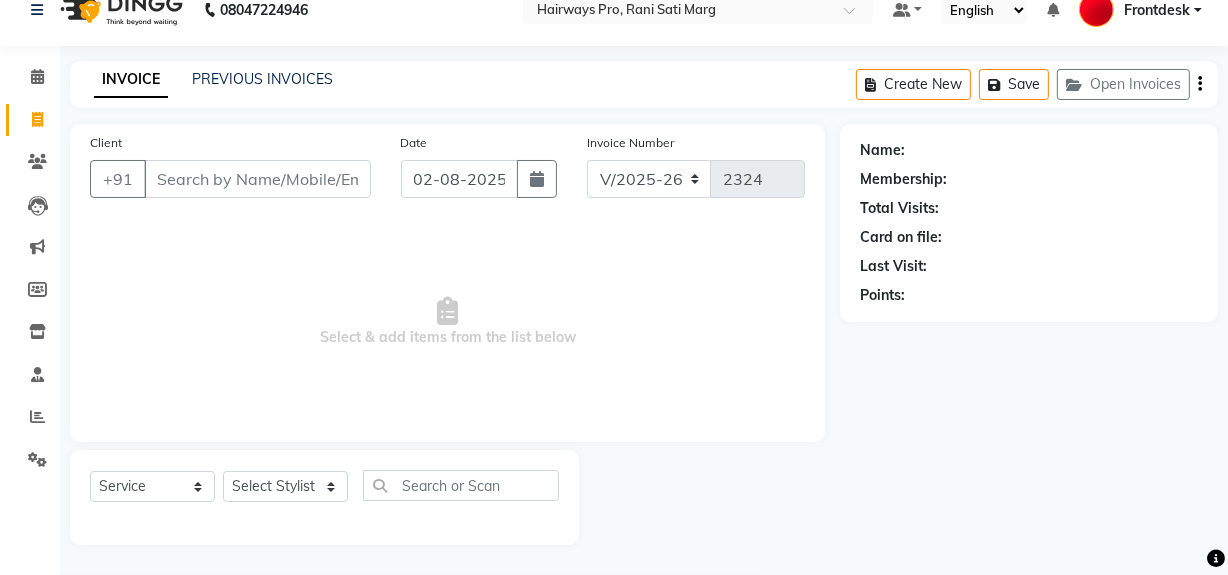 click on "Client" at bounding box center [257, 179] 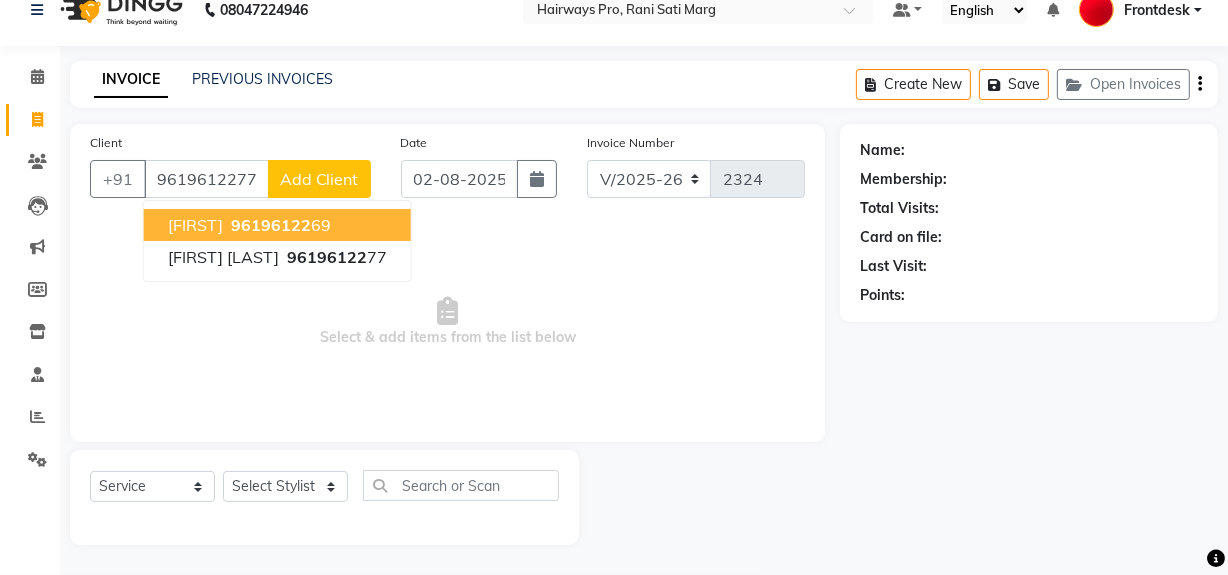 type on "9619612277" 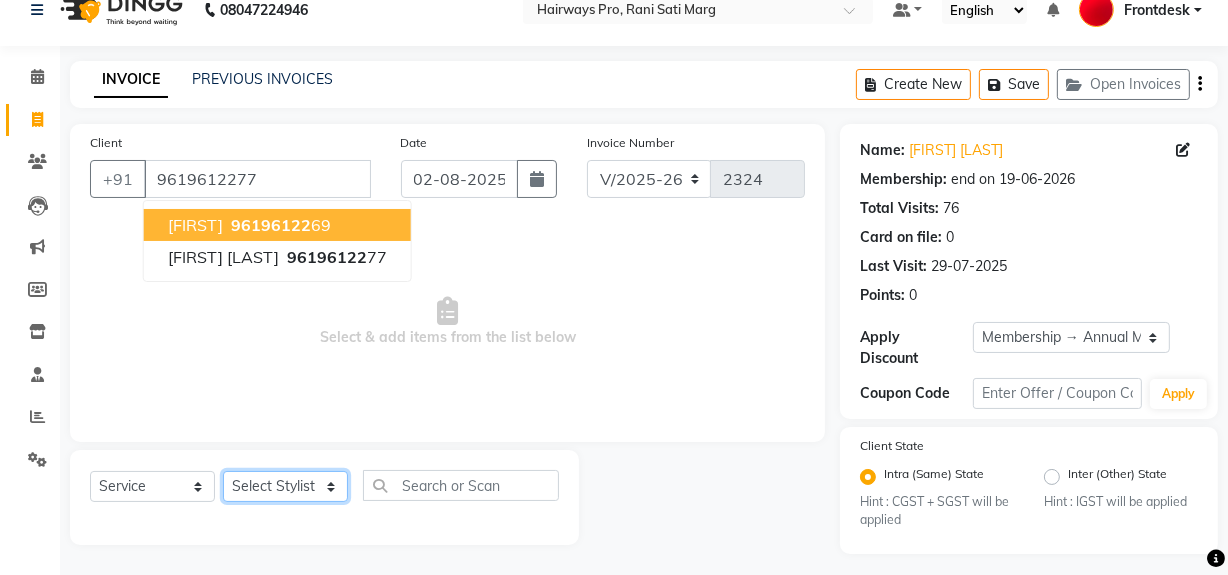click on "Select Stylist [FIRST] [LAST] [FIRST] [LAST] [FIRST] [LAST] [FIRST] [LAST] [FIRST] [LAST] [FIRST] [LAST] [FIRST] [LAST] [FIRST] [LAST] [FIRST] [LAST] [FIRST] [LAST]" 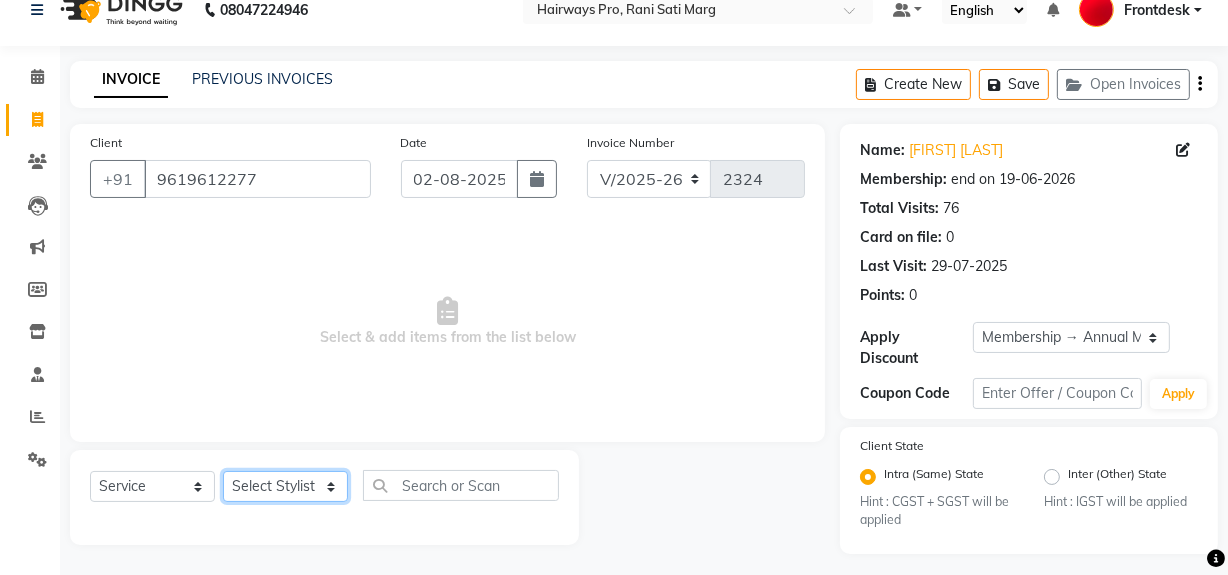 select on "13192" 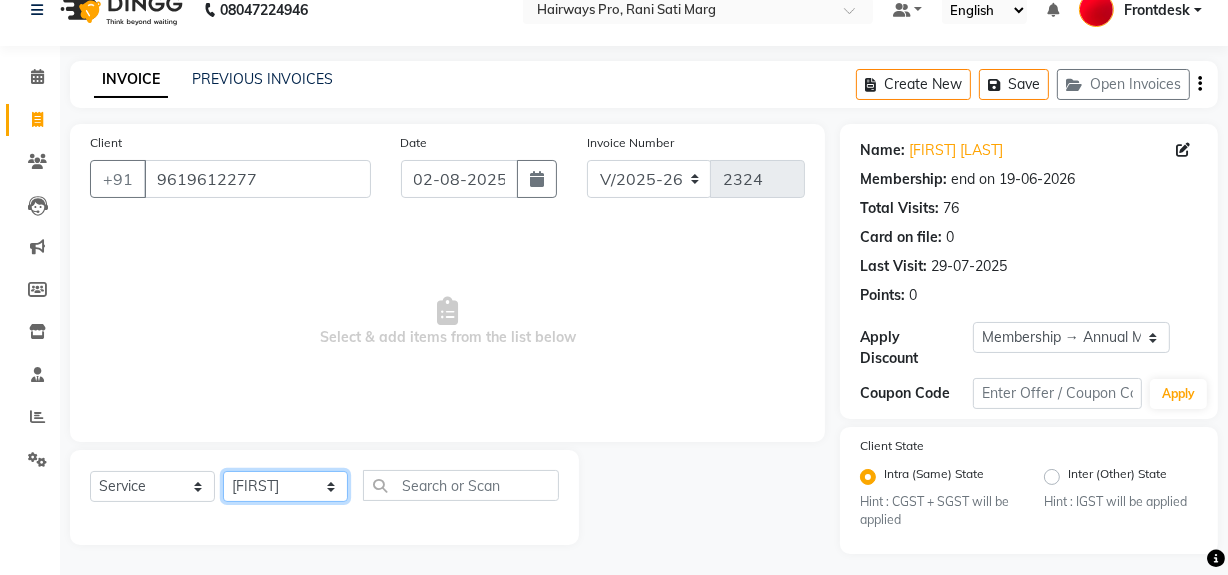 click on "Select Stylist [FIRST] [LAST] [FIRST] [LAST] [FIRST] [LAST] [FIRST] [LAST] [FIRST] [LAST] [FIRST] [LAST] [FIRST] [LAST] [FIRST] [LAST] [FIRST] [LAST] [FIRST] [LAST]" 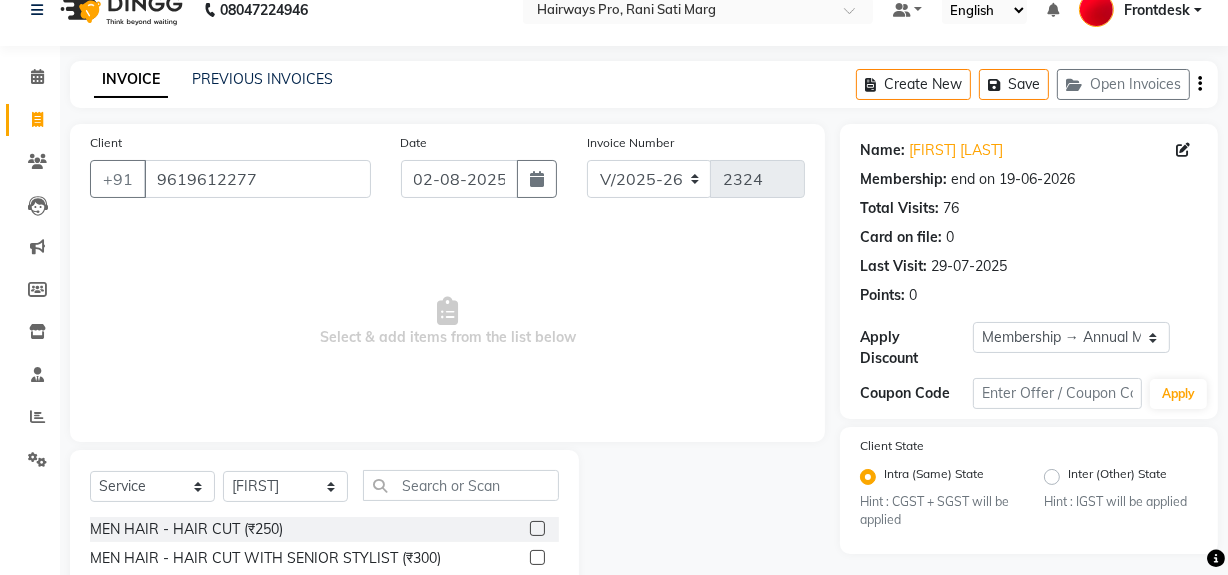 click 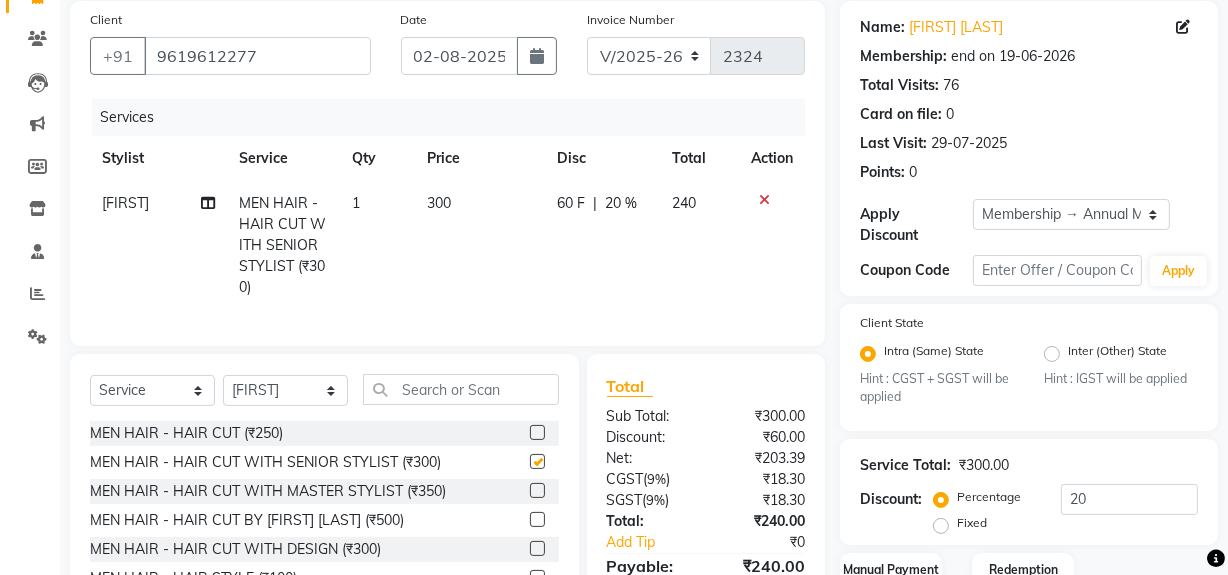 checkbox on "false" 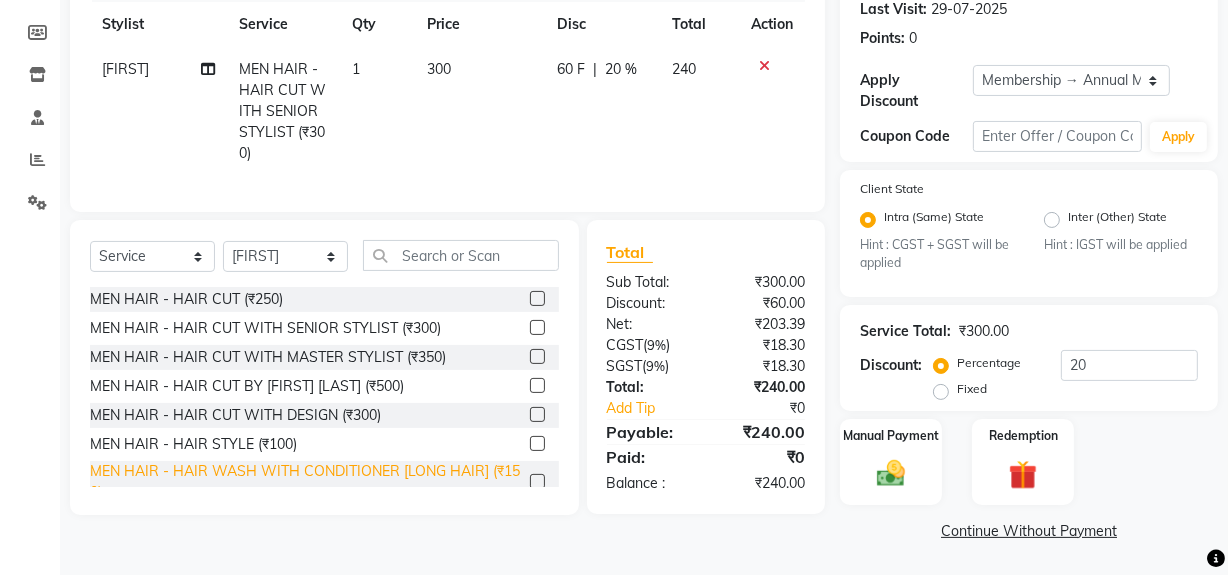 scroll, scrollTop: 284, scrollLeft: 0, axis: vertical 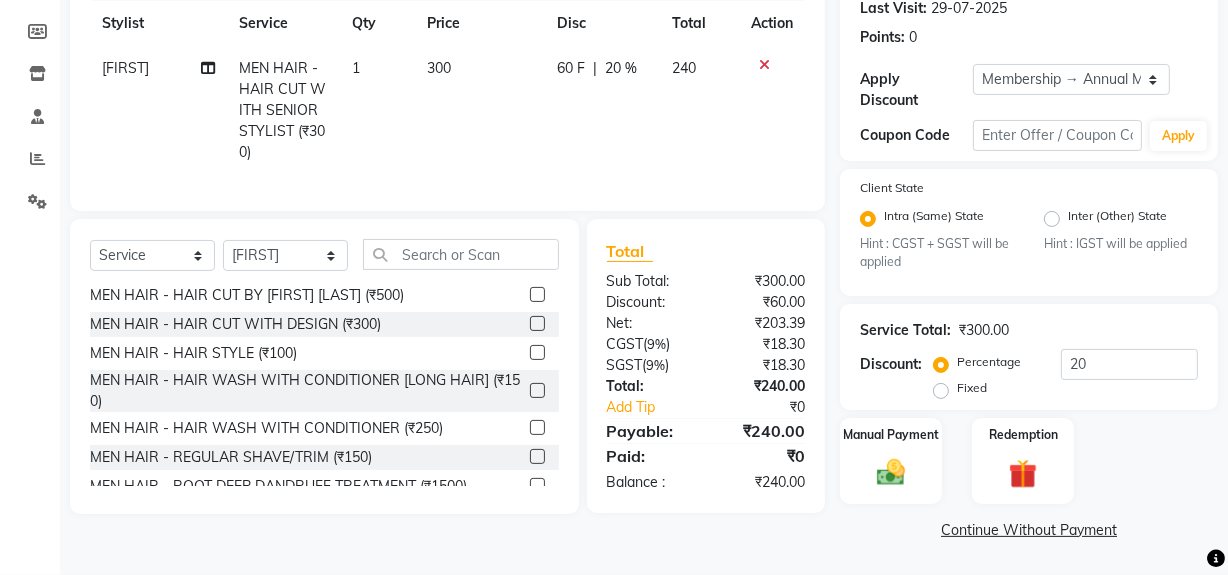 click 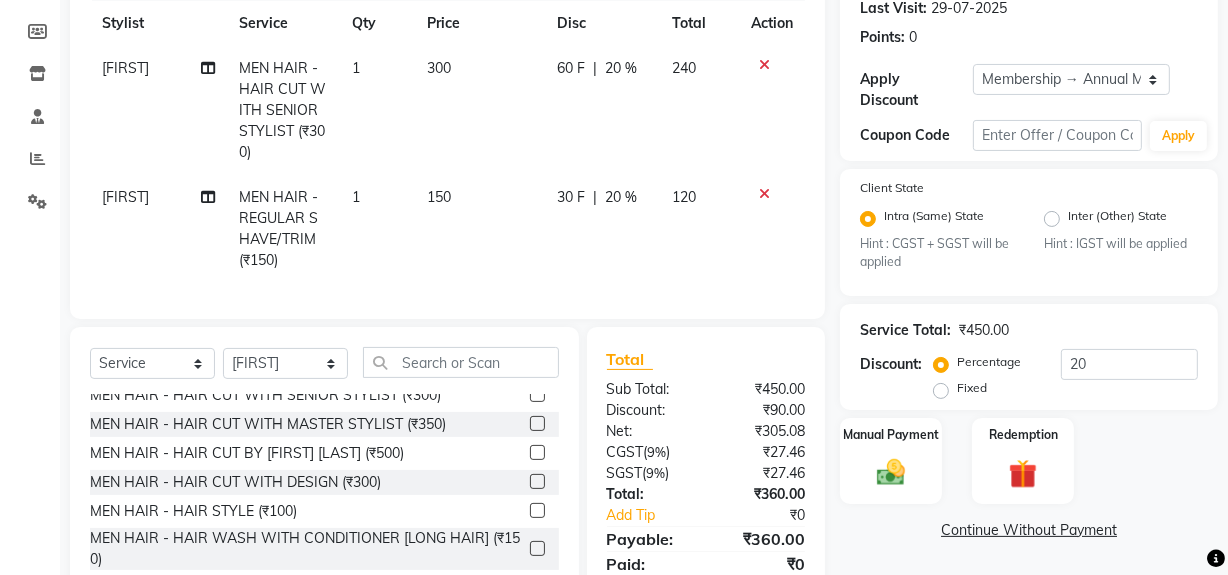 scroll, scrollTop: 0, scrollLeft: 0, axis: both 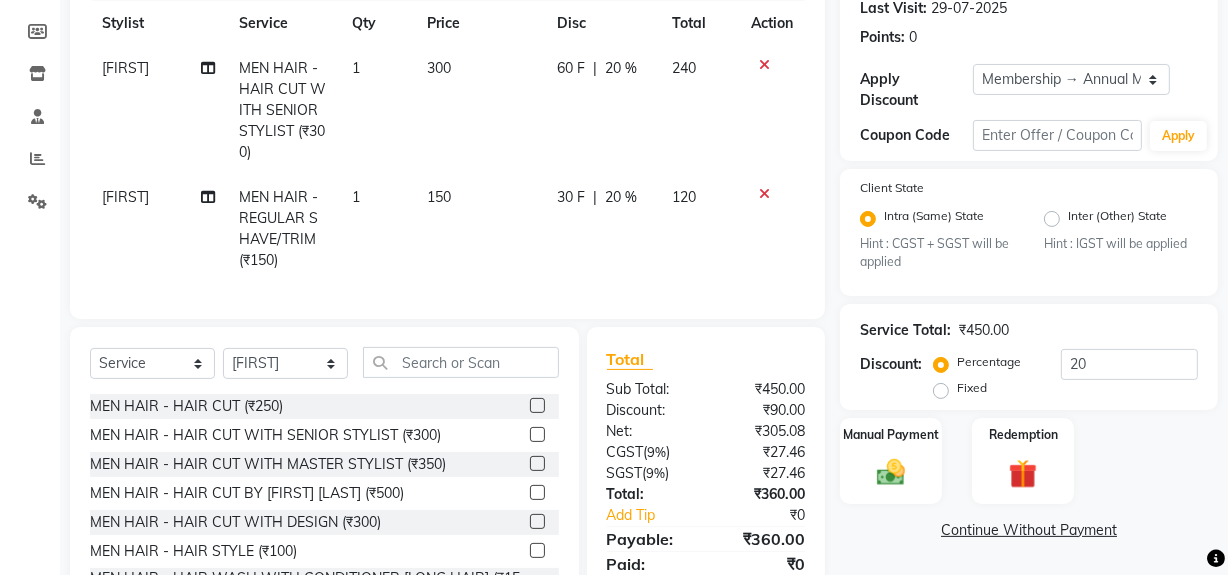 checkbox on "false" 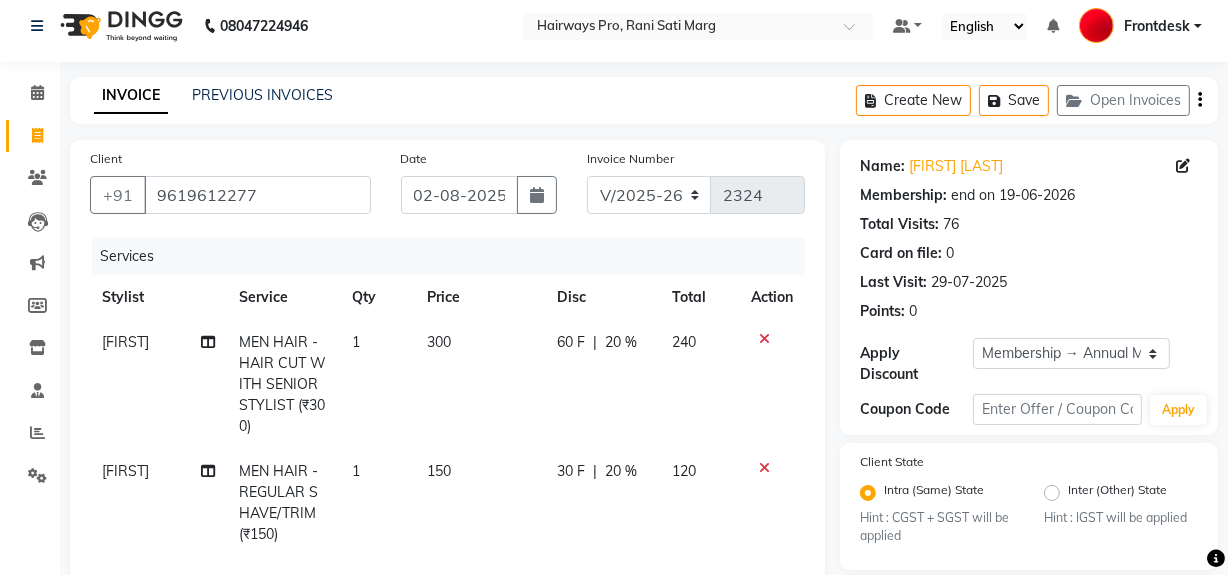 scroll, scrollTop: 0, scrollLeft: 0, axis: both 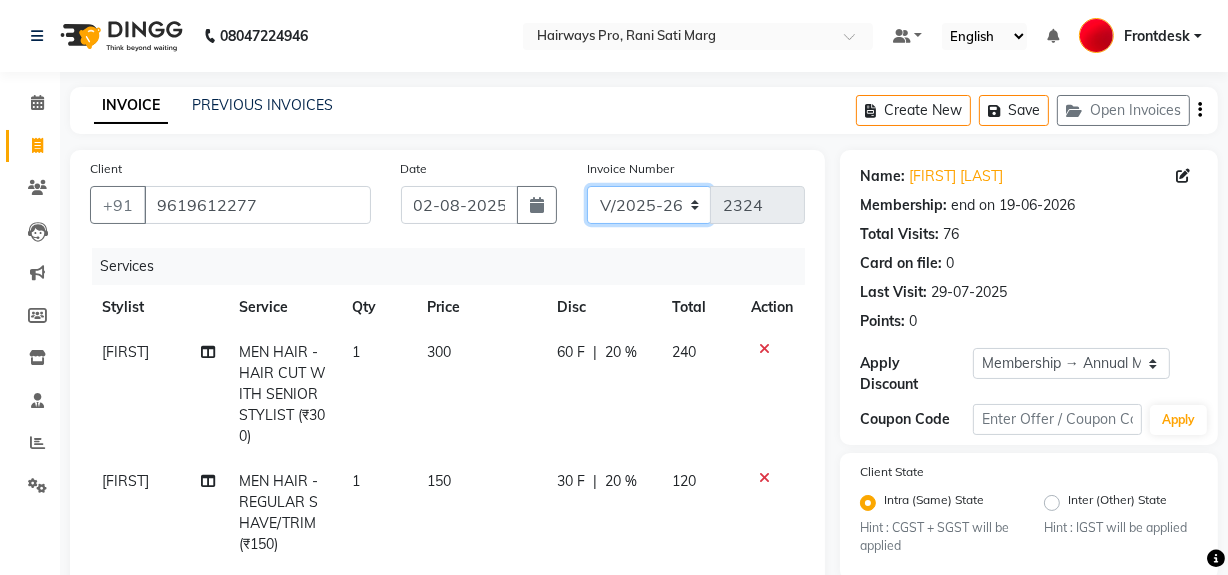 click on "INV/25-26 V/2025-26" 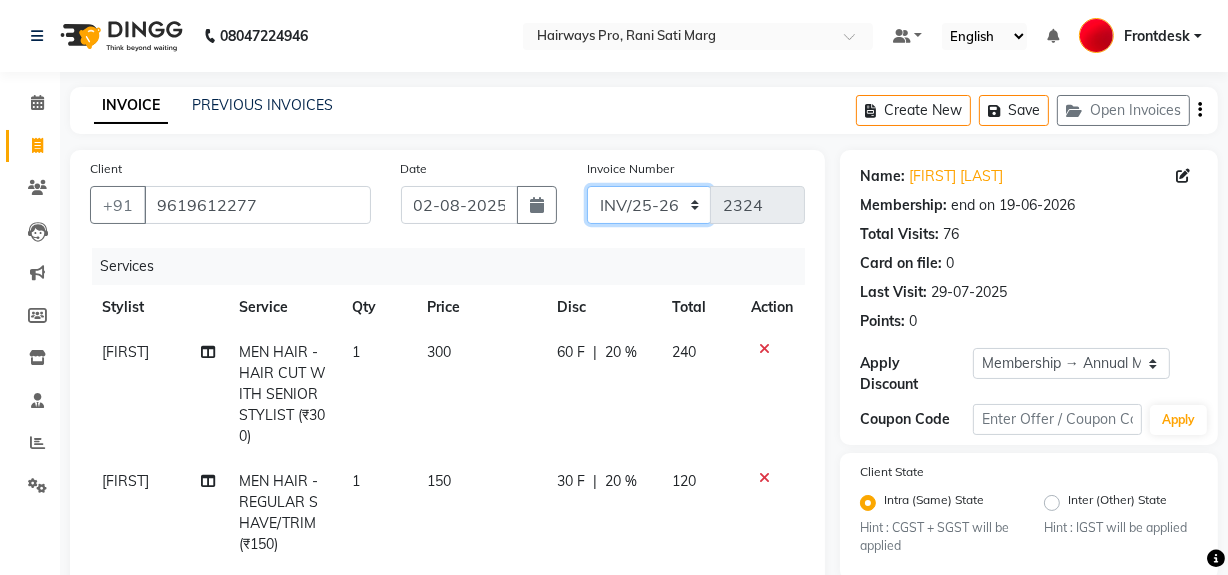 click on "INV/25-26 V/2025-26" 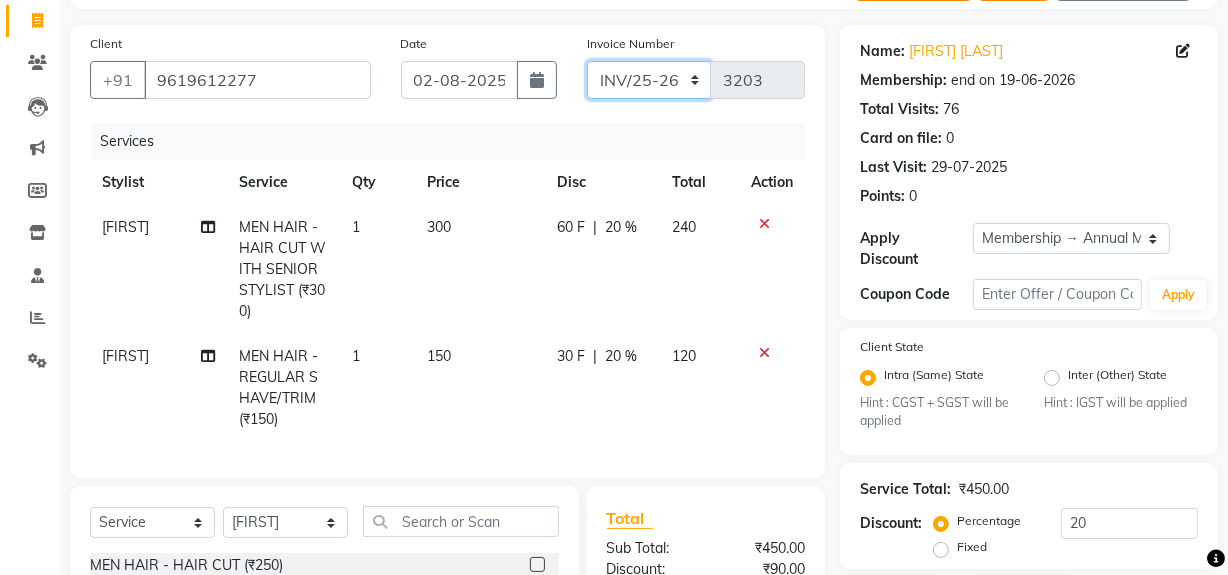 scroll, scrollTop: 374, scrollLeft: 0, axis: vertical 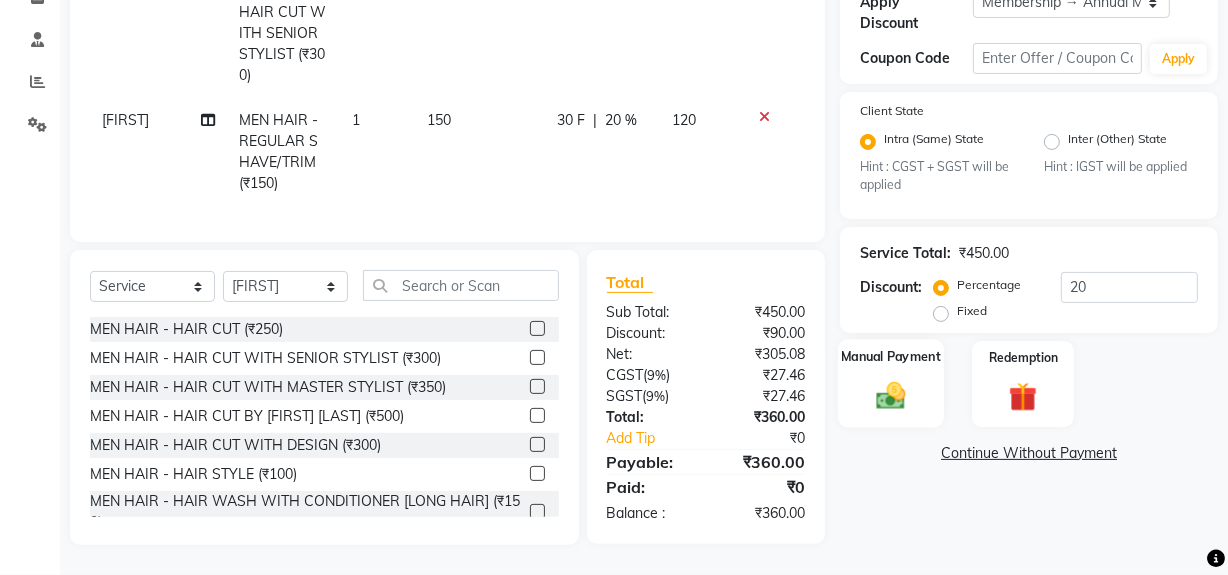 click 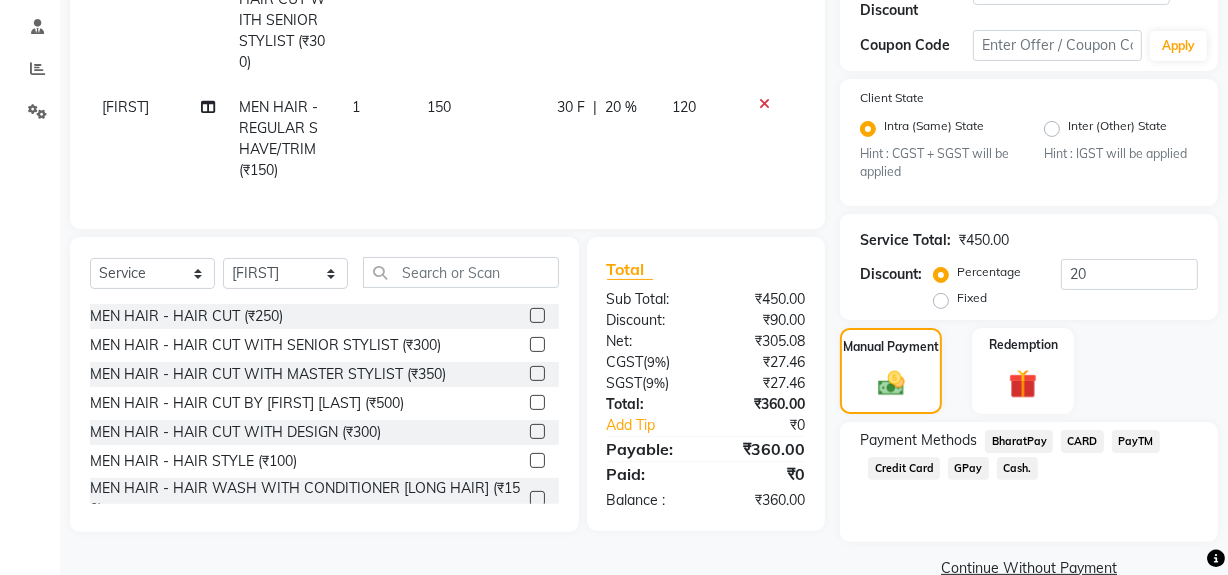 click on "Cash." 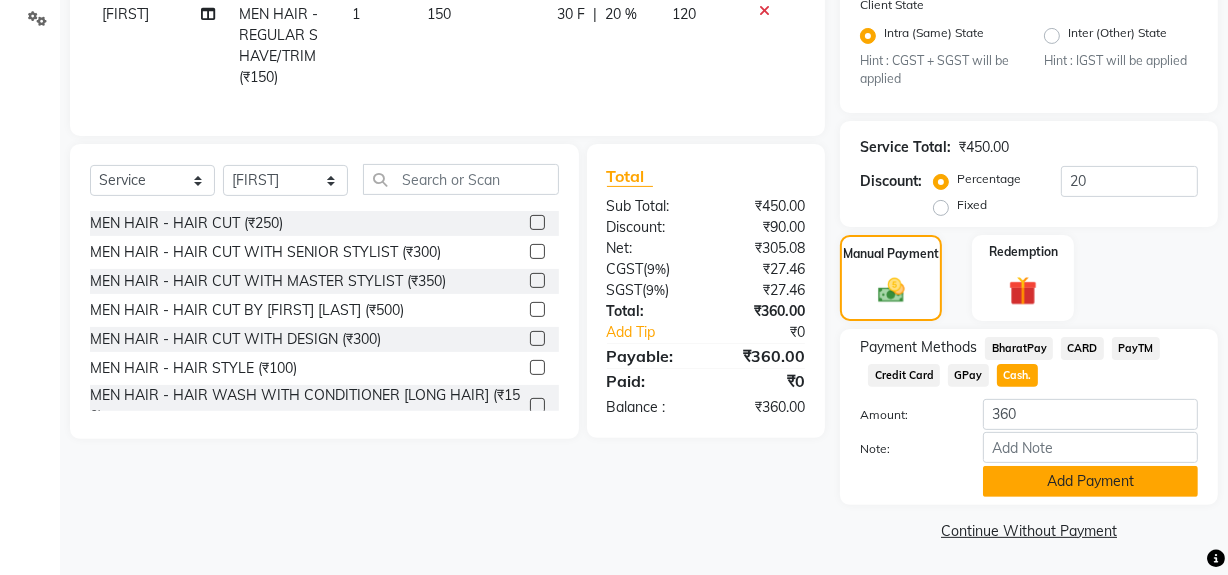 scroll, scrollTop: 469, scrollLeft: 0, axis: vertical 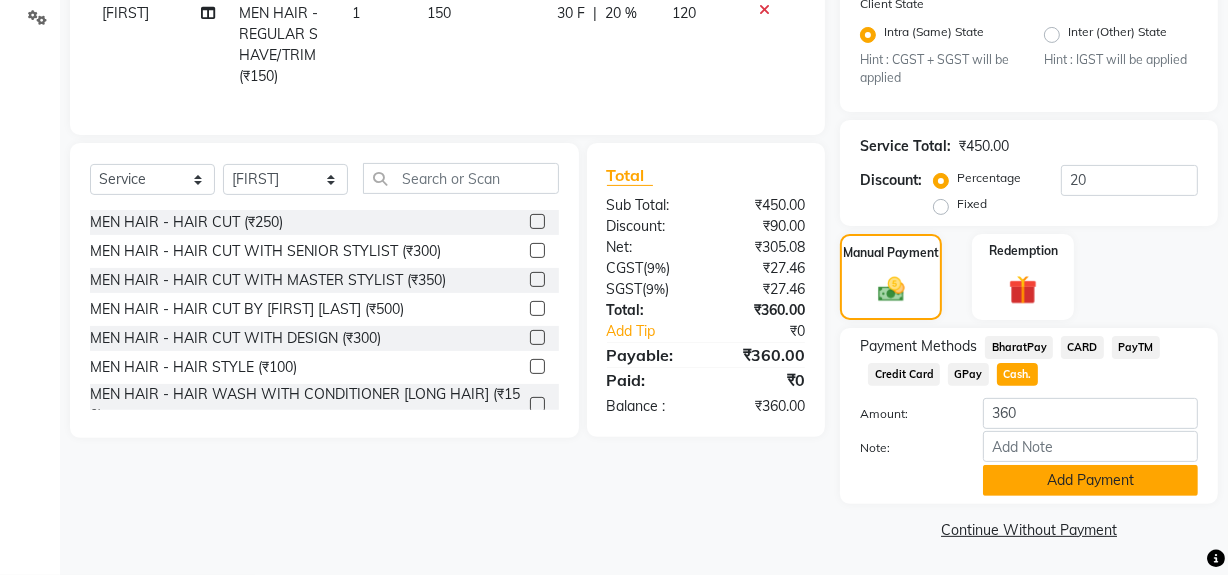 click on "Add Payment" 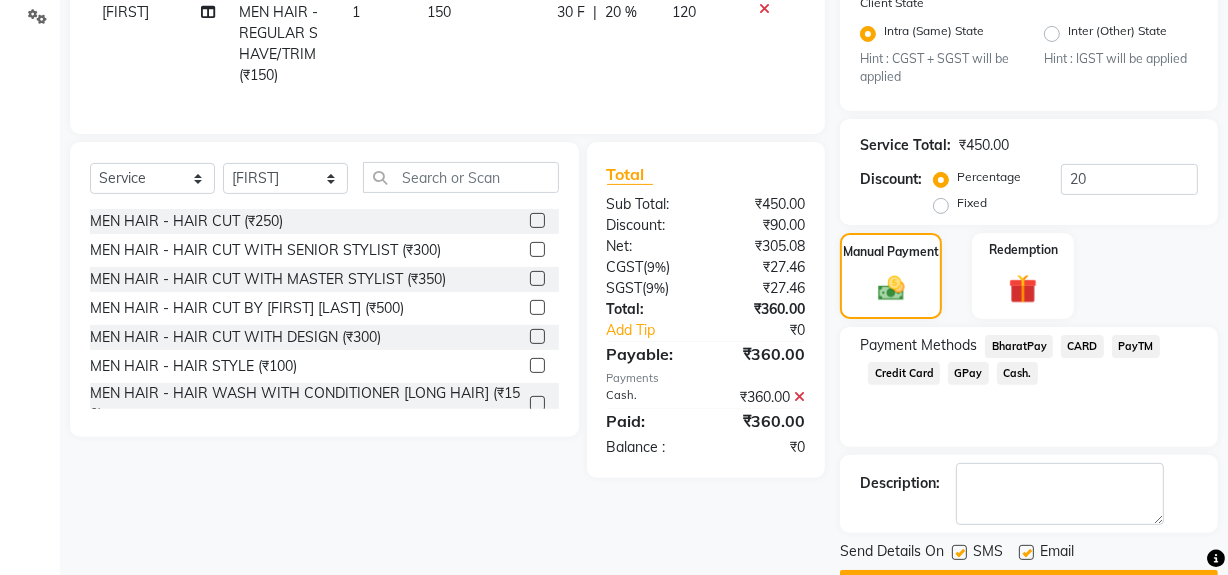 click 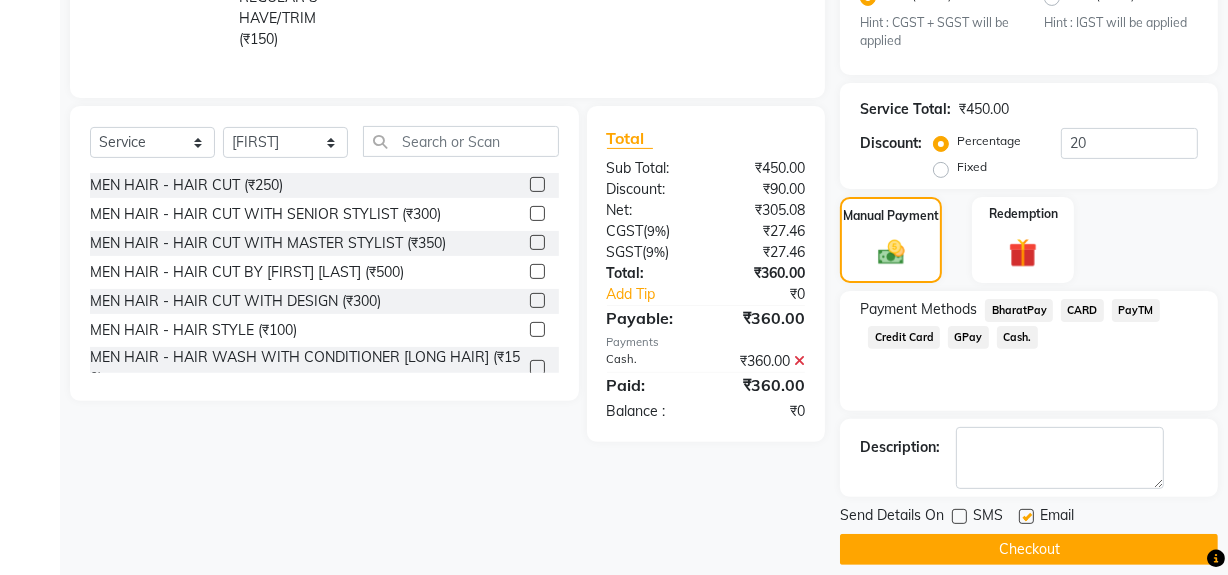 scroll, scrollTop: 524, scrollLeft: 0, axis: vertical 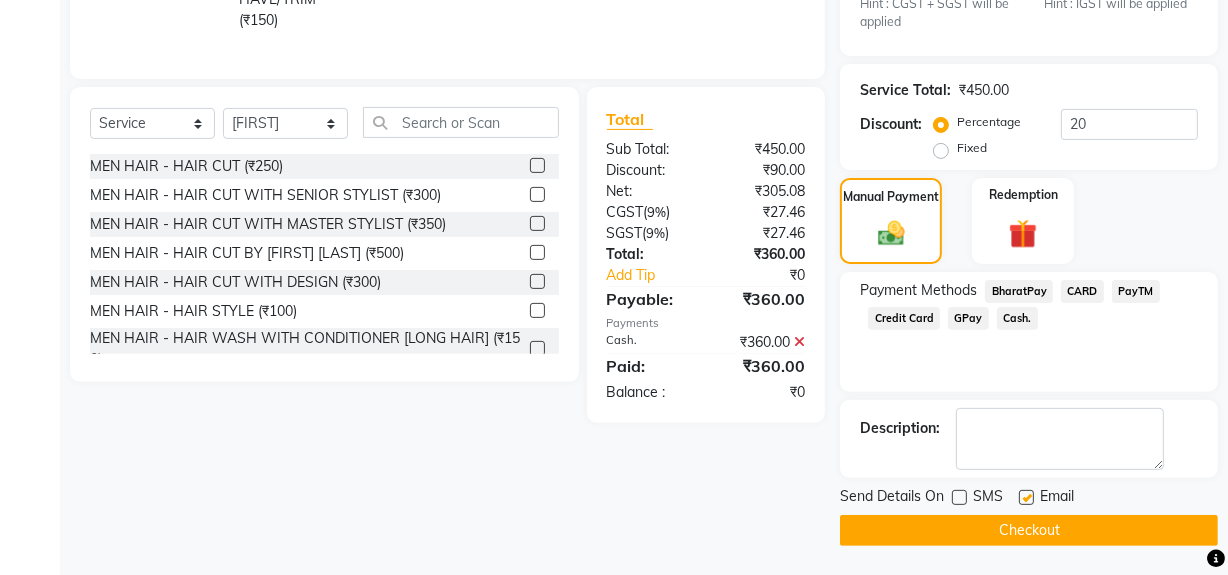 click on "Checkout" 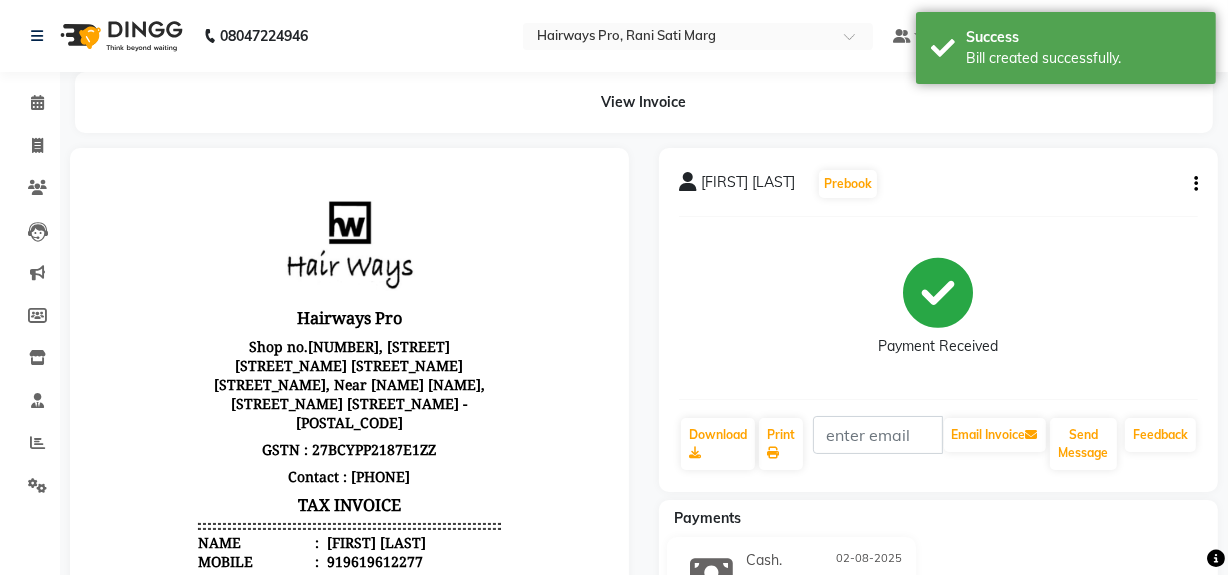 scroll, scrollTop: 0, scrollLeft: 0, axis: both 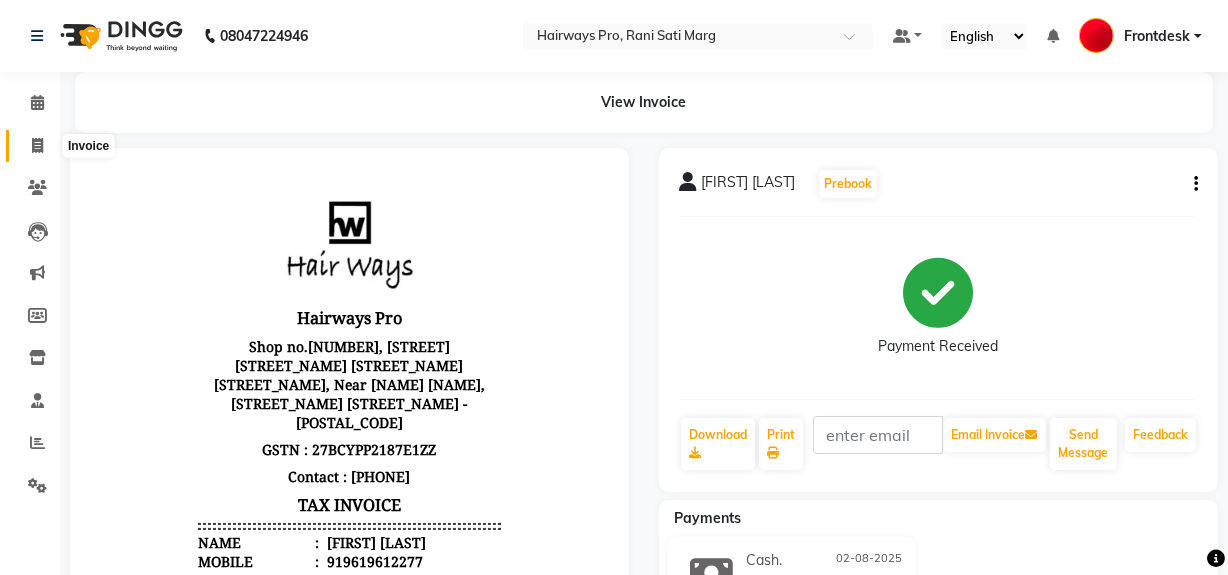 click 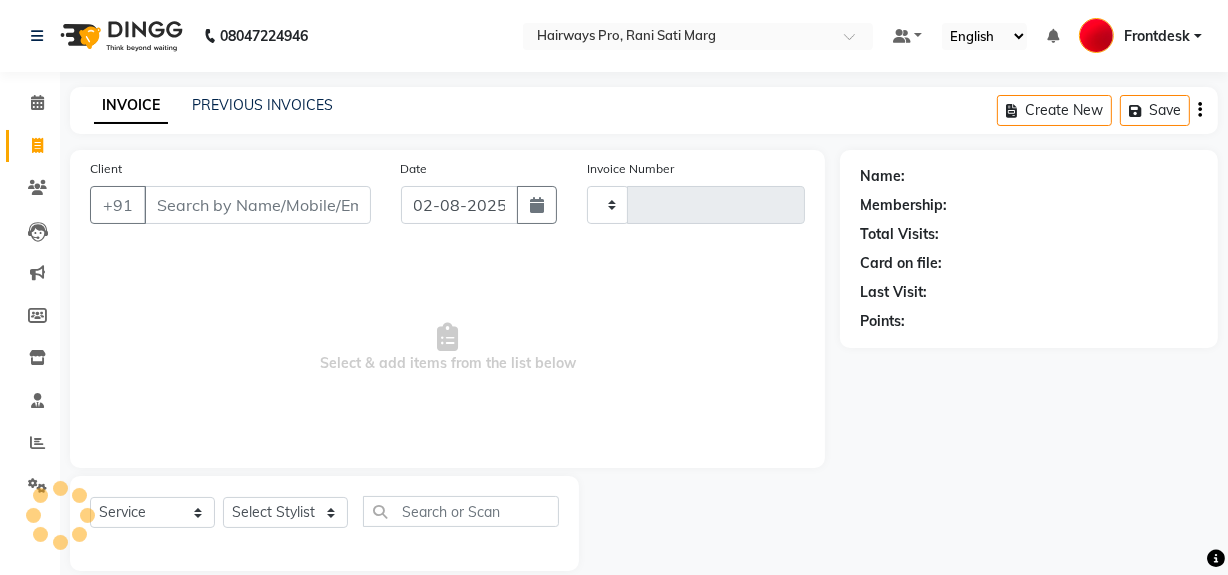 scroll, scrollTop: 26, scrollLeft: 0, axis: vertical 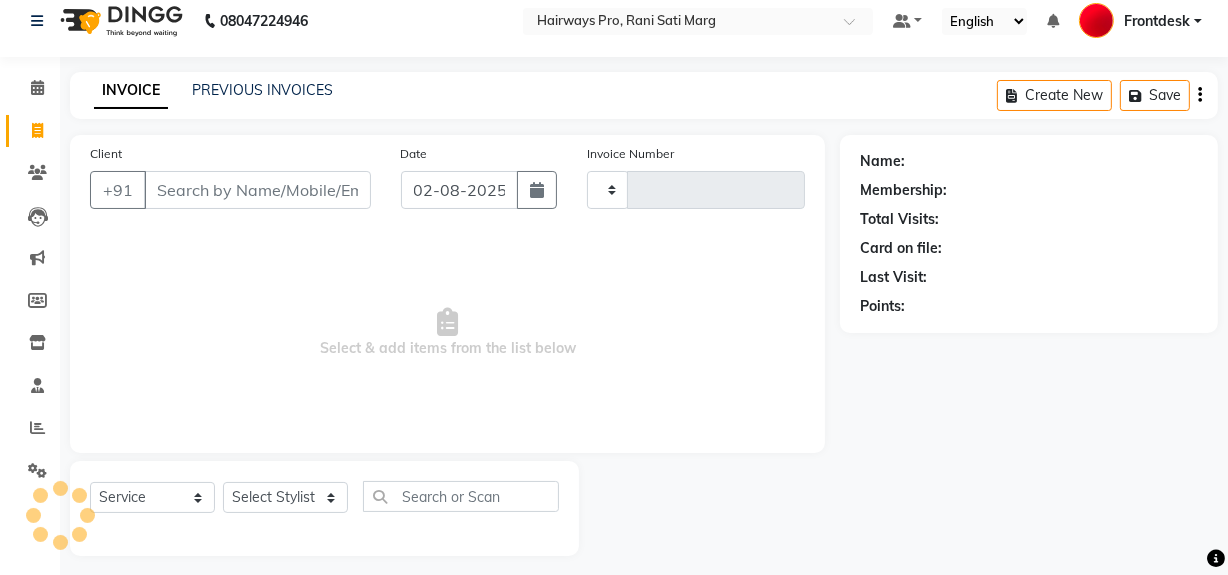 type on "2324" 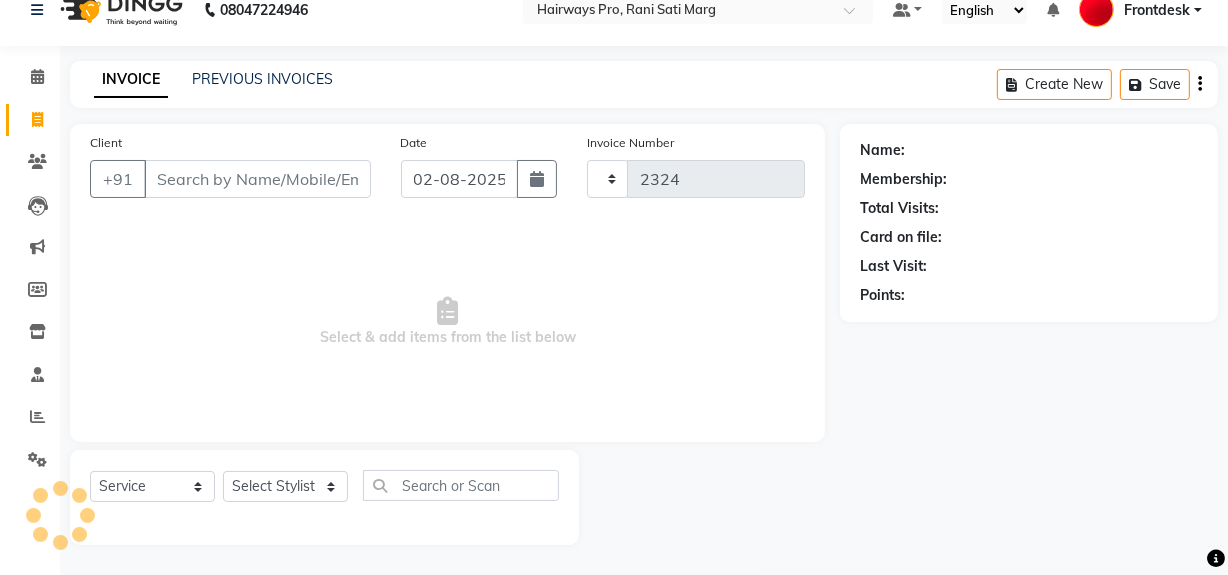 select on "787" 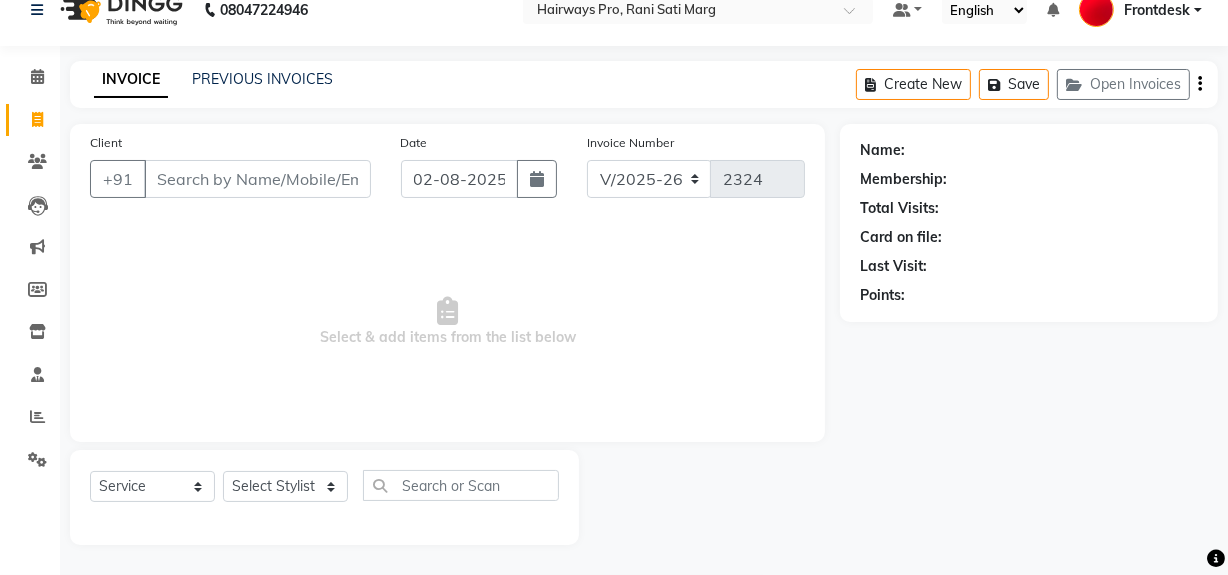 click on "Client" at bounding box center [257, 179] 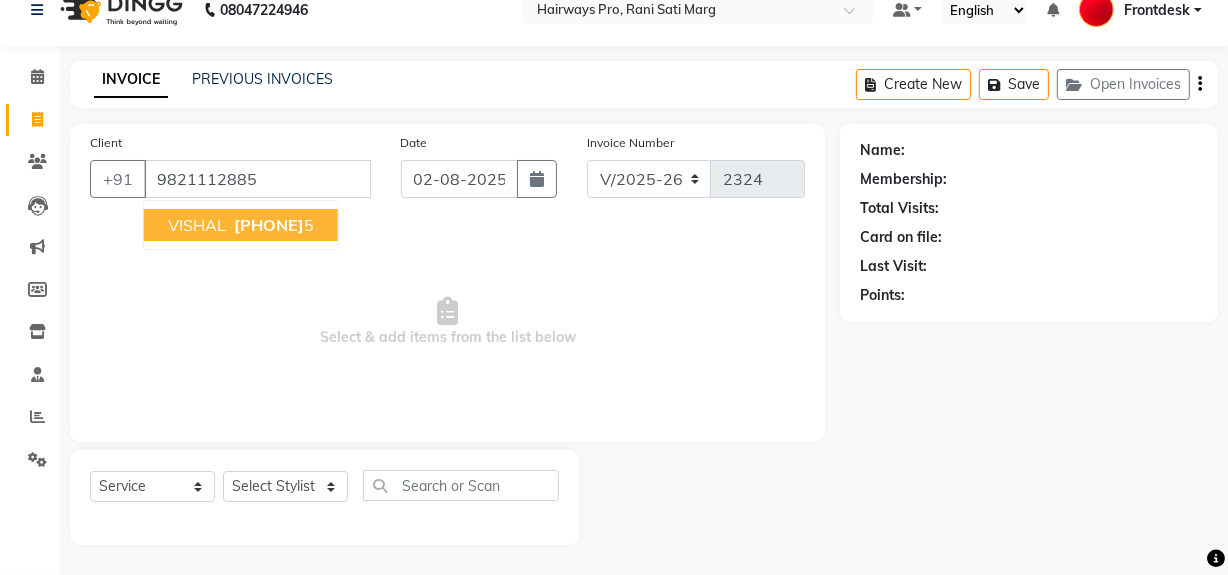 type on "9821112885" 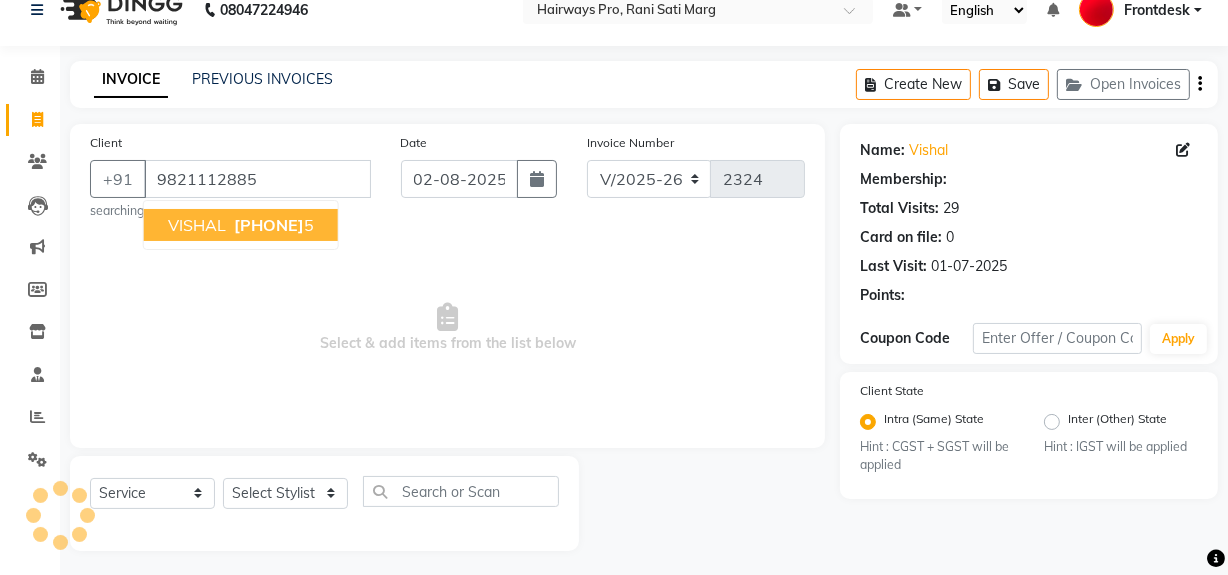 click on "VISHAL" at bounding box center [197, 225] 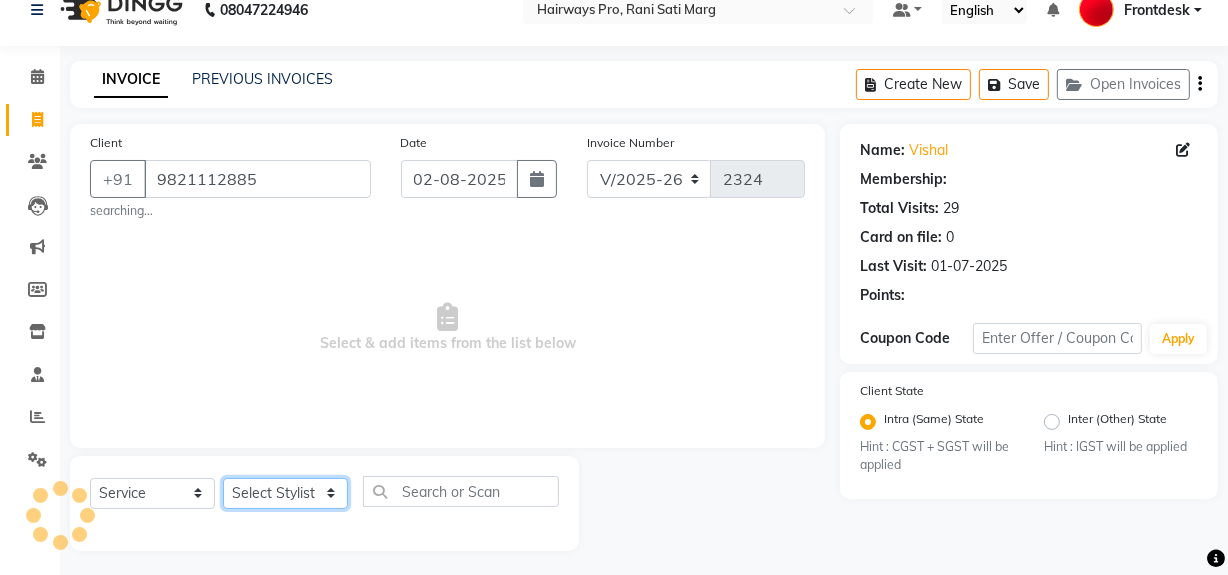 click on "Select Stylist [FIRST] [LAST] [FIRST] [LAST] [FIRST] [LAST] [FIRST] [LAST] [FIRST] [LAST] [FIRST] [LAST] [FIRST] [LAST] [FIRST] [LAST] [FIRST] [LAST] [FIRST] [LAST]" 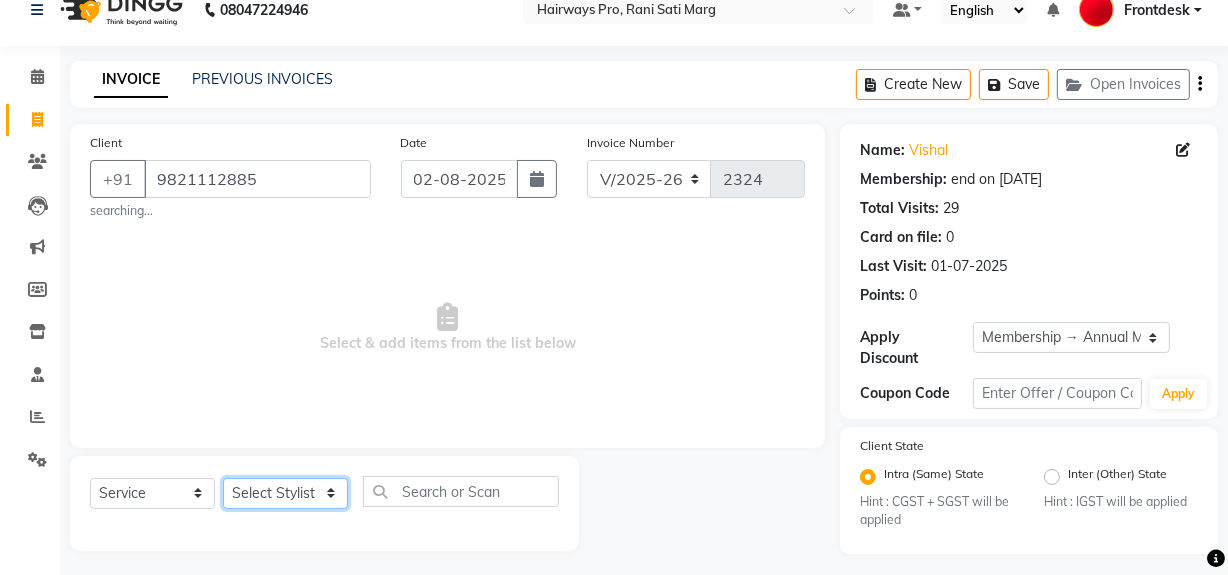 select on "13188" 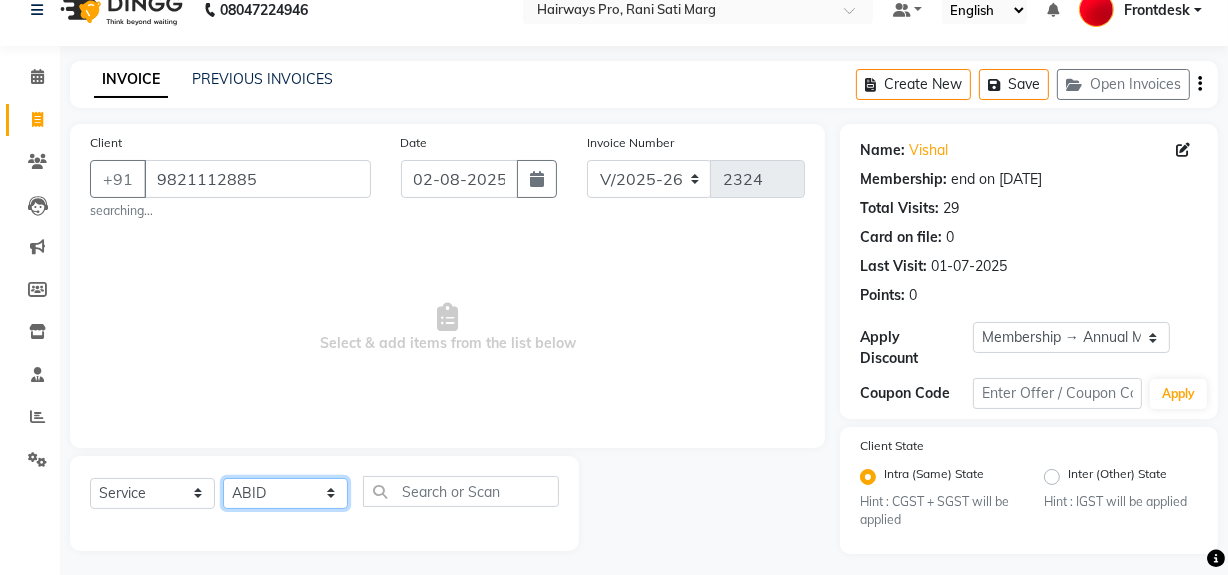 click on "Select Stylist [FIRST] [LAST] [FIRST] [LAST] [FIRST] [LAST] [FIRST] [LAST] [FIRST] [LAST] [FIRST] [LAST] [FIRST] [LAST] [FIRST] [LAST] [FIRST] [LAST] [FIRST] [LAST]" 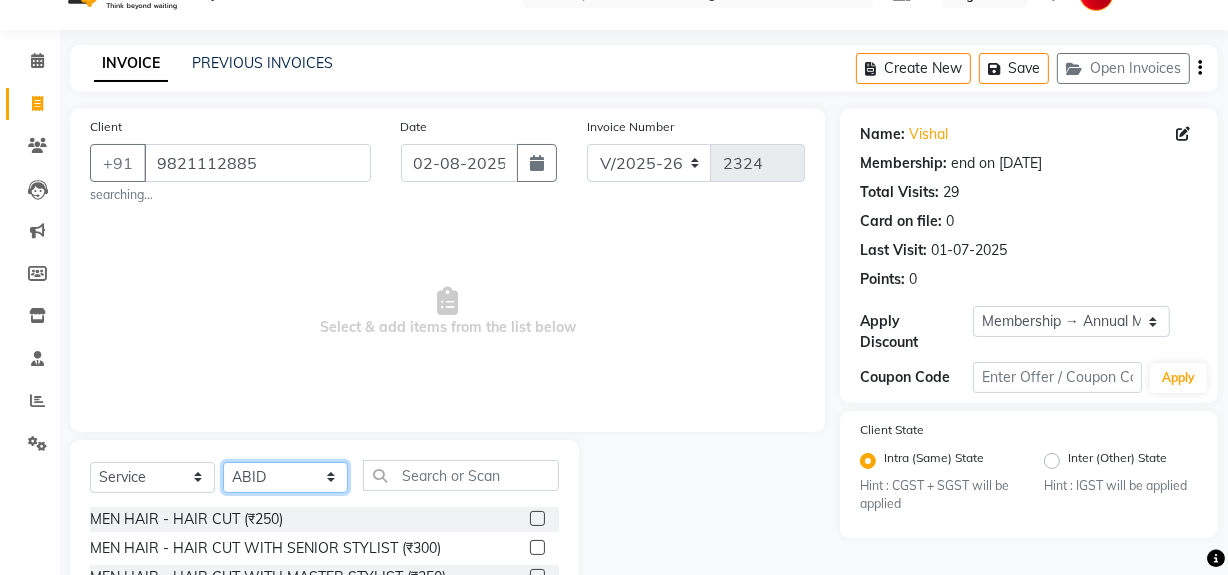 scroll, scrollTop: 232, scrollLeft: 0, axis: vertical 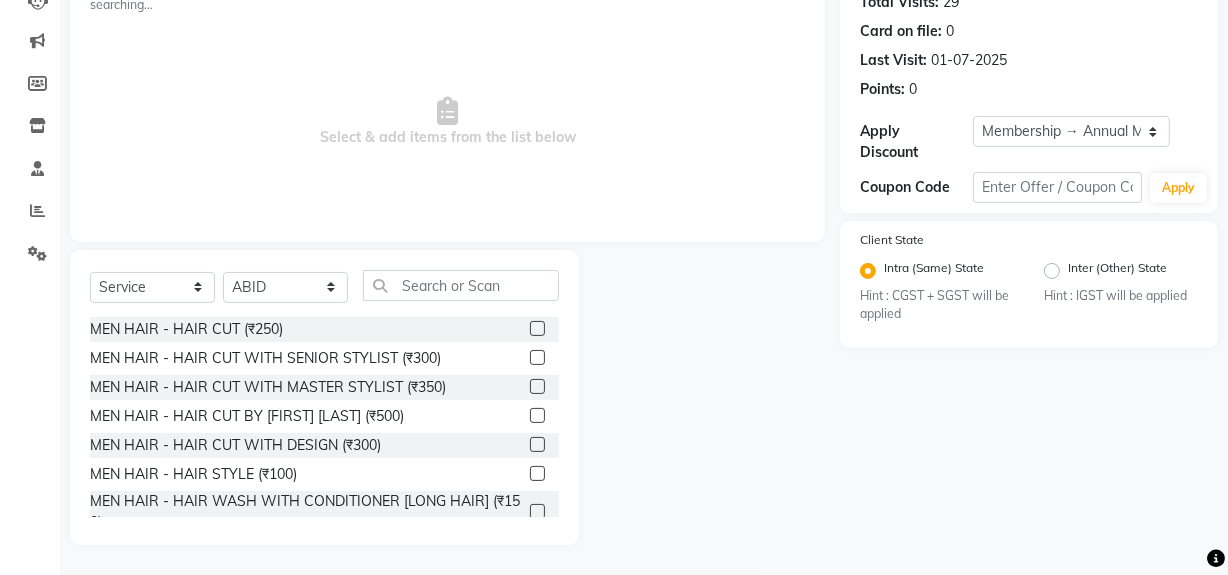 click 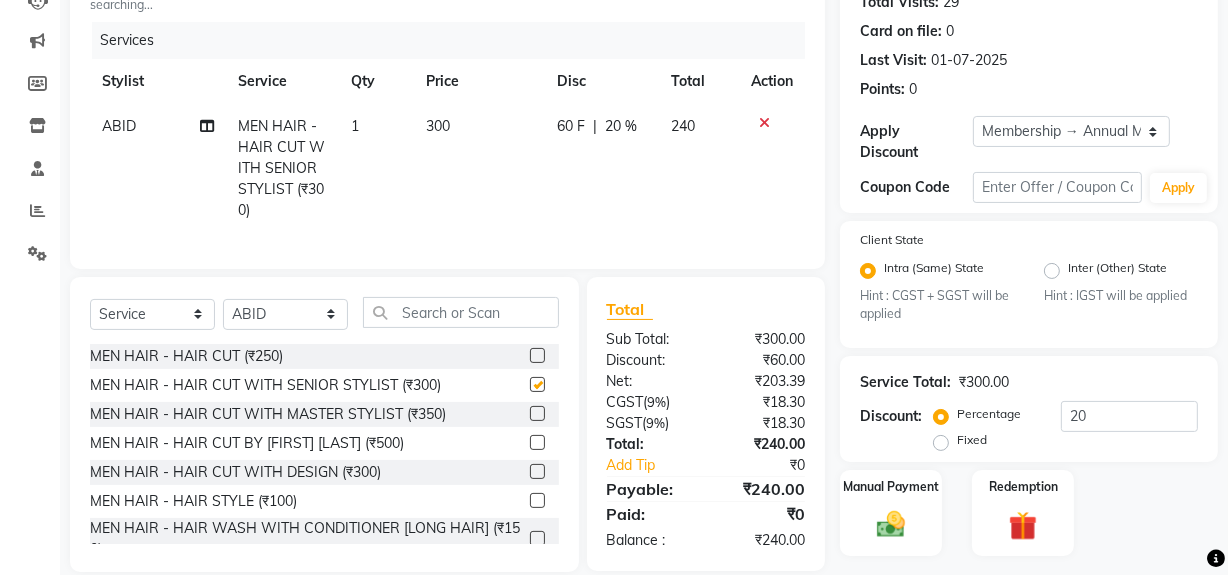 checkbox on "false" 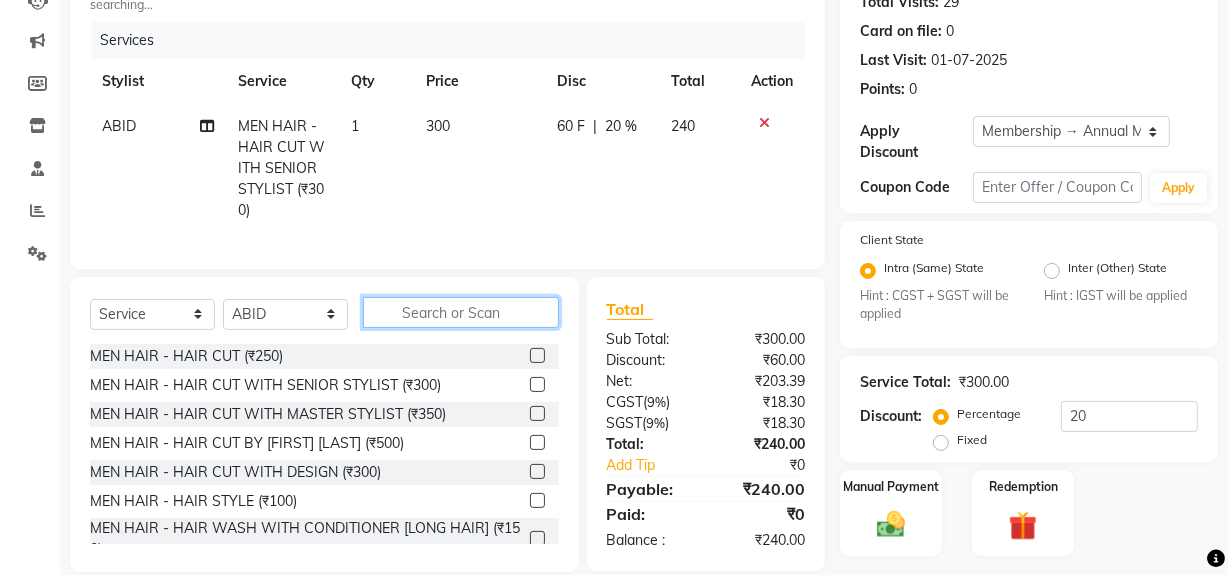 click 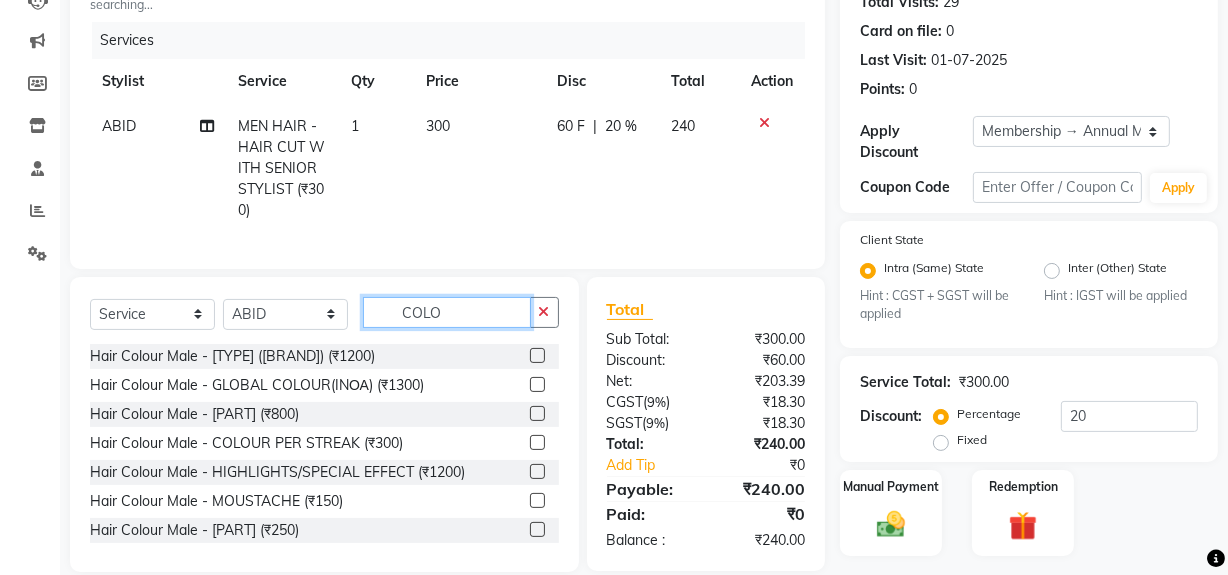 type on "COLO" 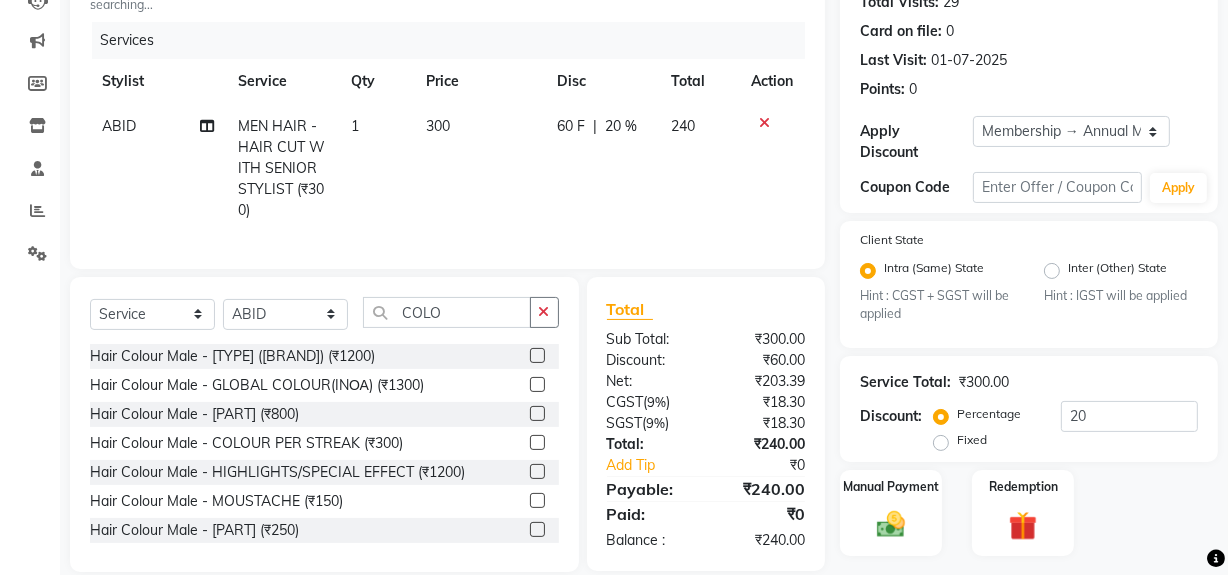 click 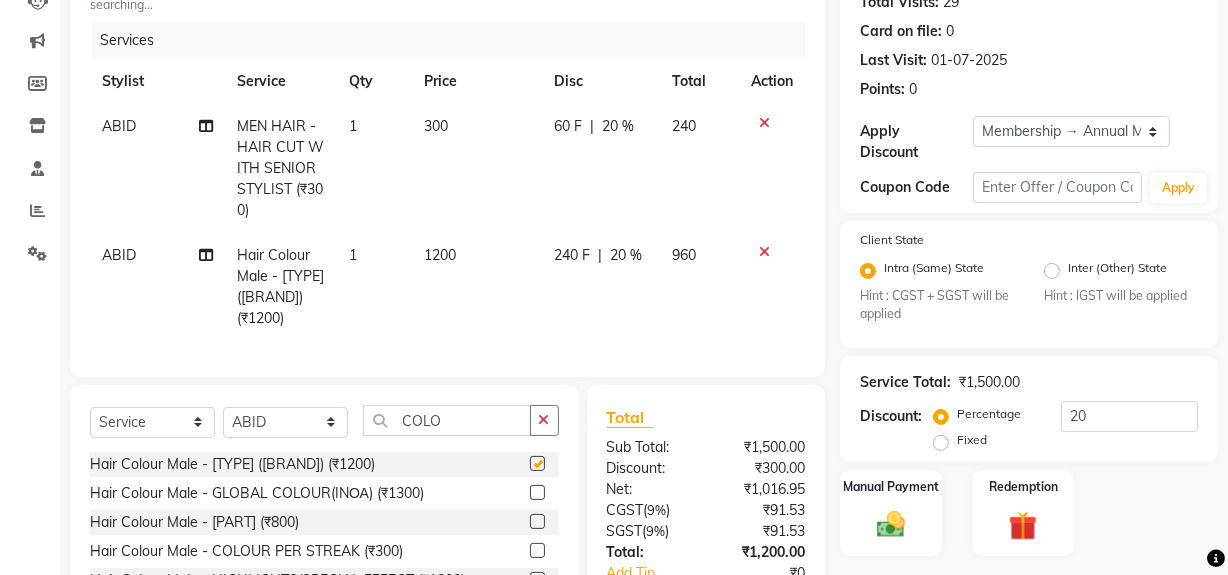 checkbox on "false" 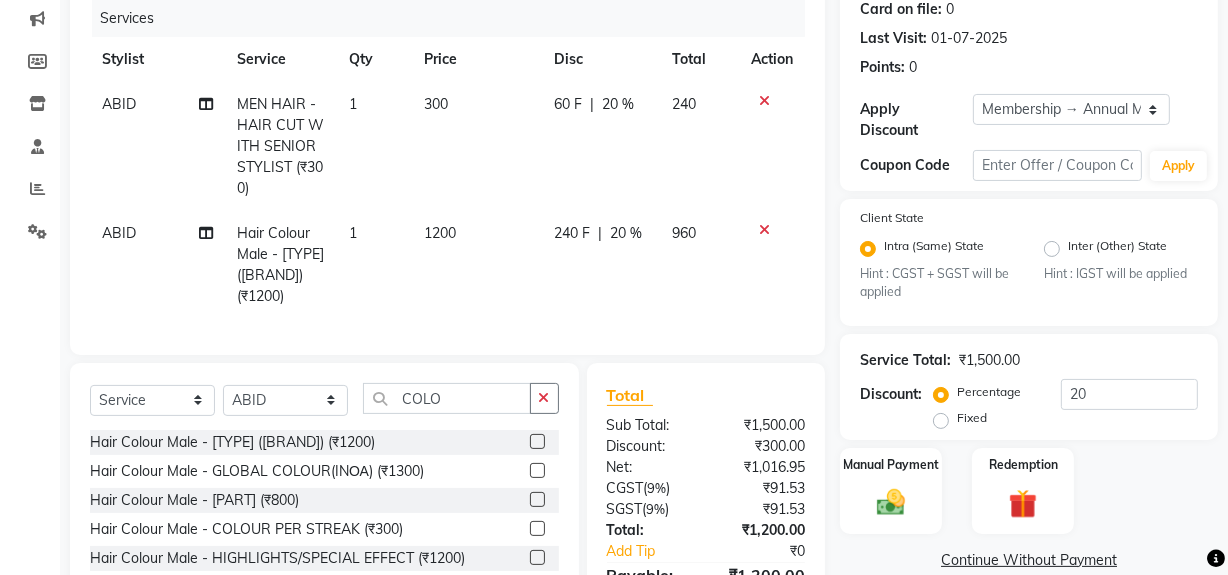 scroll, scrollTop: 401, scrollLeft: 0, axis: vertical 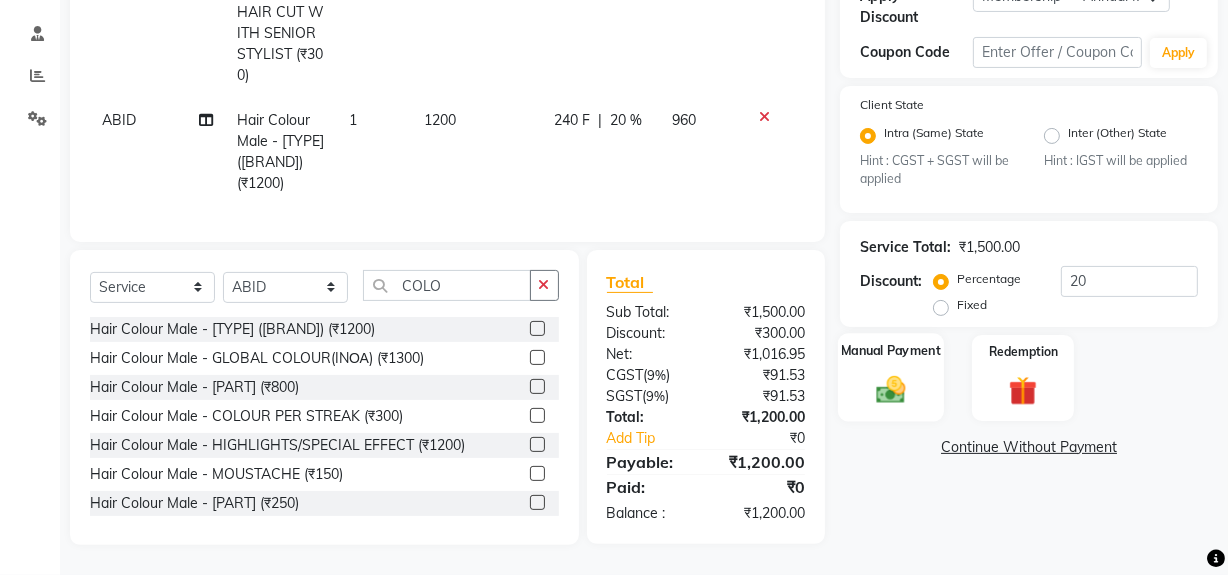 click 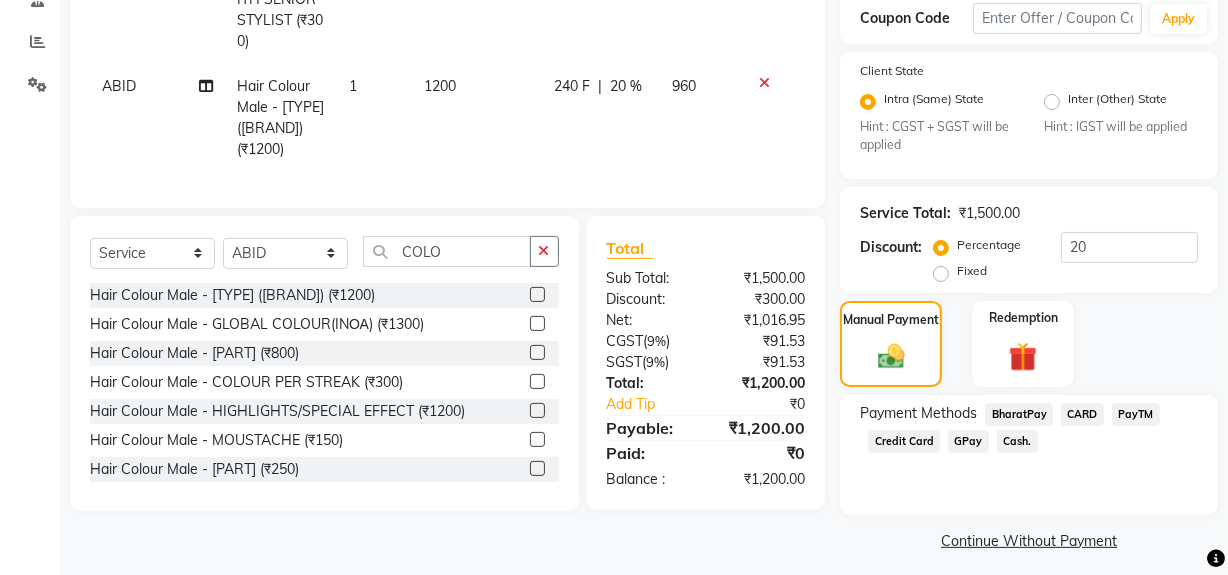 click on "CARD" 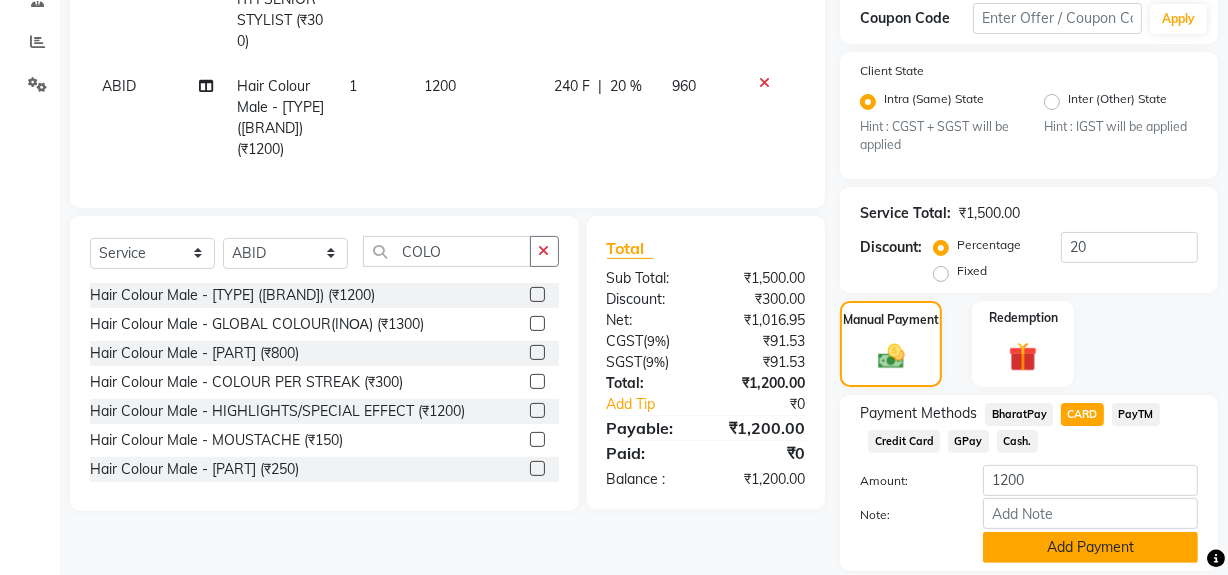 click on "Add Payment" 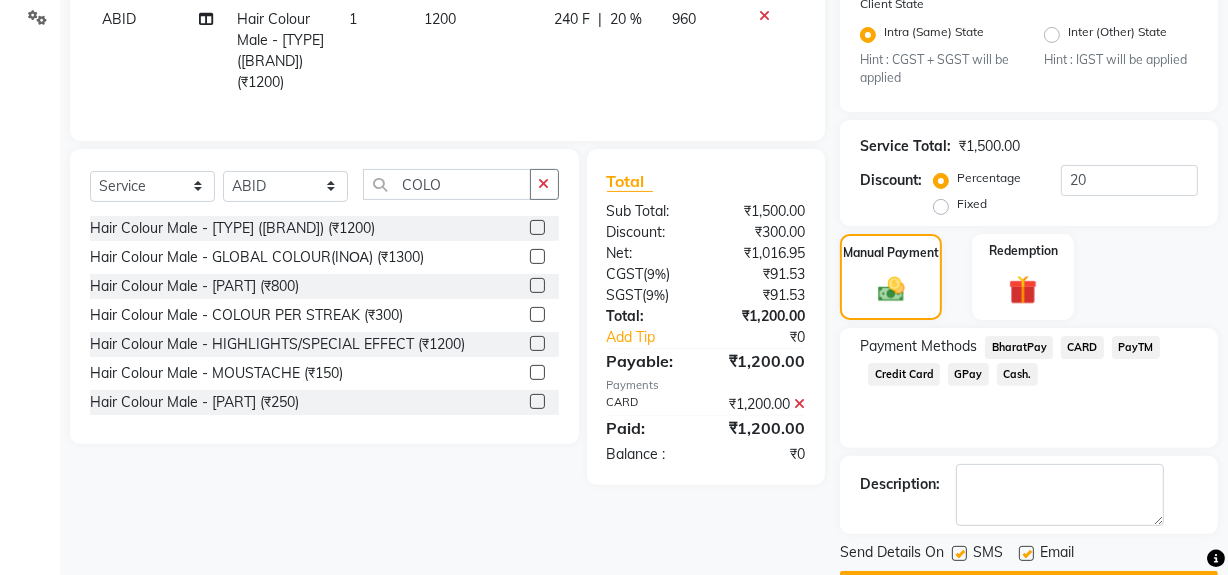 scroll, scrollTop: 524, scrollLeft: 0, axis: vertical 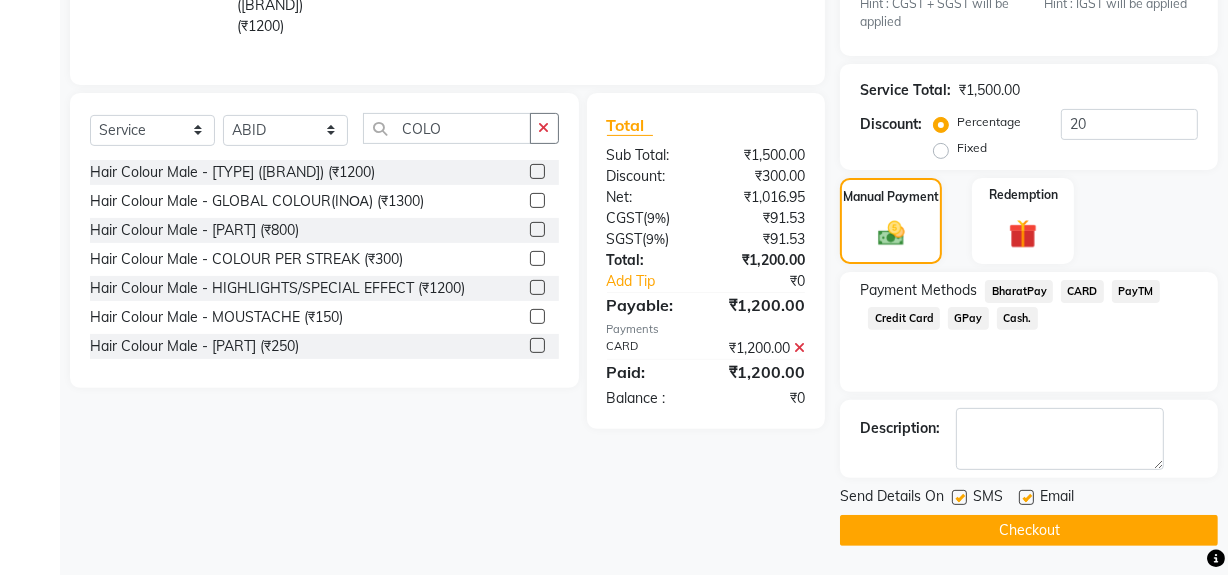 click on "Checkout" 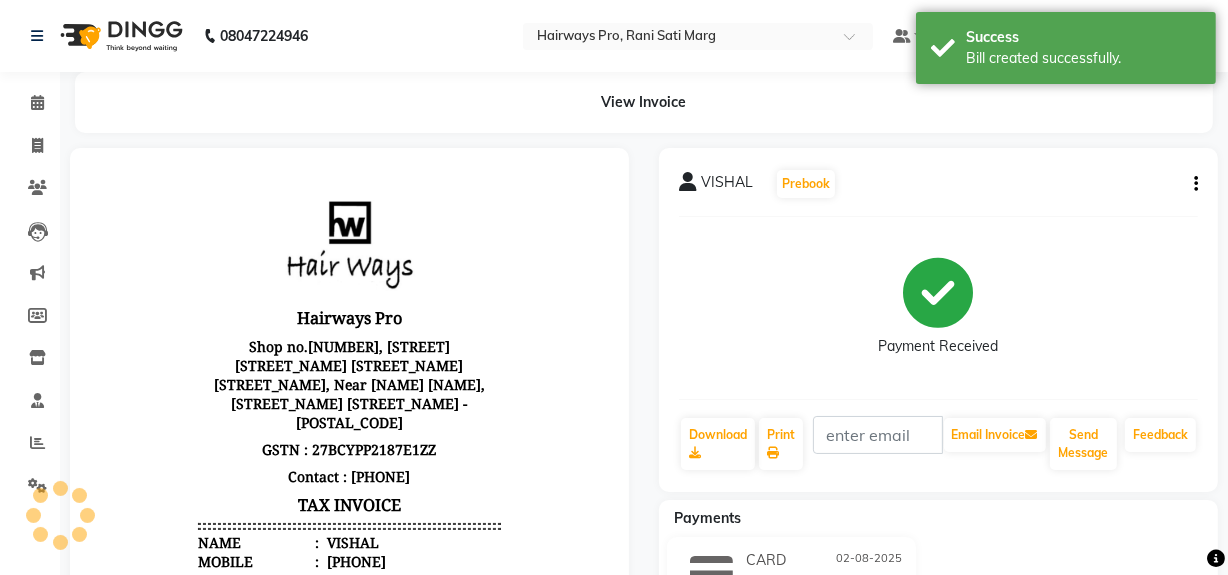 scroll, scrollTop: 0, scrollLeft: 0, axis: both 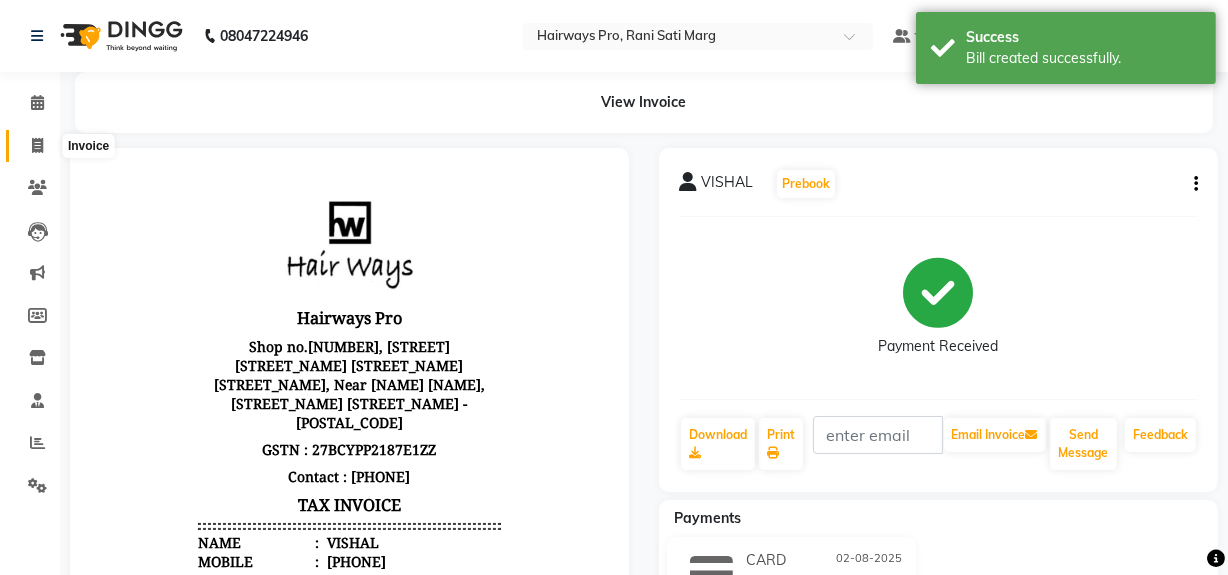 click 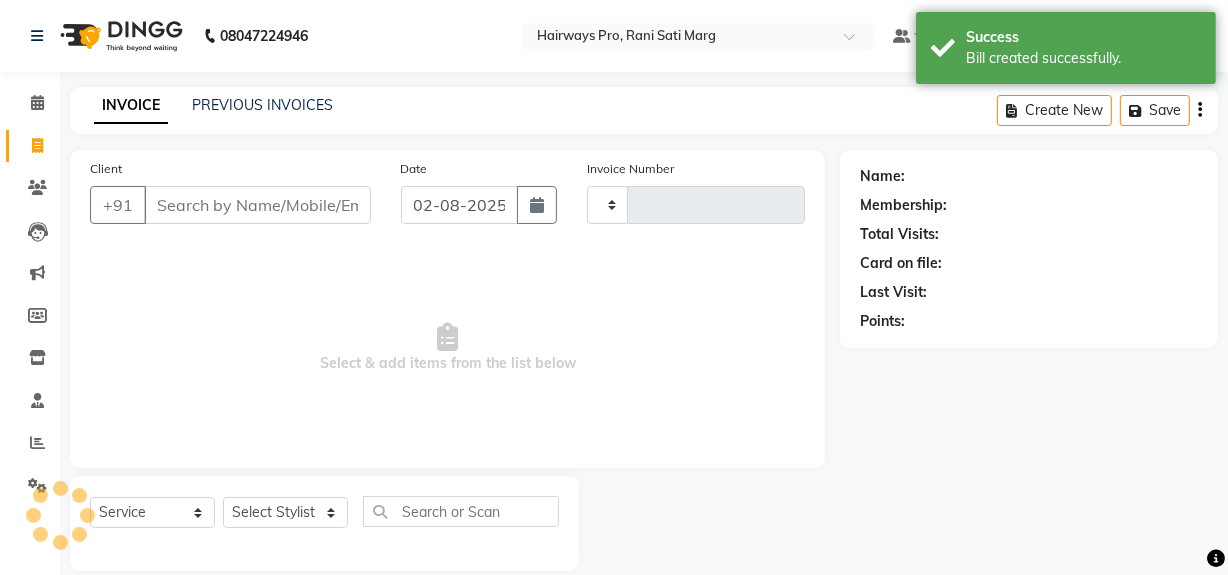 scroll, scrollTop: 26, scrollLeft: 0, axis: vertical 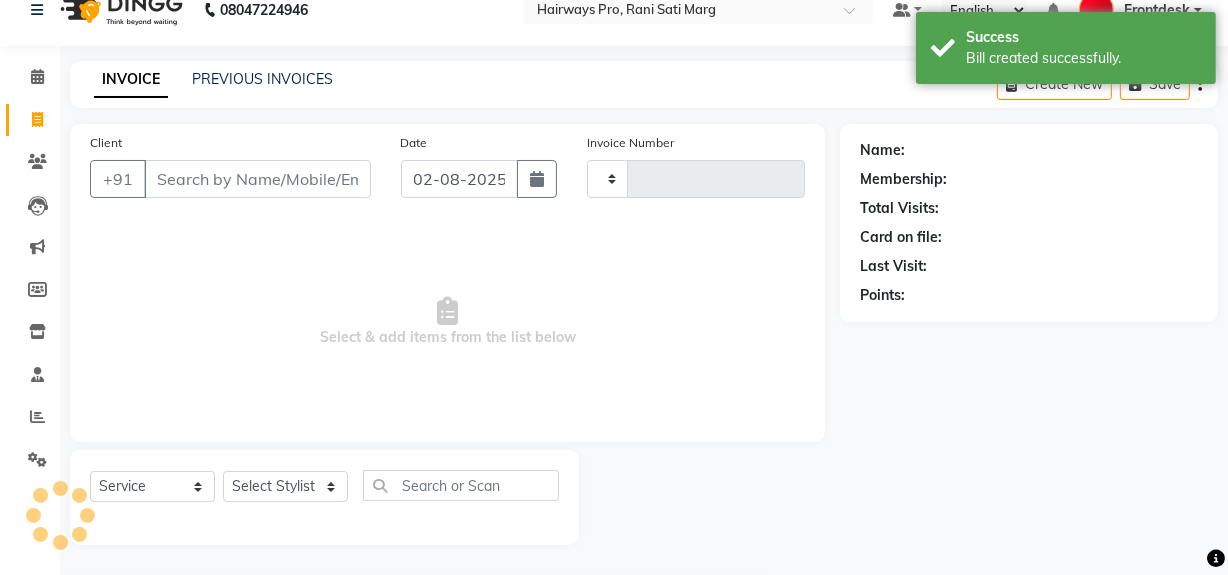 type on "2325" 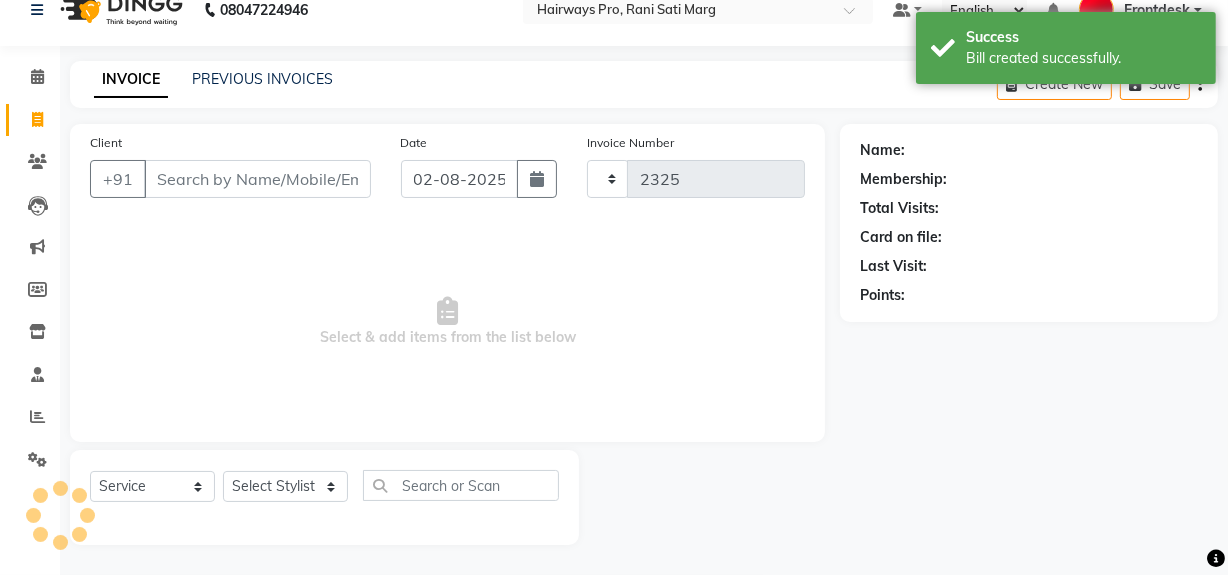 select on "787" 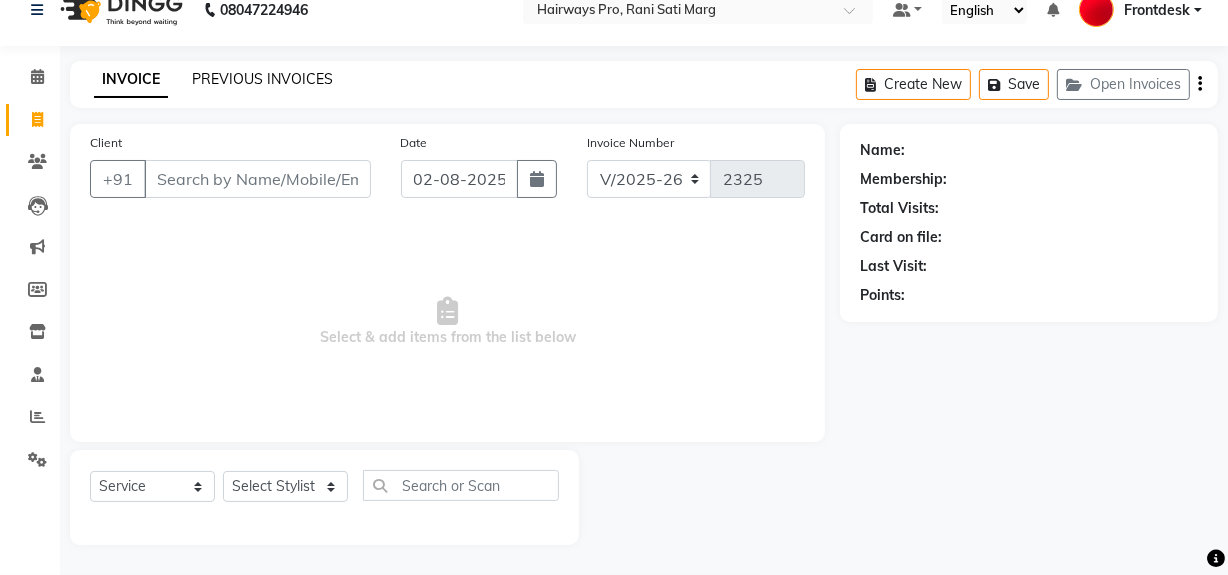 click on "PREVIOUS INVOICES" 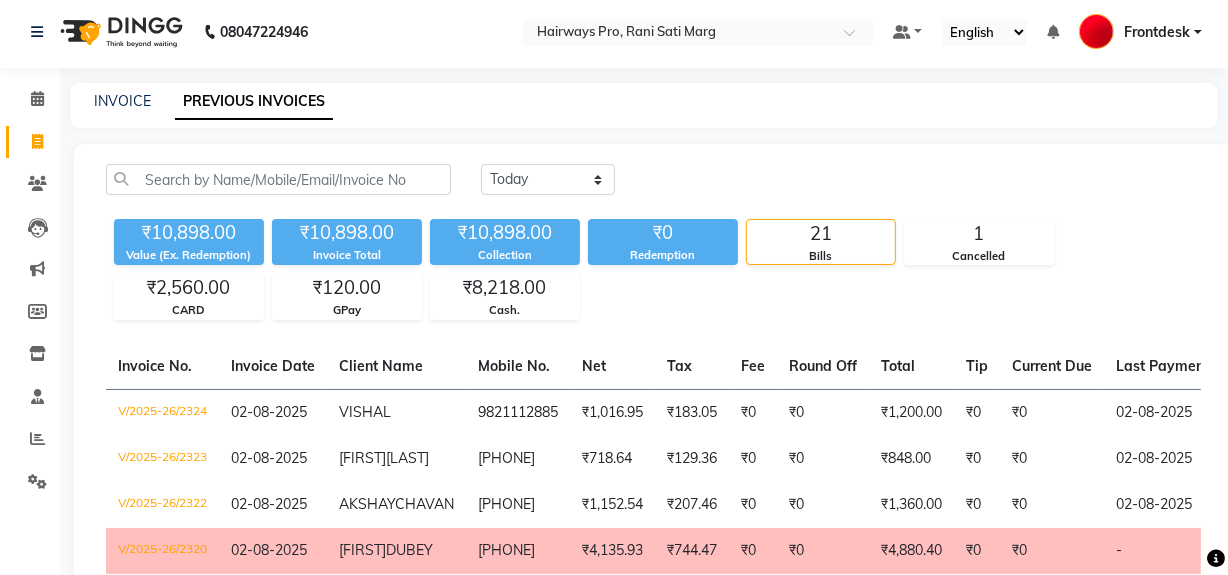 scroll, scrollTop: 0, scrollLeft: 0, axis: both 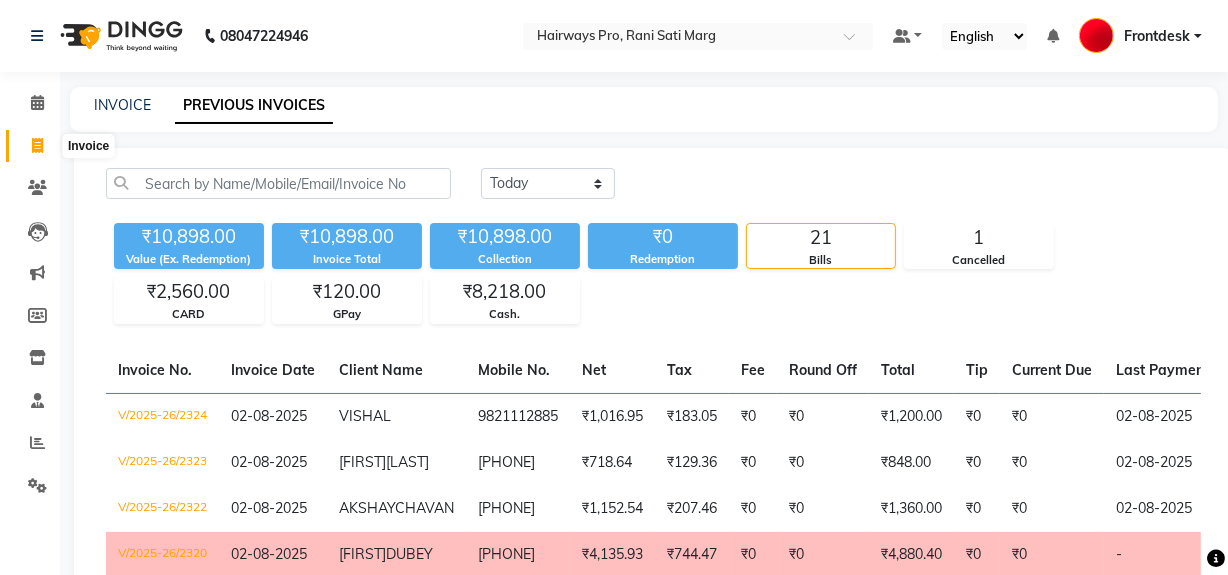 click 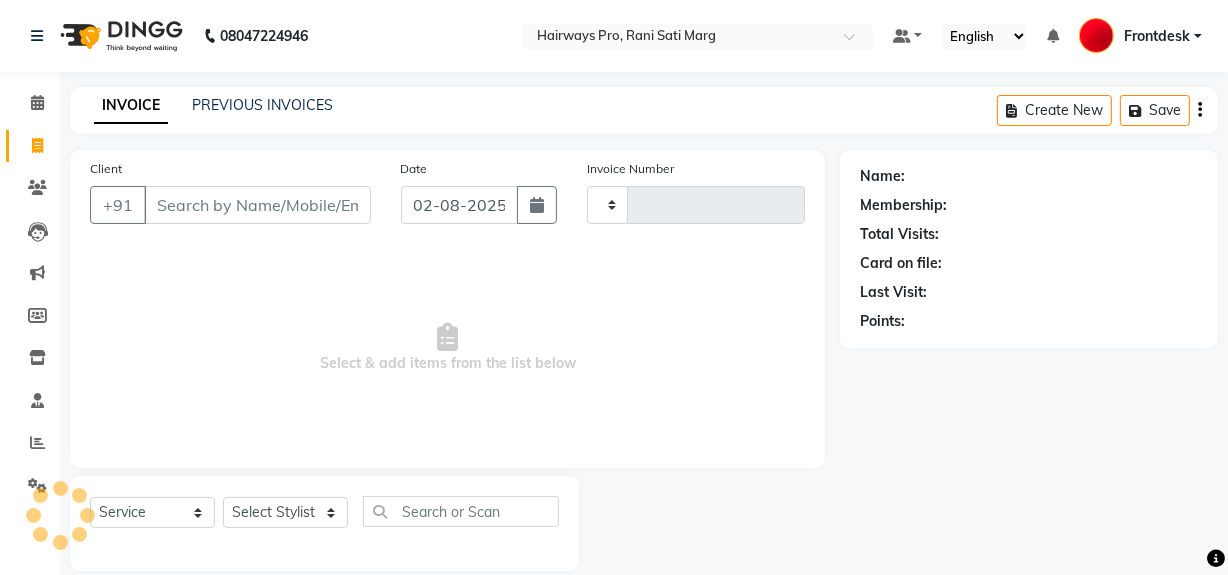 scroll, scrollTop: 26, scrollLeft: 0, axis: vertical 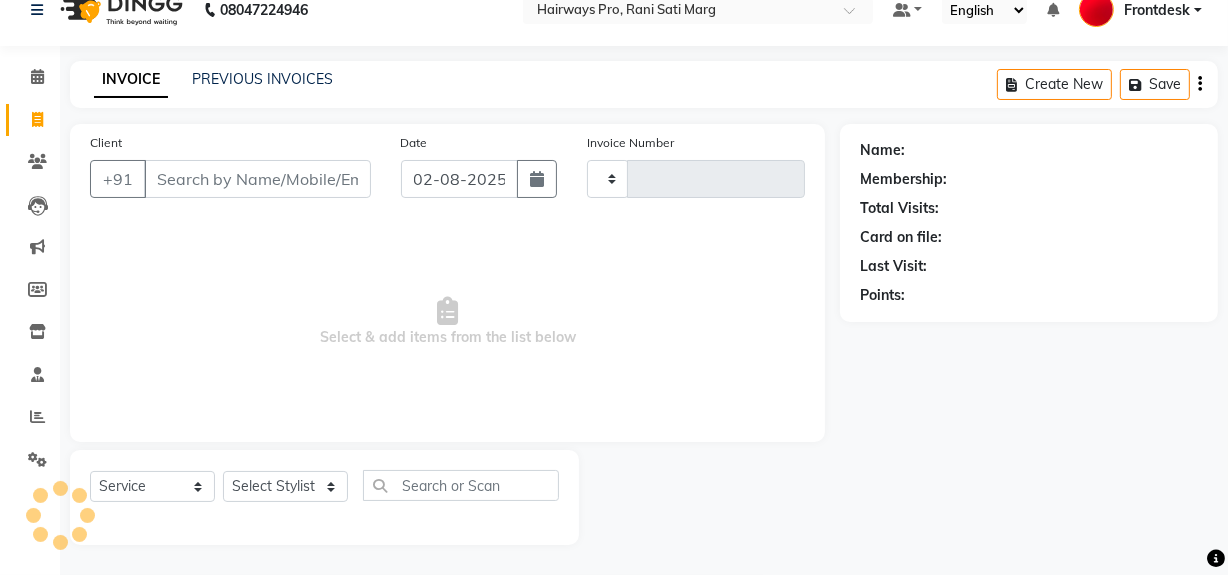 type on "2325" 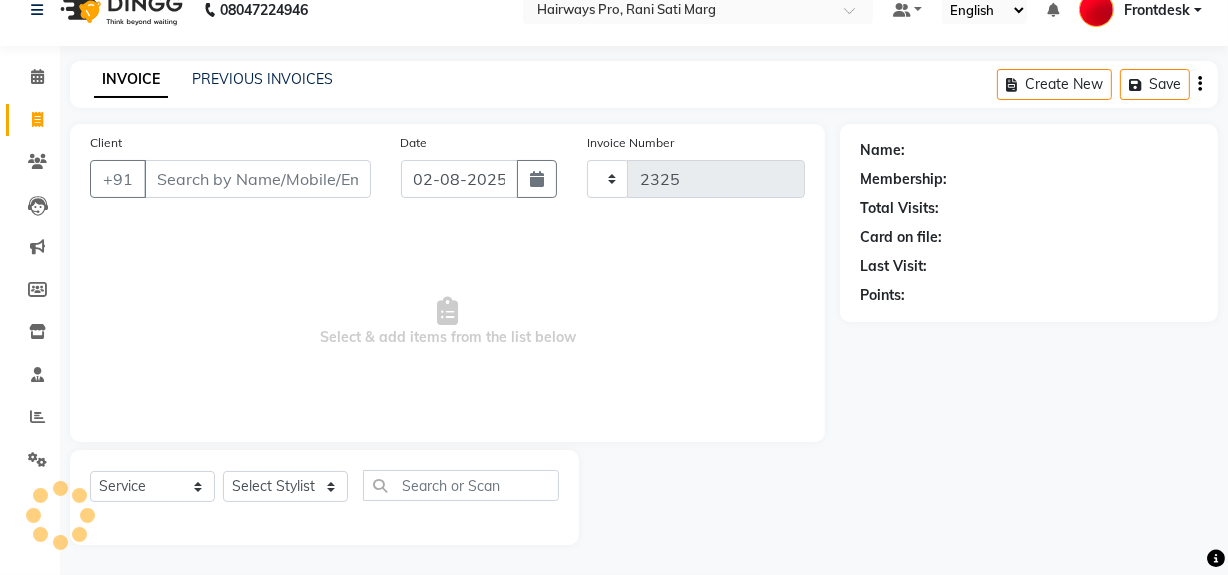 select on "787" 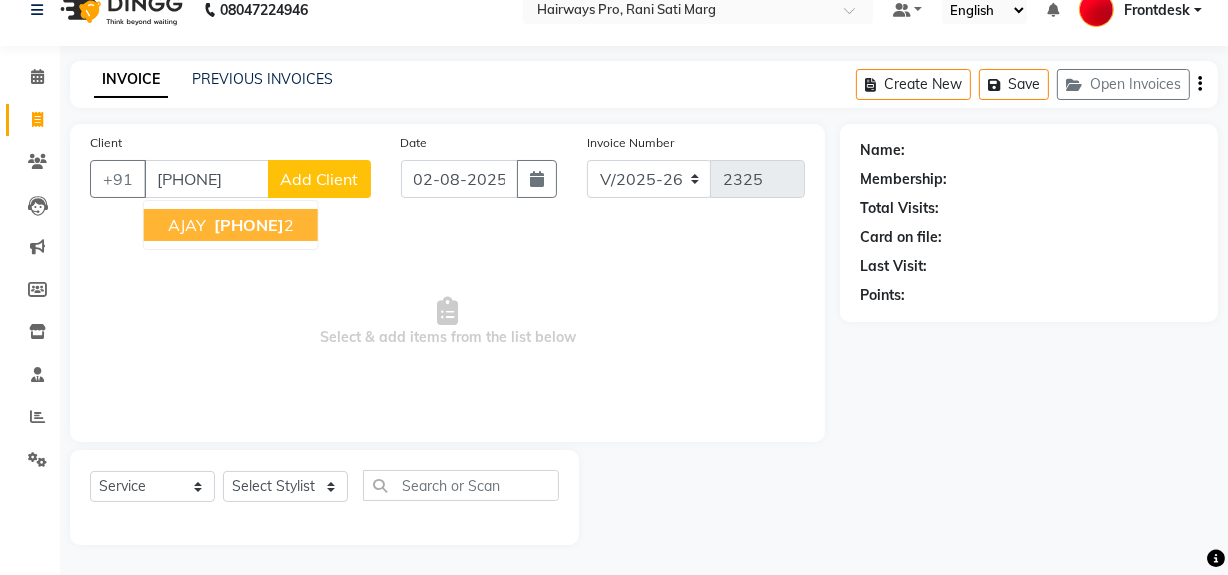 type on "[PHONE]" 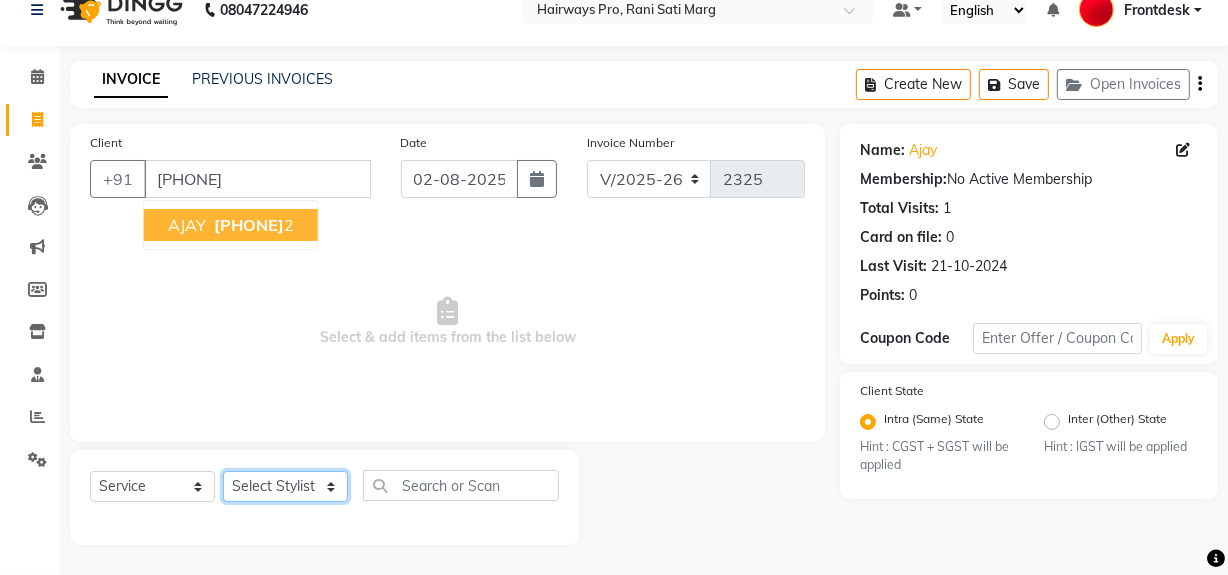 click on "Select Stylist [FIRST] [LAST] [FIRST] [LAST] [FIRST] [LAST] [FIRST] [LAST] [FIRST] [LAST] [FIRST] [LAST] [FIRST] [LAST] [FIRST] [LAST] [FIRST] [LAST] [FIRST] [LAST]" 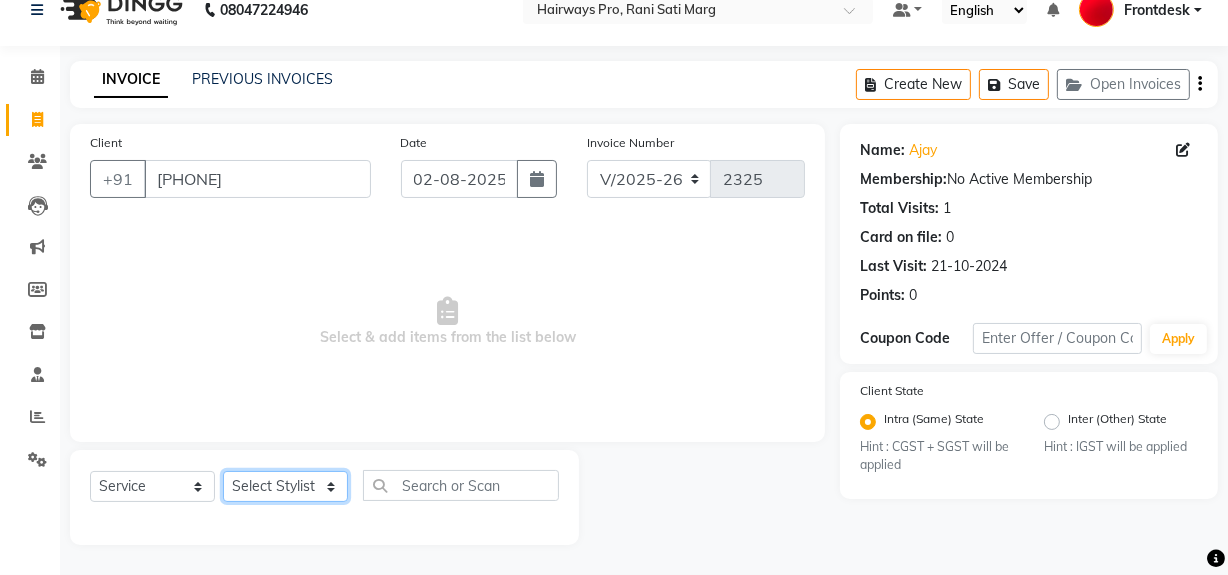 select on "45602" 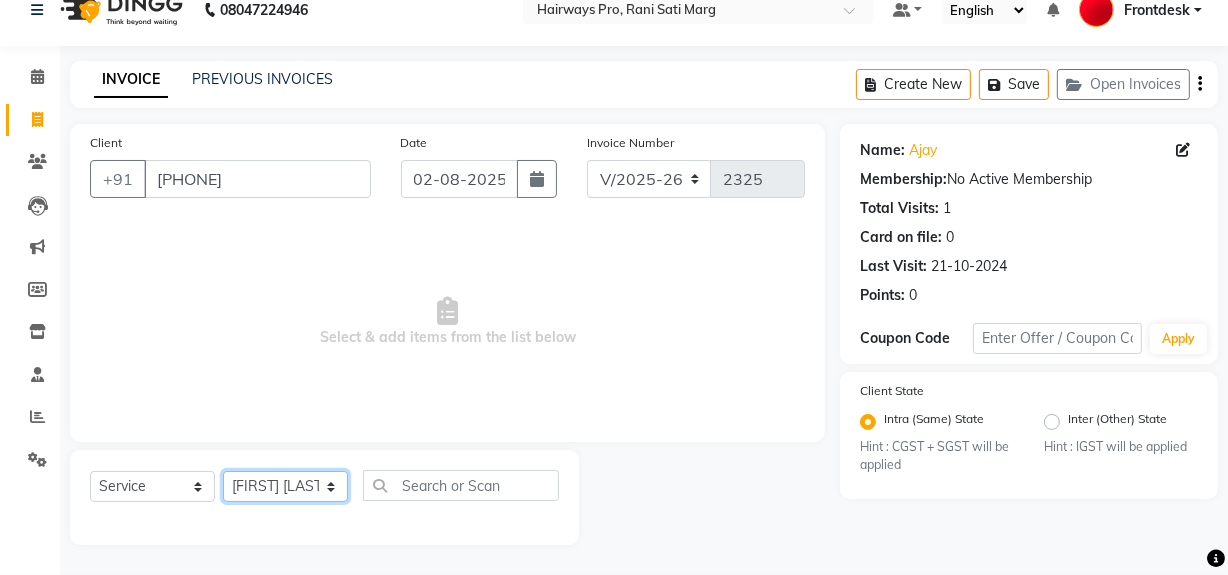 click on "Select Stylist [FIRST] [LAST] [FIRST] [LAST] [FIRST] [LAST] [FIRST] [LAST] [FIRST] [LAST] [FIRST] [LAST] [FIRST] [LAST] [FIRST] [LAST] [FIRST] [LAST] [FIRST] [LAST]" 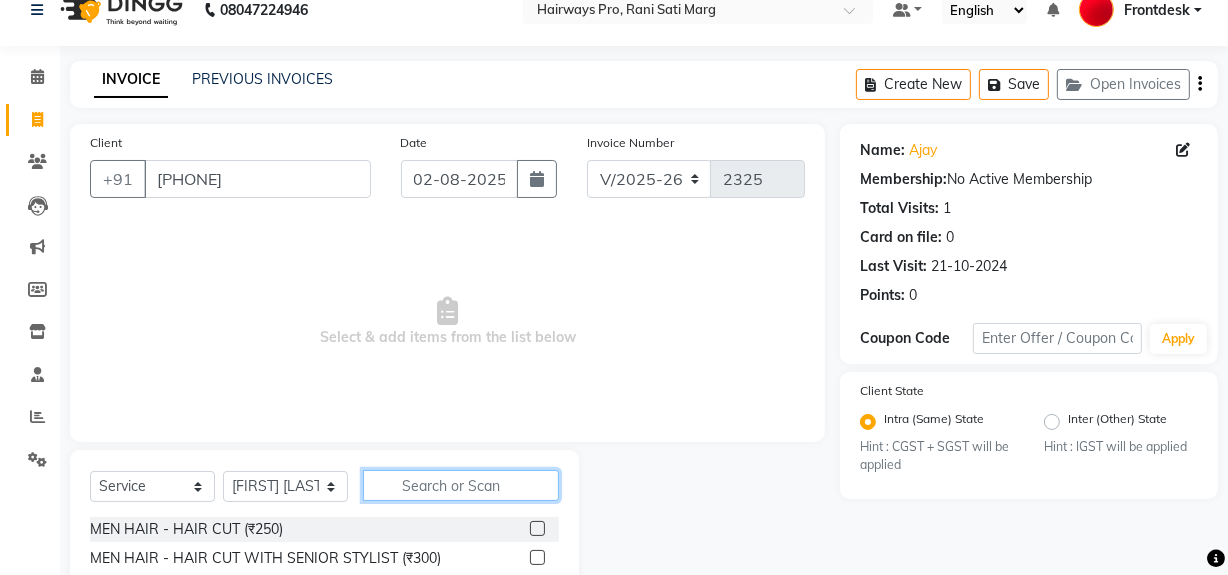 click 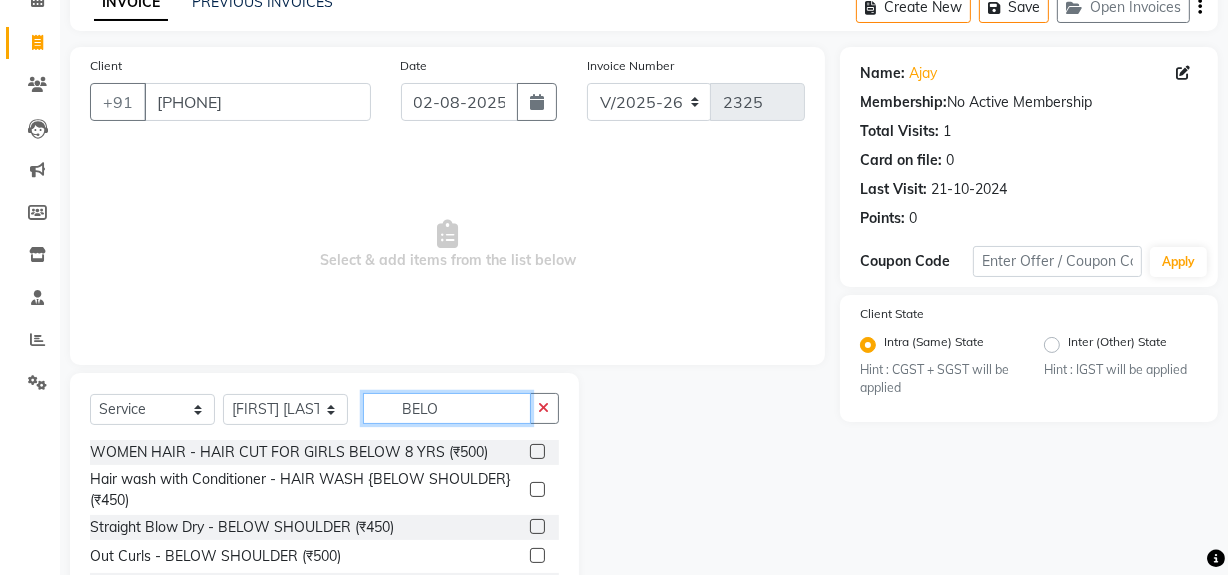 scroll, scrollTop: 208, scrollLeft: 0, axis: vertical 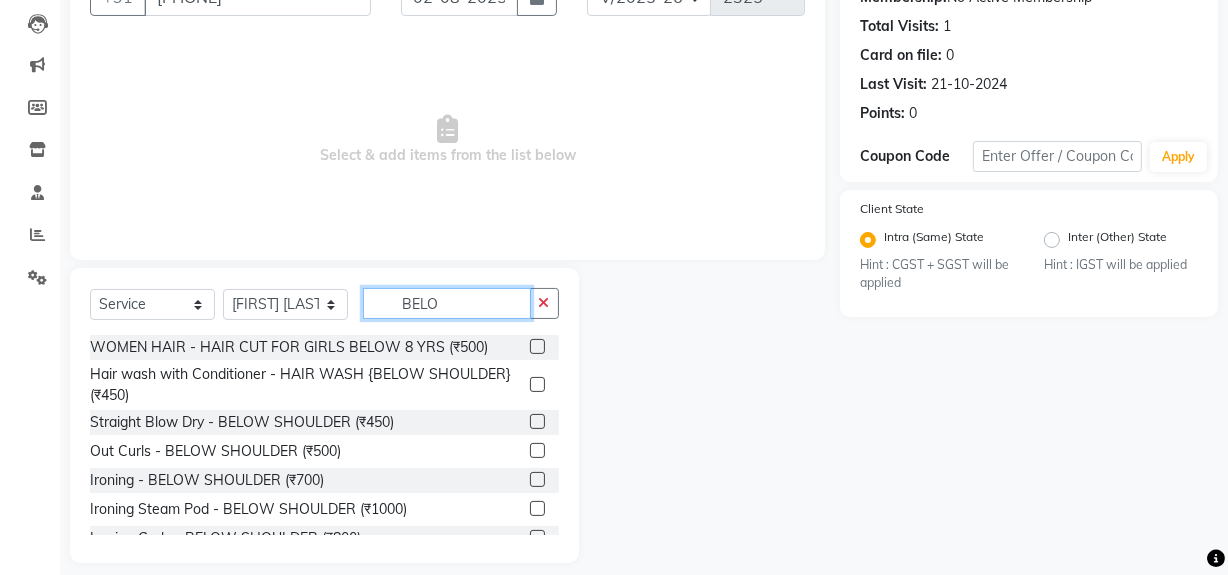 type on "BELO" 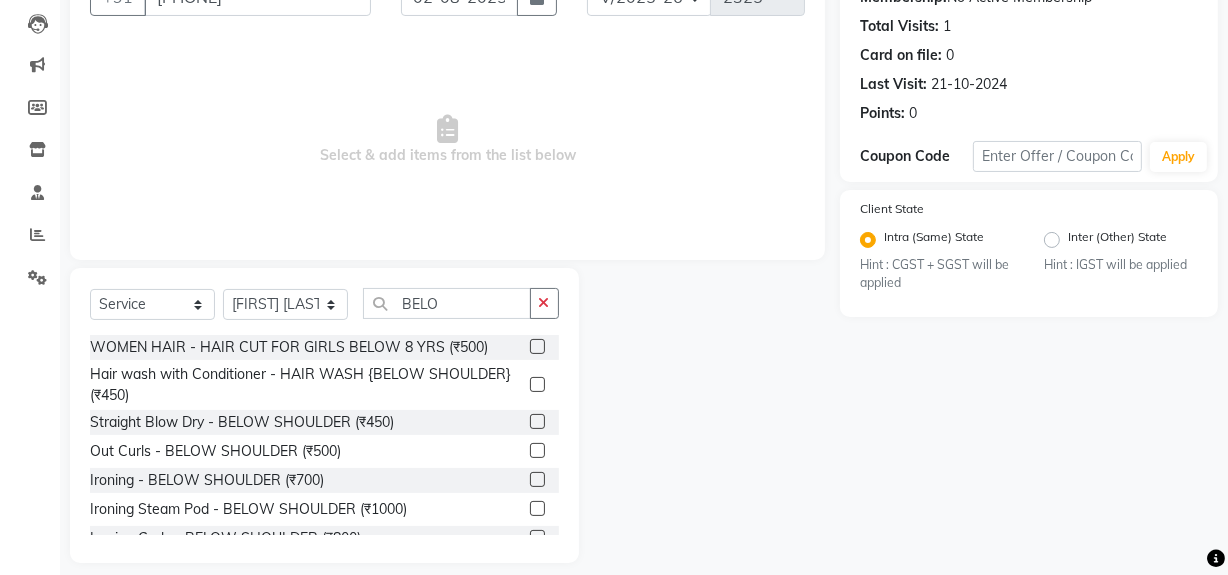 click 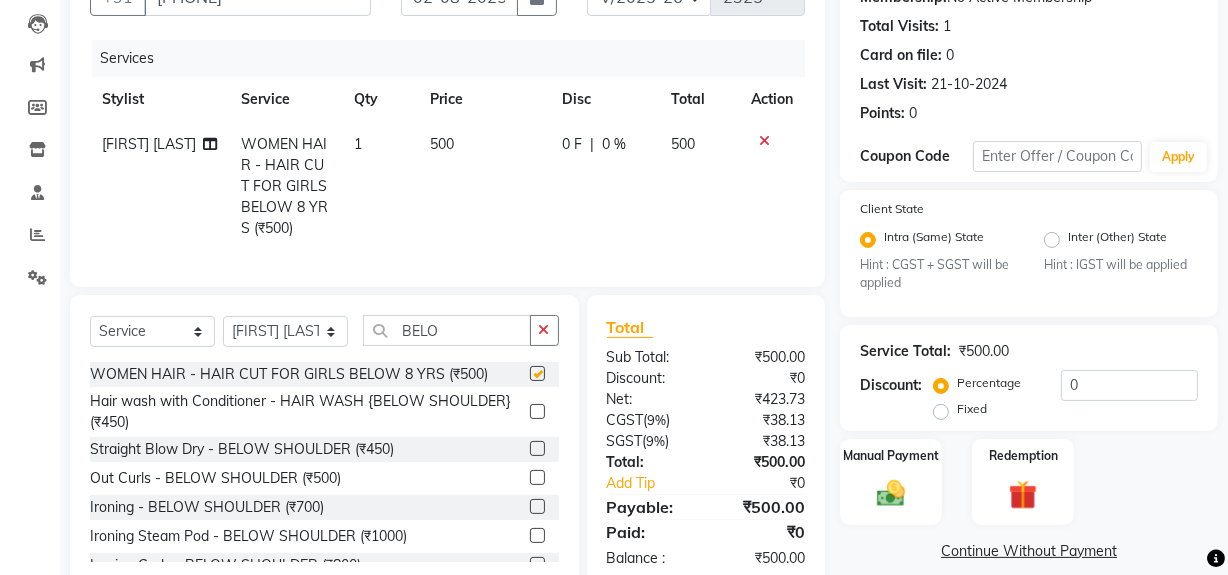 checkbox on "false" 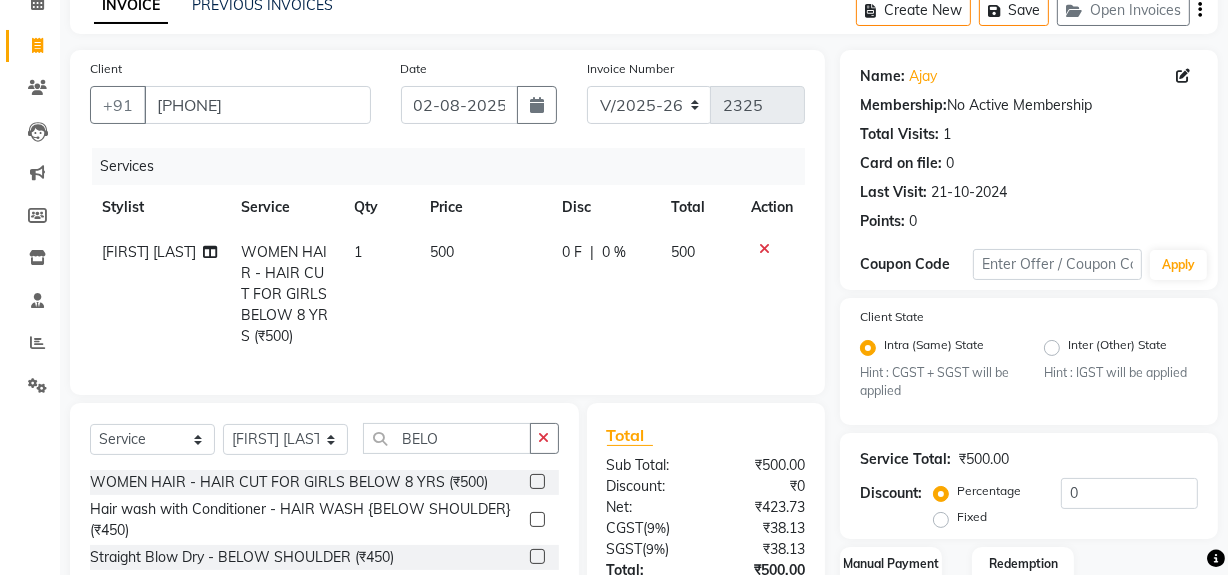 scroll, scrollTop: 0, scrollLeft: 0, axis: both 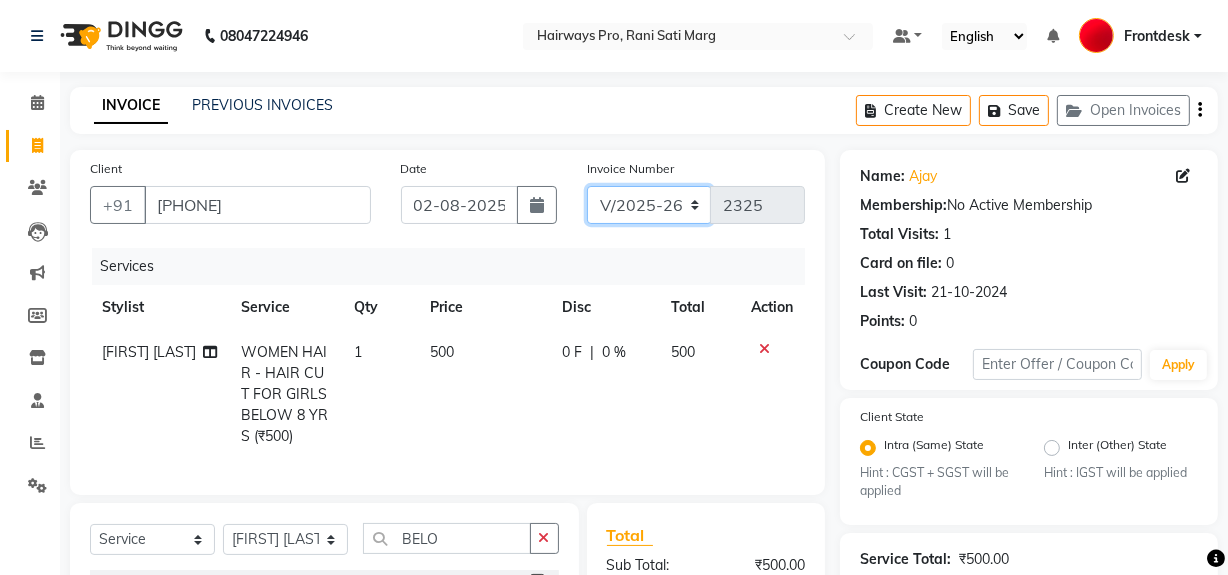 click on "INV/25-26 V/2025-26" 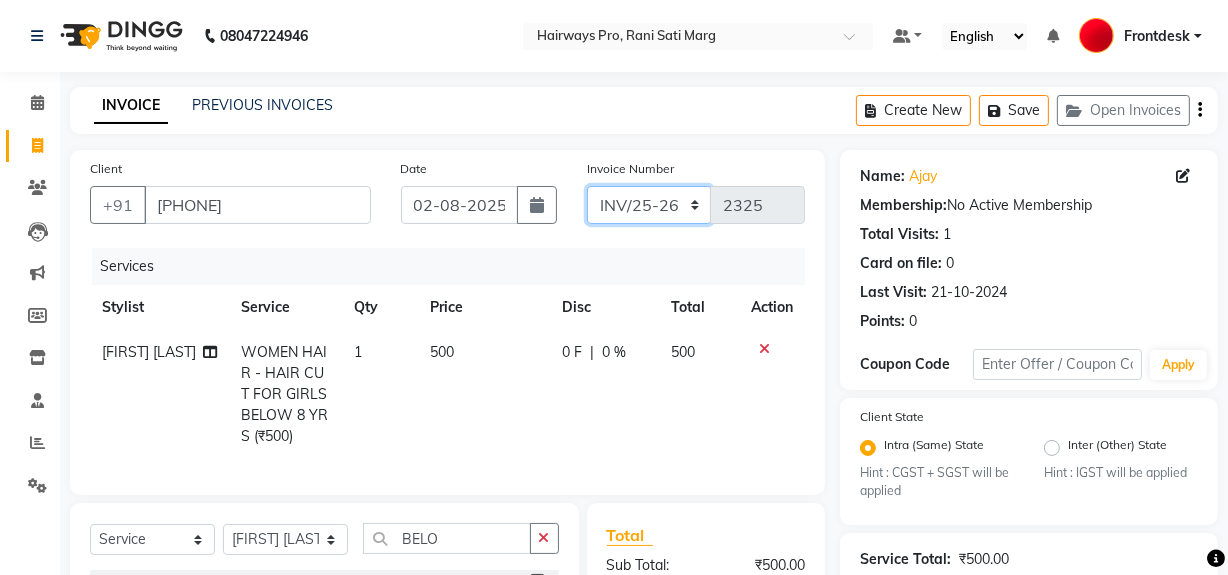 click on "INV/25-26 V/2025-26" 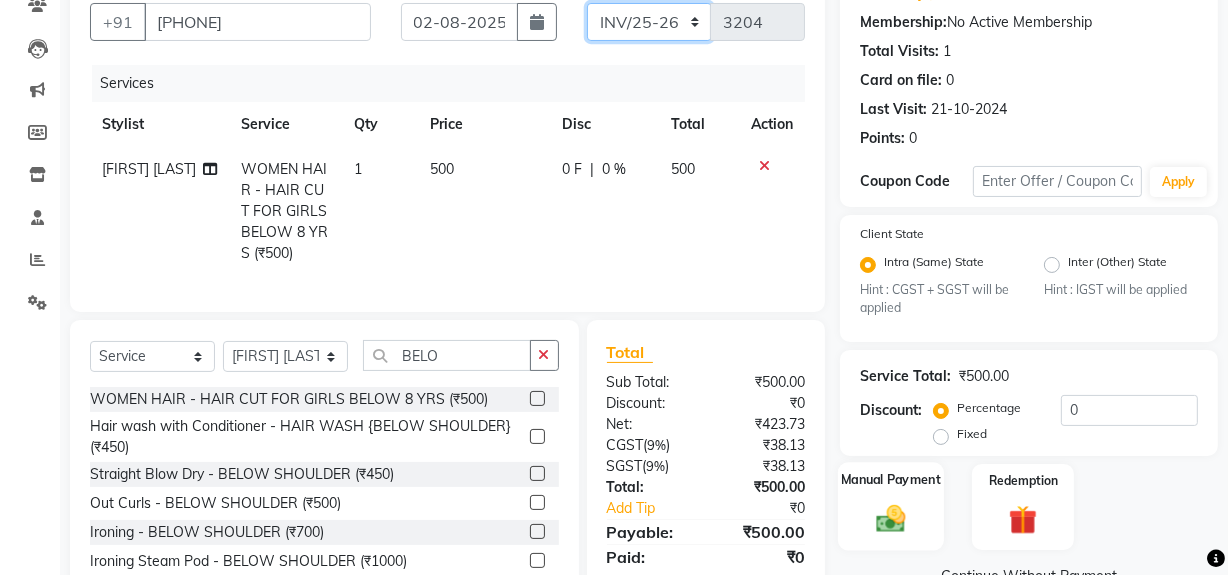 scroll, scrollTop: 266, scrollLeft: 0, axis: vertical 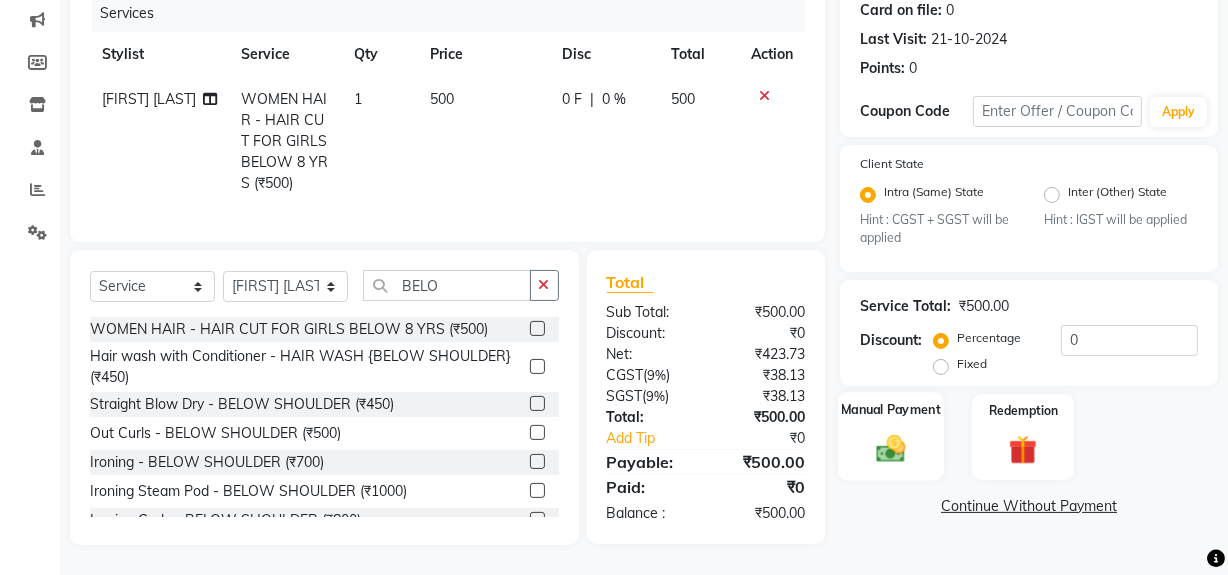 click 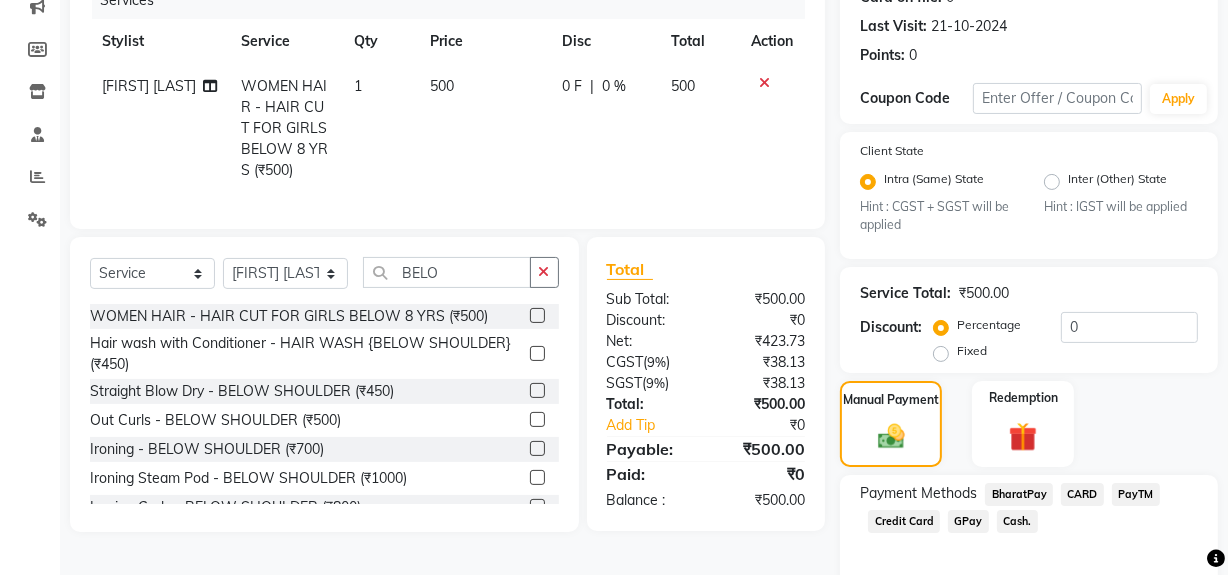 click on "Cash." 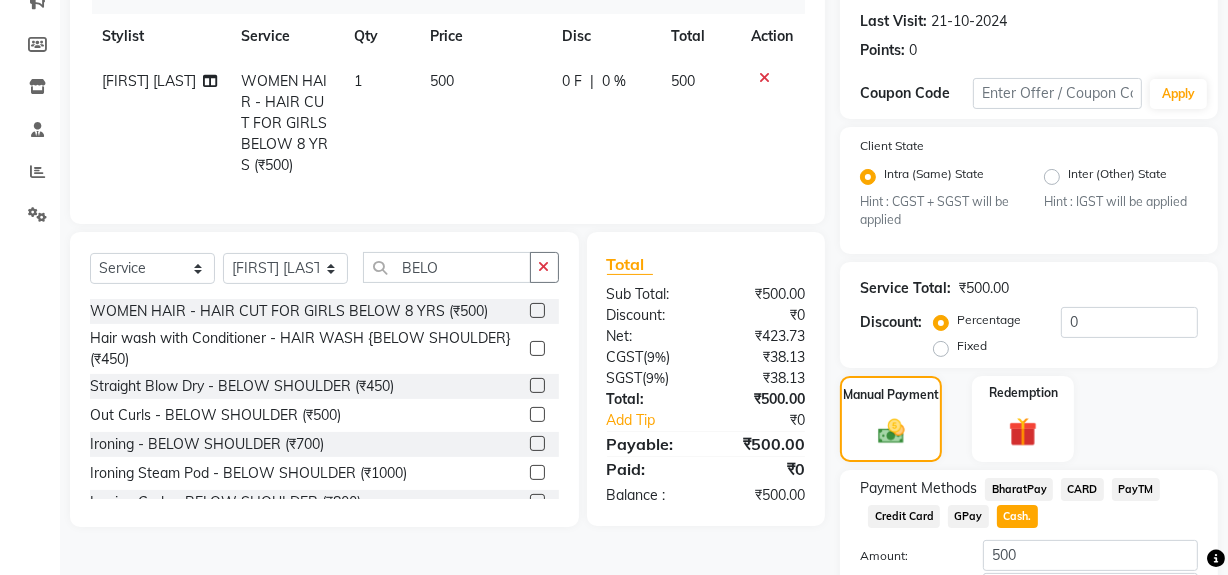 scroll, scrollTop: 413, scrollLeft: 0, axis: vertical 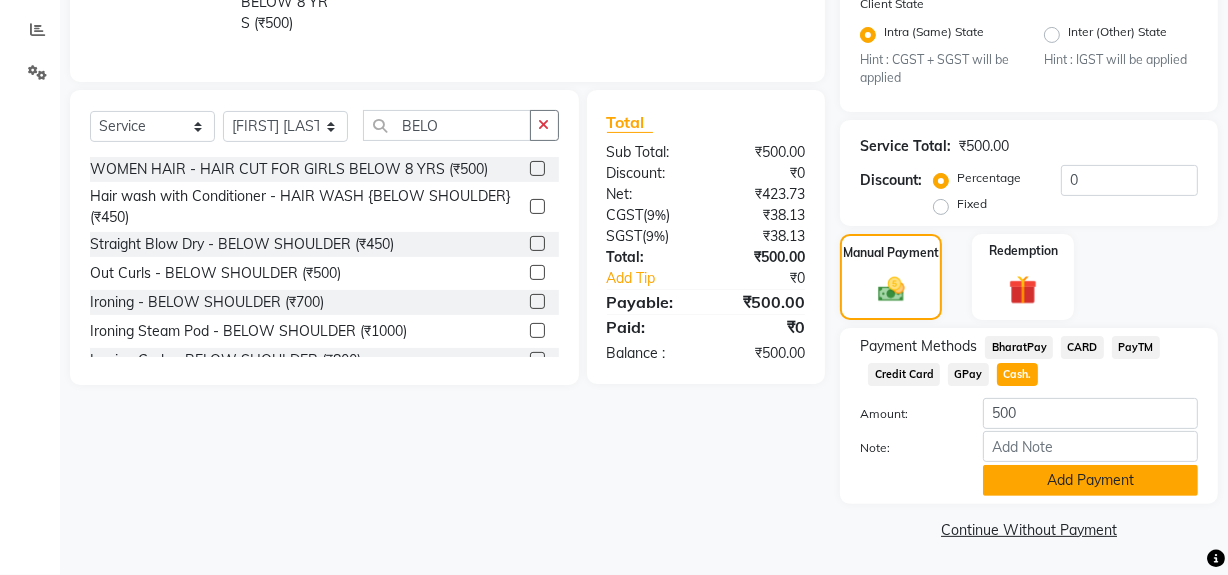 click on "Add Payment" 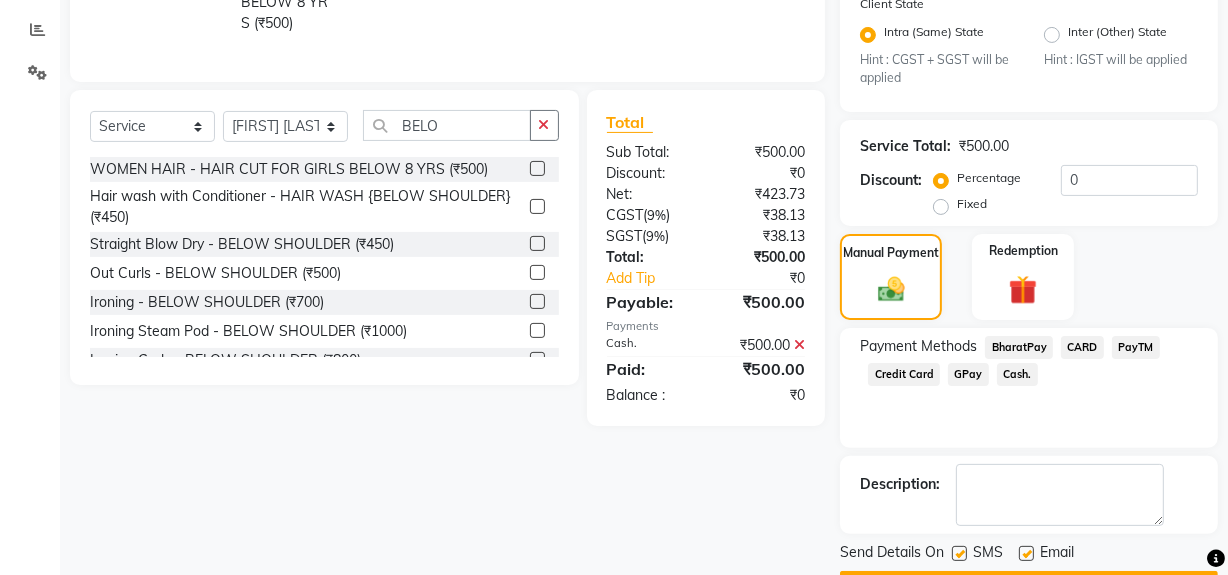 click 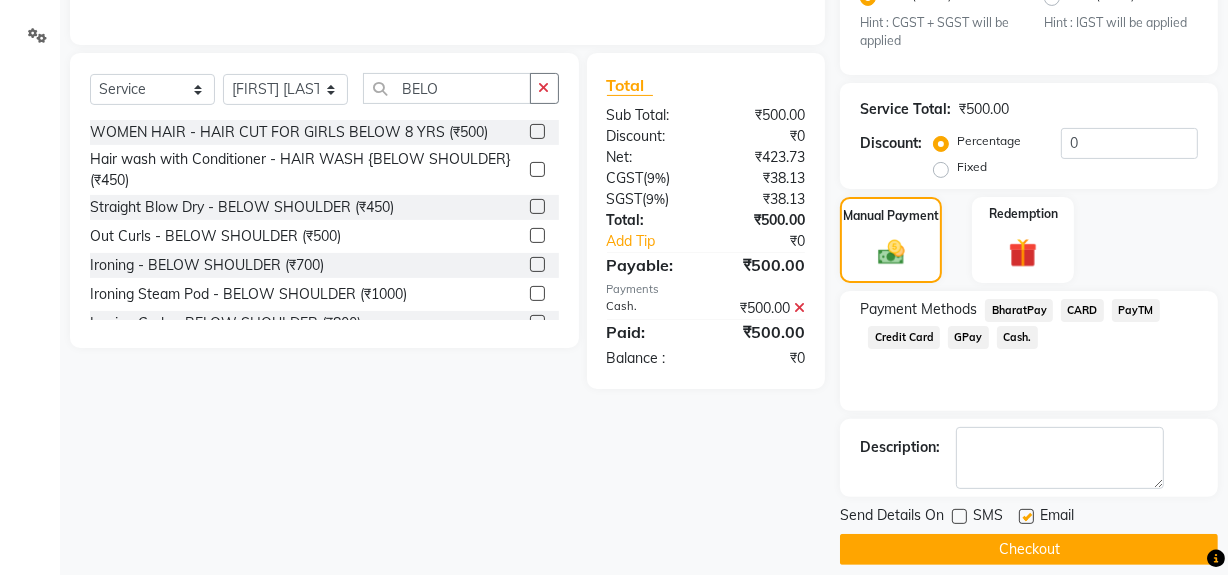 scroll, scrollTop: 470, scrollLeft: 0, axis: vertical 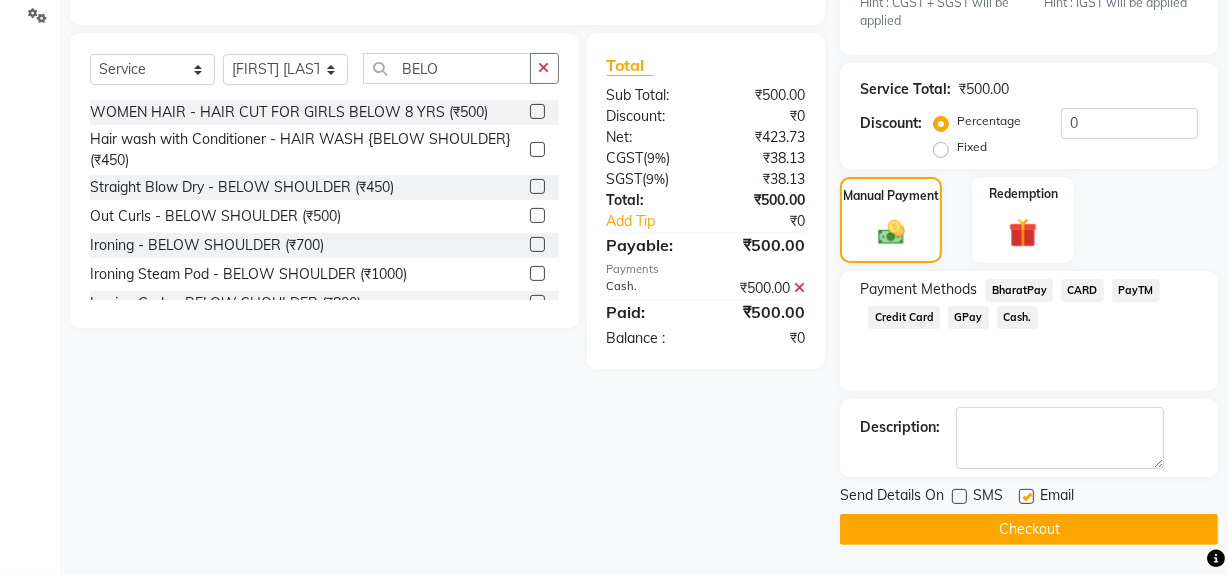 click on "Checkout" 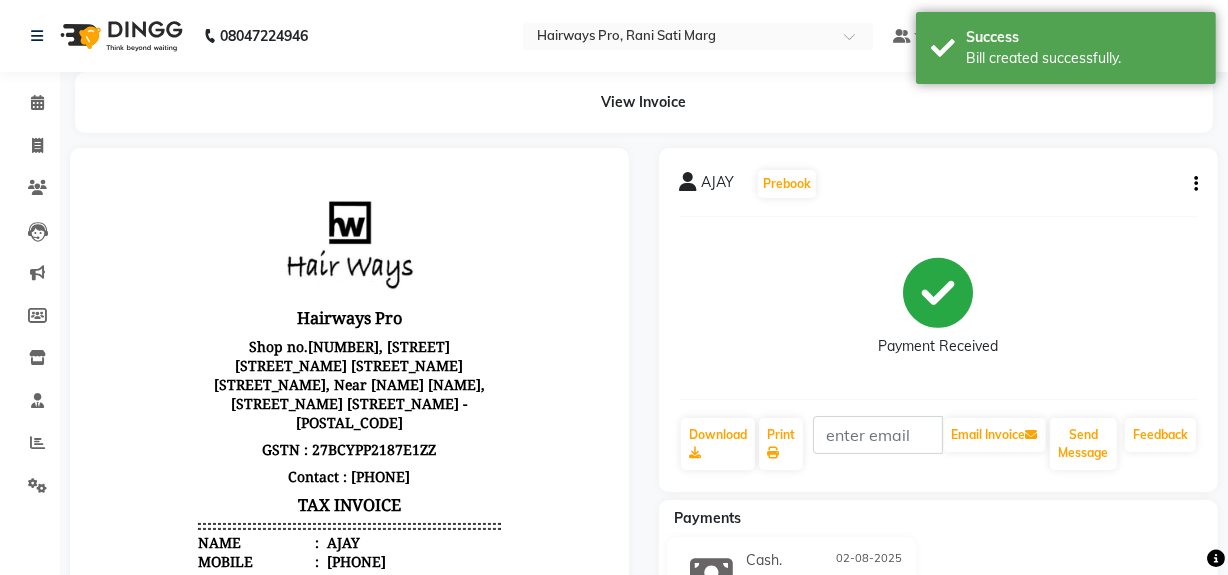 scroll, scrollTop: 0, scrollLeft: 0, axis: both 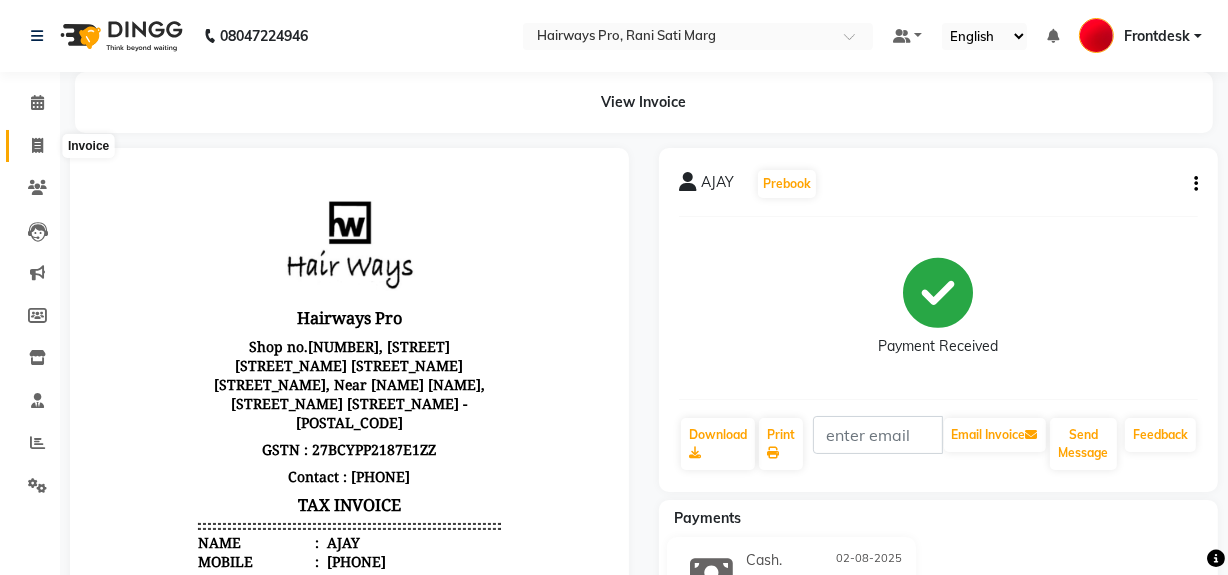 click 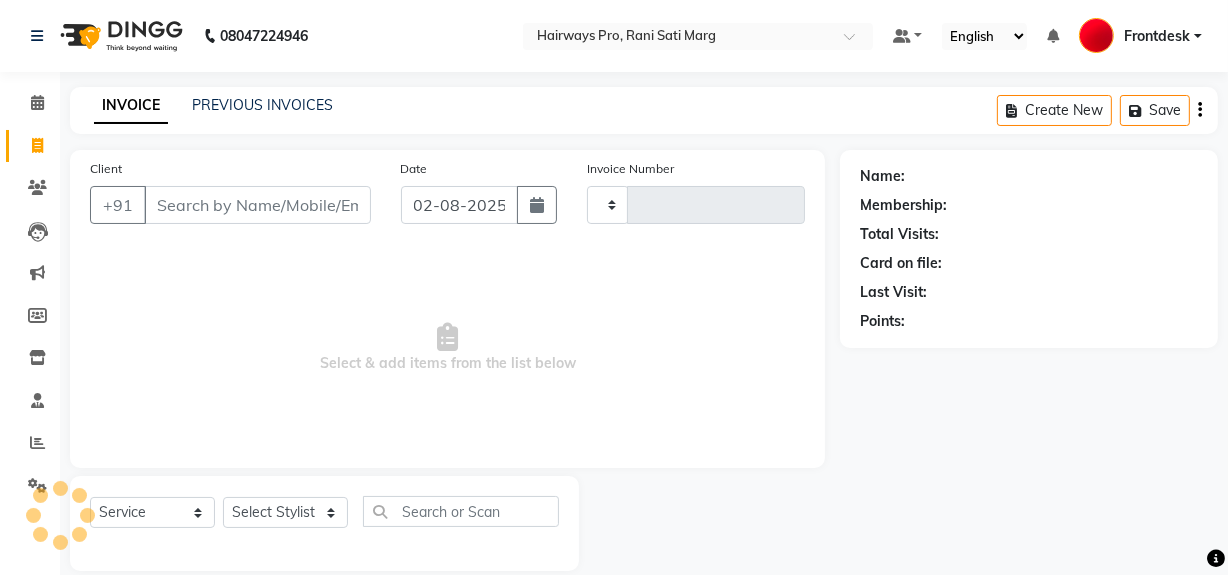 scroll, scrollTop: 26, scrollLeft: 0, axis: vertical 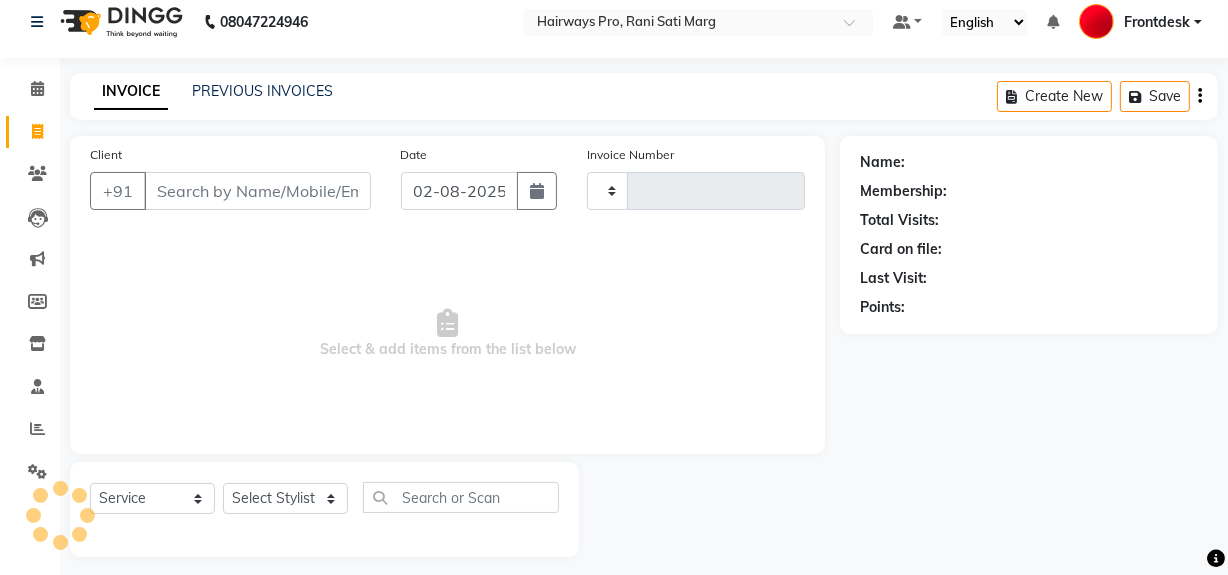 type on "2325" 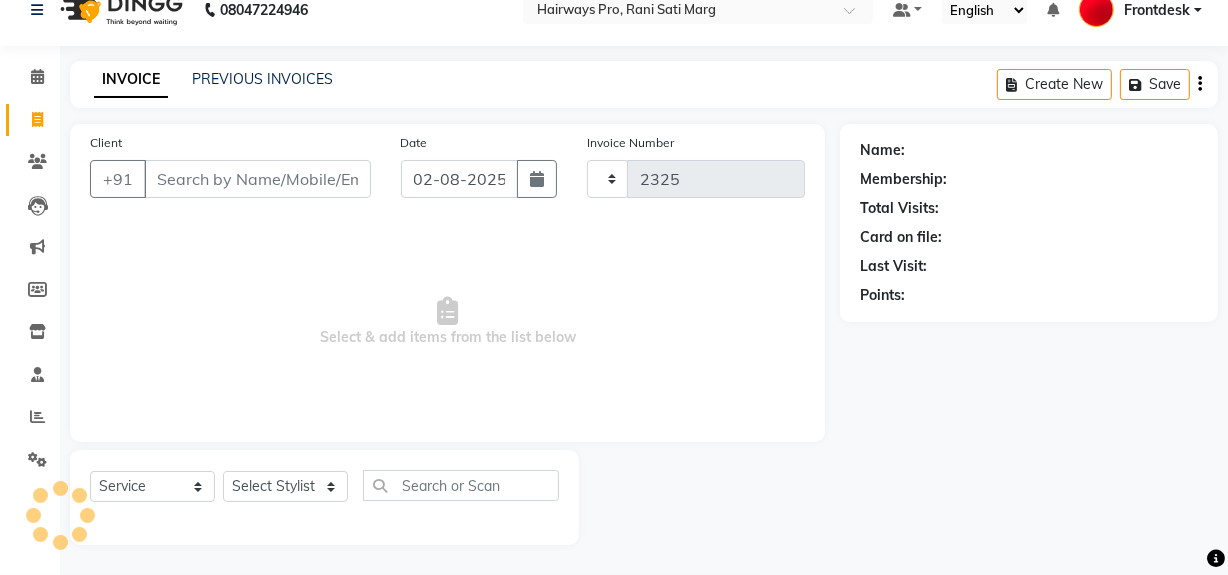 select on "787" 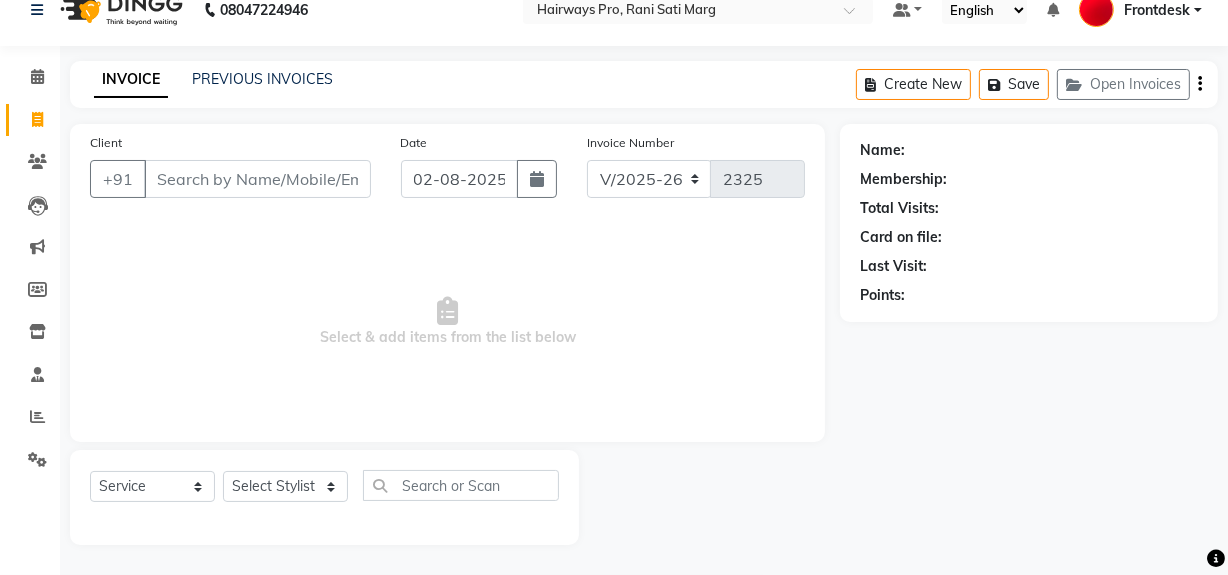 click on "Client" at bounding box center [257, 179] 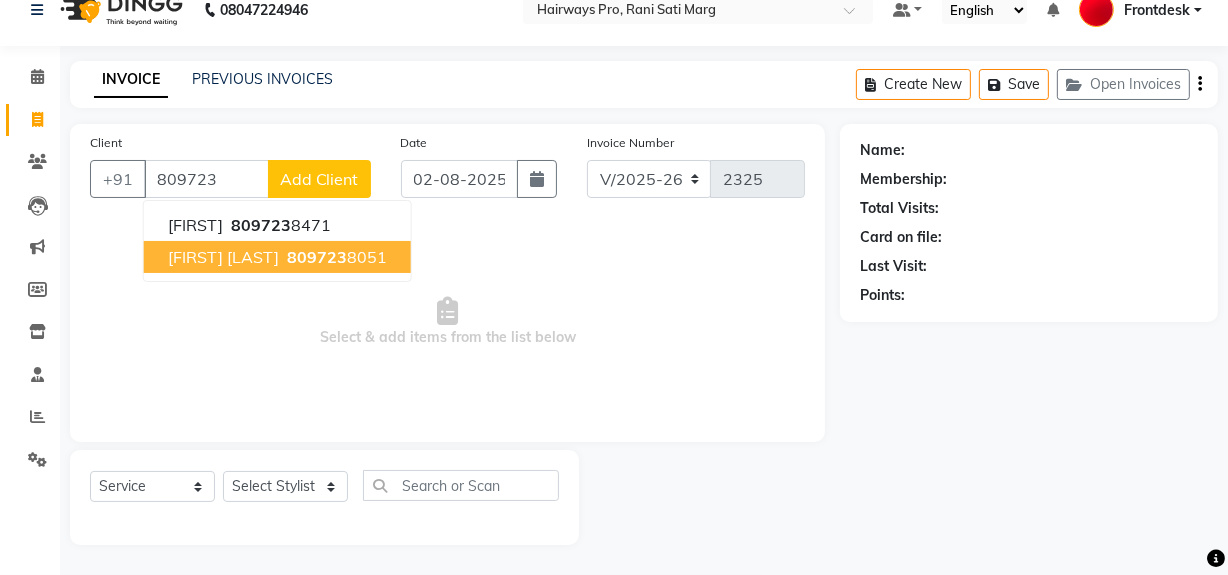 click on "[FIRST] [LAST]" at bounding box center [223, 257] 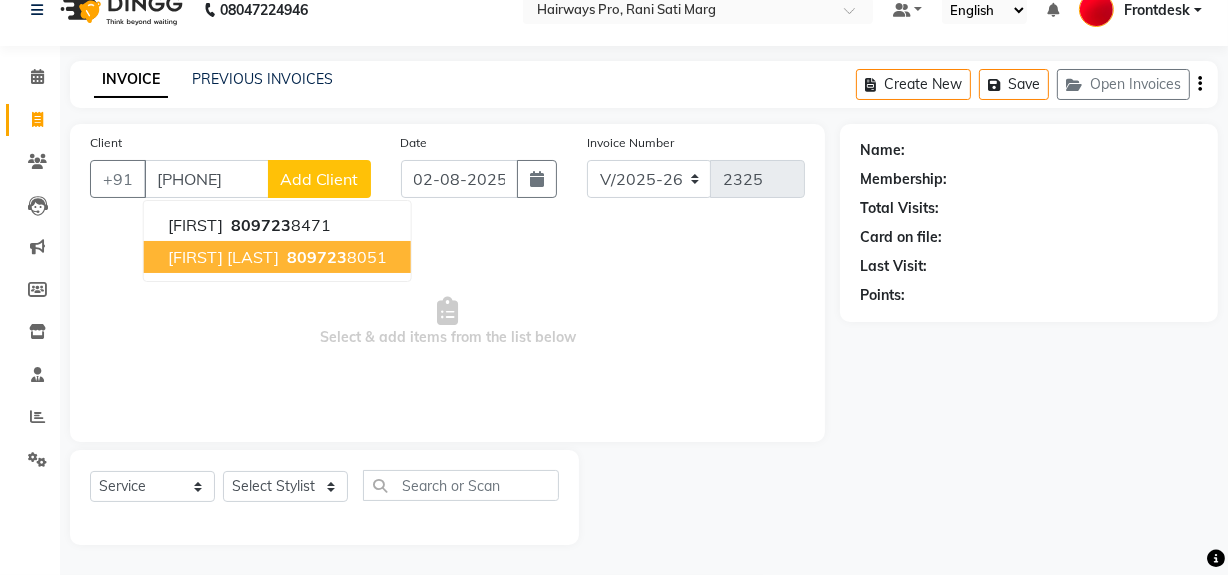 type on "[PHONE]" 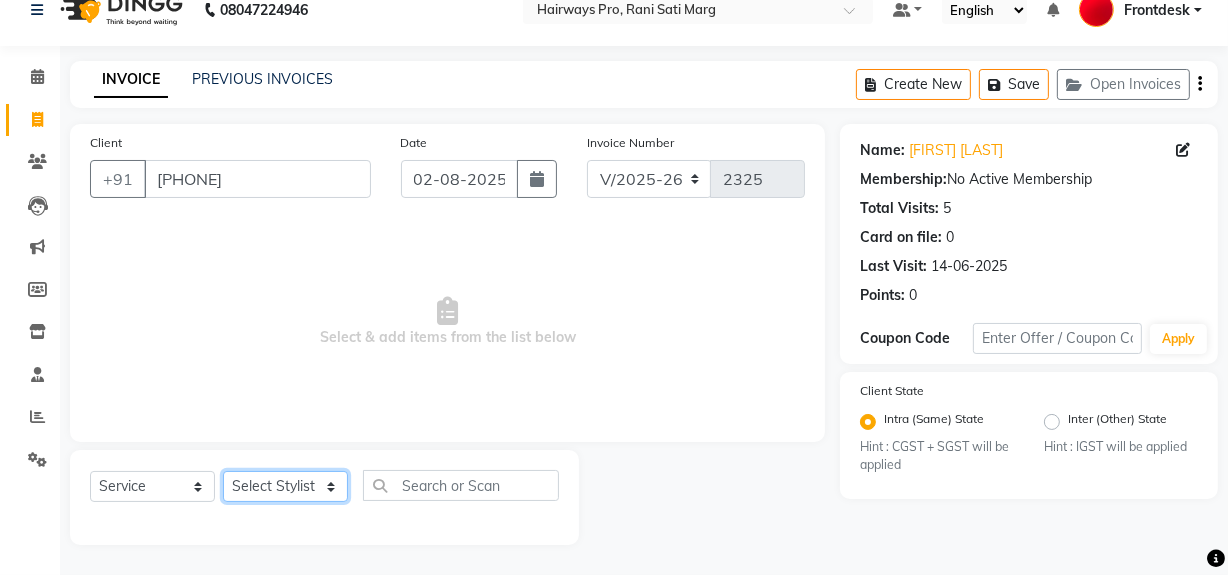 click on "Select Stylist [FIRST] [LAST] [FIRST] [LAST] [FIRST] [LAST] [FIRST] [LAST] [FIRST] [LAST] [FIRST] [LAST] [FIRST] [LAST] [FIRST] [LAST] [FIRST] [LAST] [FIRST] [LAST]" 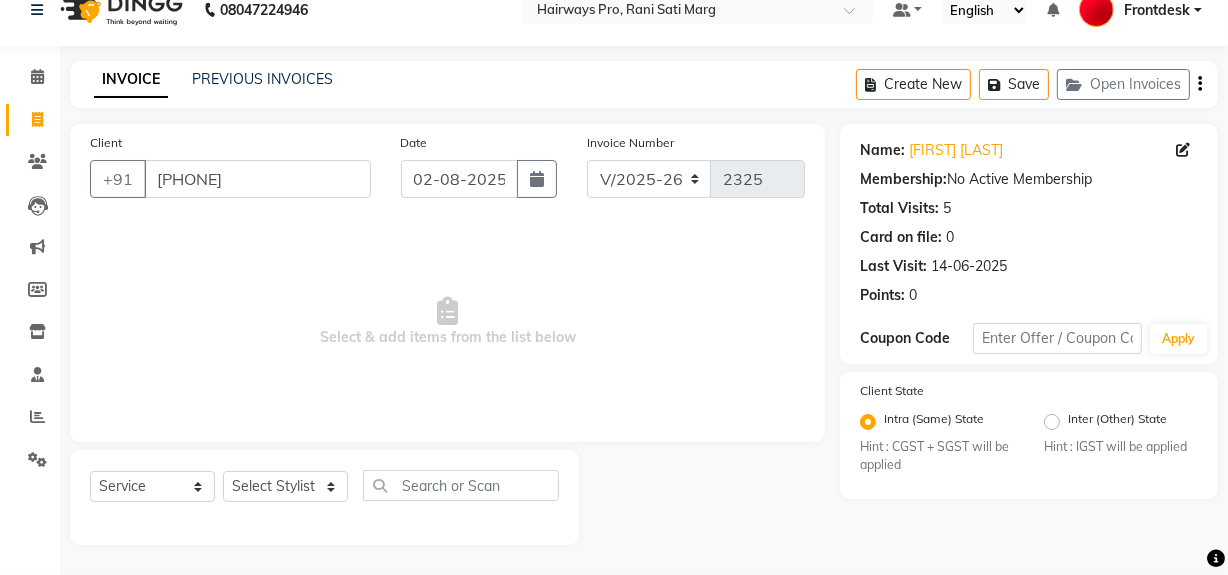 click on "Select & add items from the list below" at bounding box center (447, 322) 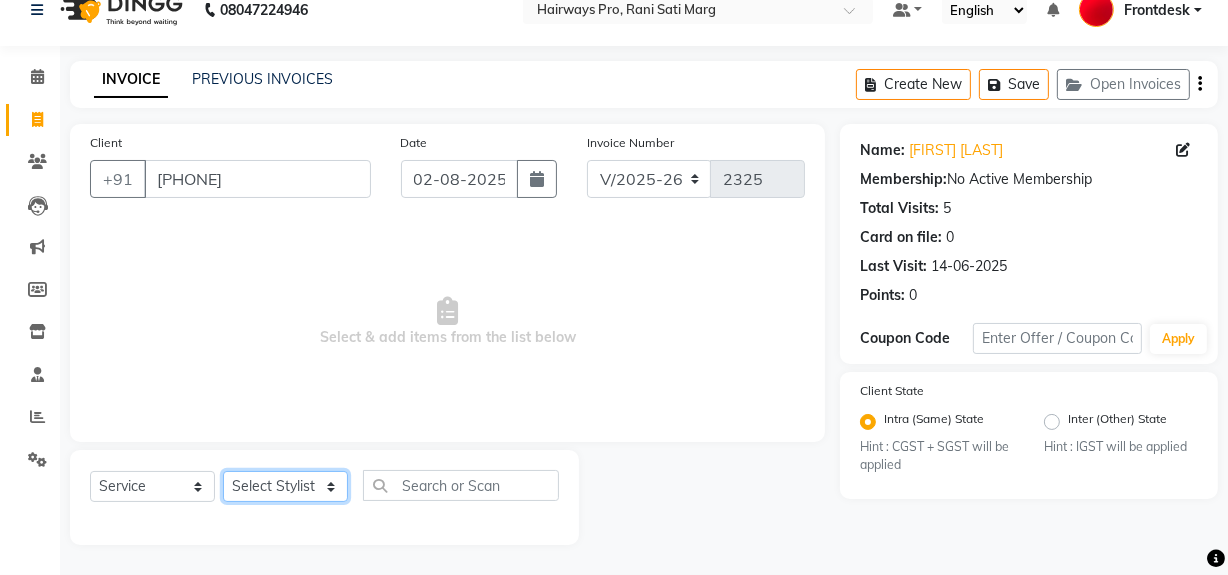 drag, startPoint x: 264, startPoint y: 489, endPoint x: 260, endPoint y: 472, distance: 17.464249 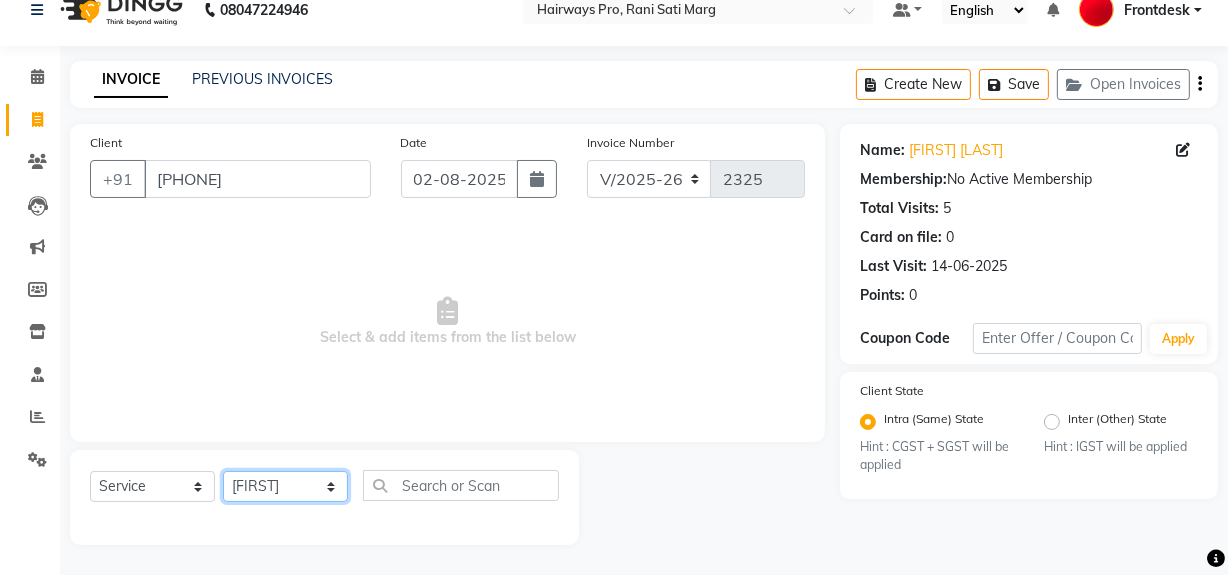 click on "Select Stylist [FIRST] [LAST] [FIRST] [LAST] [FIRST] [LAST] [FIRST] [LAST] [FIRST] [LAST] [FIRST] [LAST] [FIRST] [LAST] [FIRST] [LAST] [FIRST] [LAST] [FIRST] [LAST]" 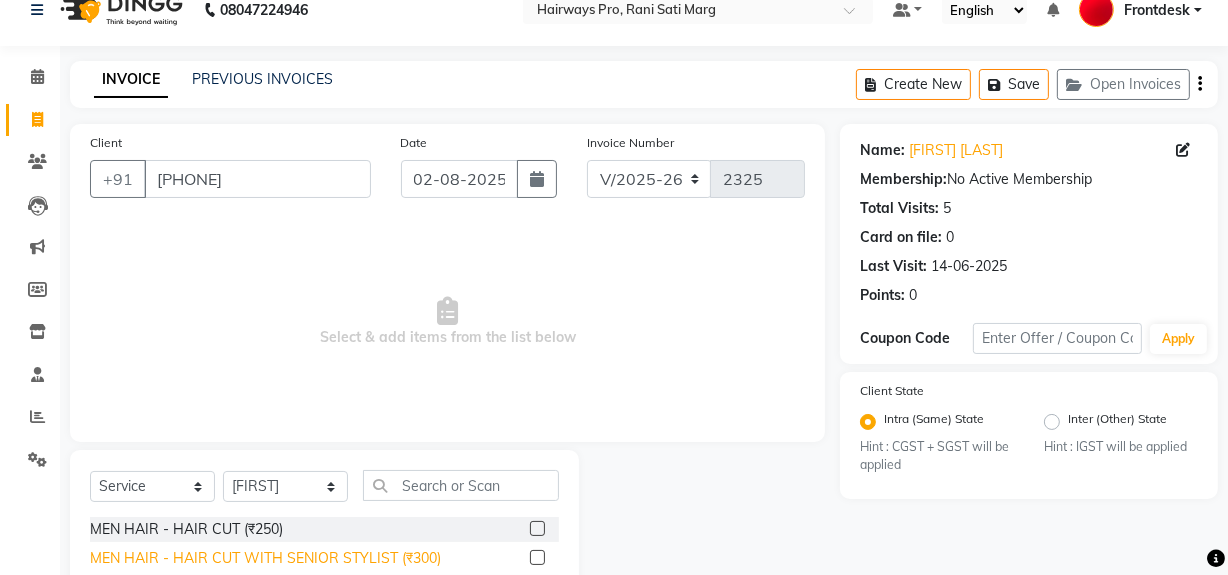 click on "MEN HAIR - HAIR CUT WITH SENIOR STYLIST (₹300)" 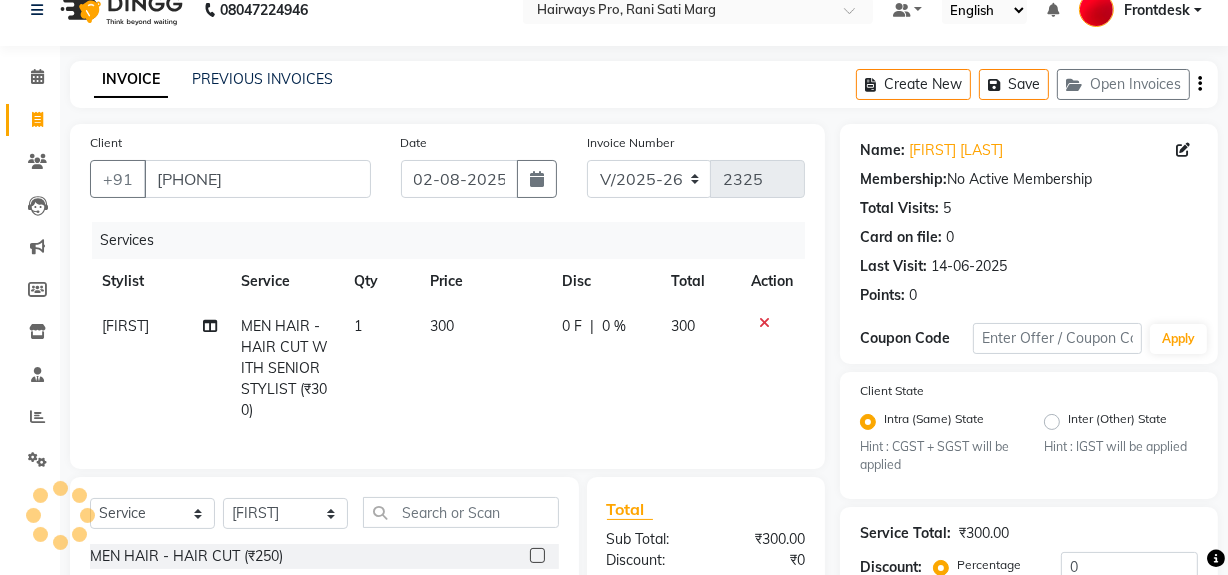 checkbox on "false" 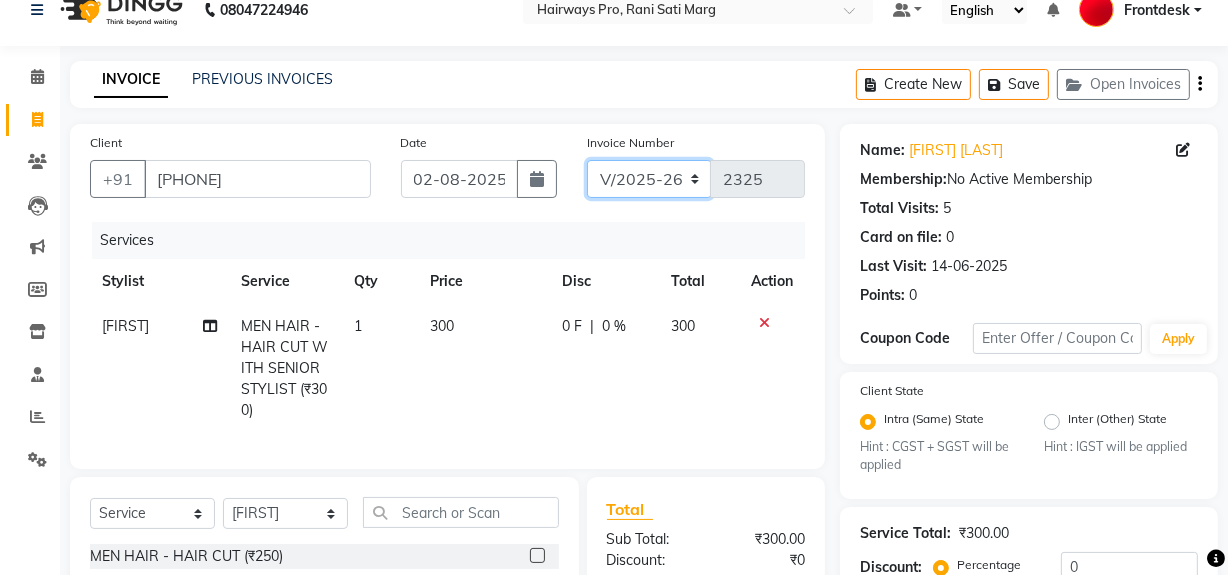 click on "INV/25-26 V/2025-26" 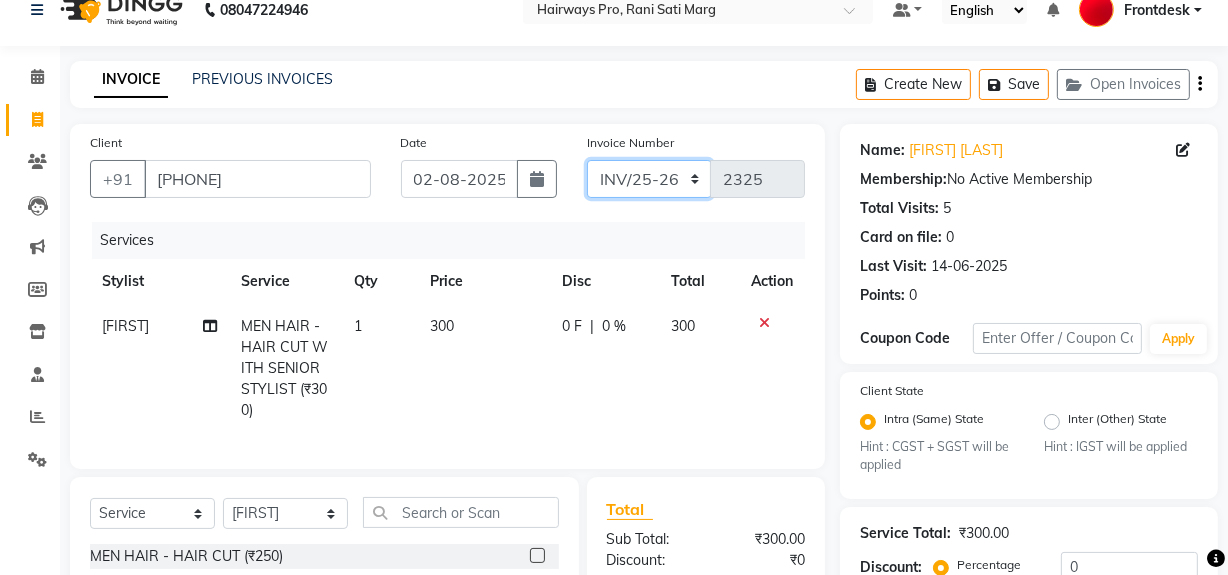 click on "INV/25-26 V/2025-26" 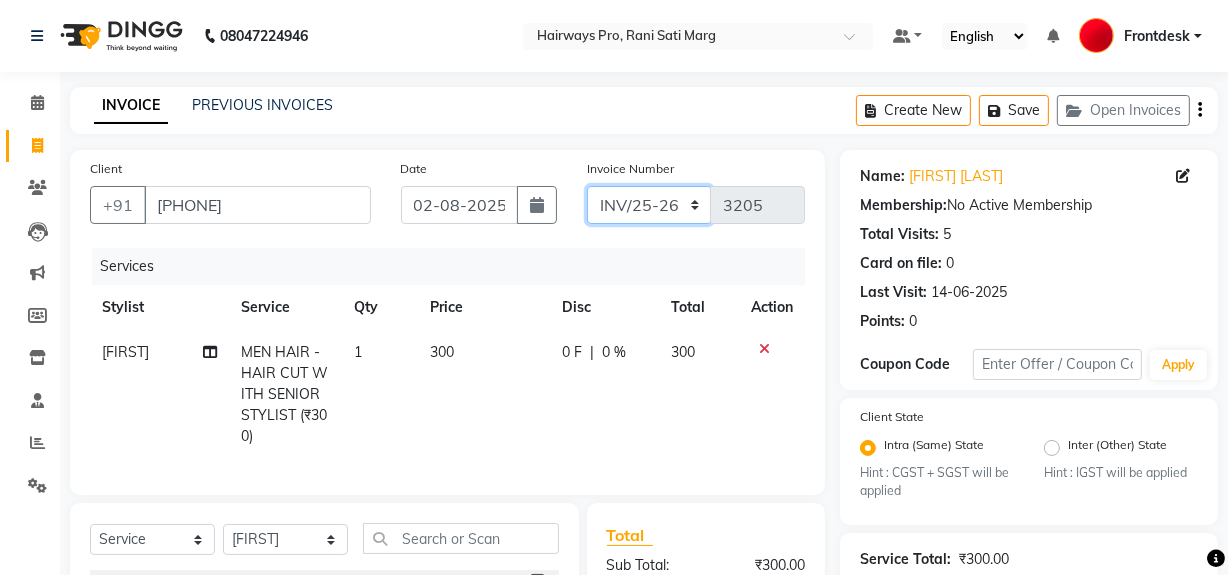 scroll, scrollTop: 0, scrollLeft: 0, axis: both 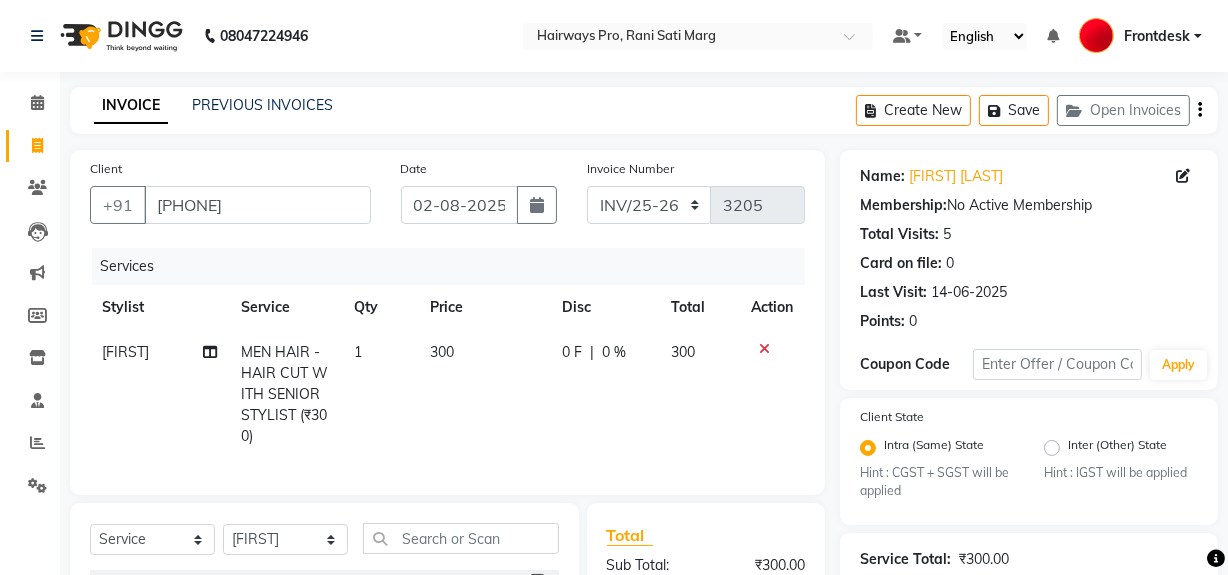 click 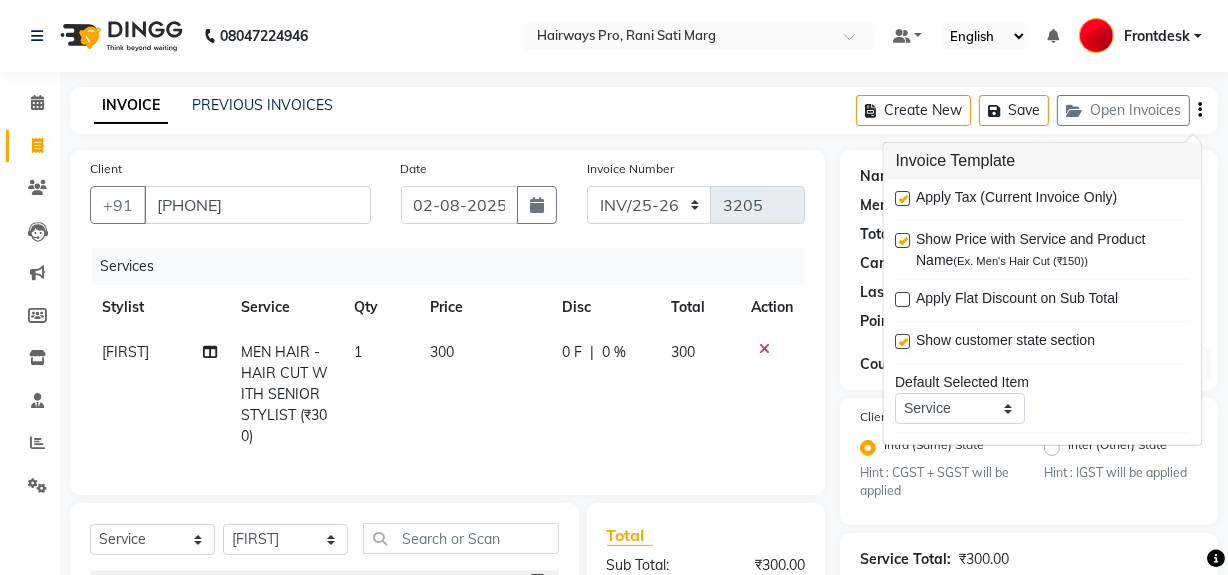 click at bounding box center [903, 198] 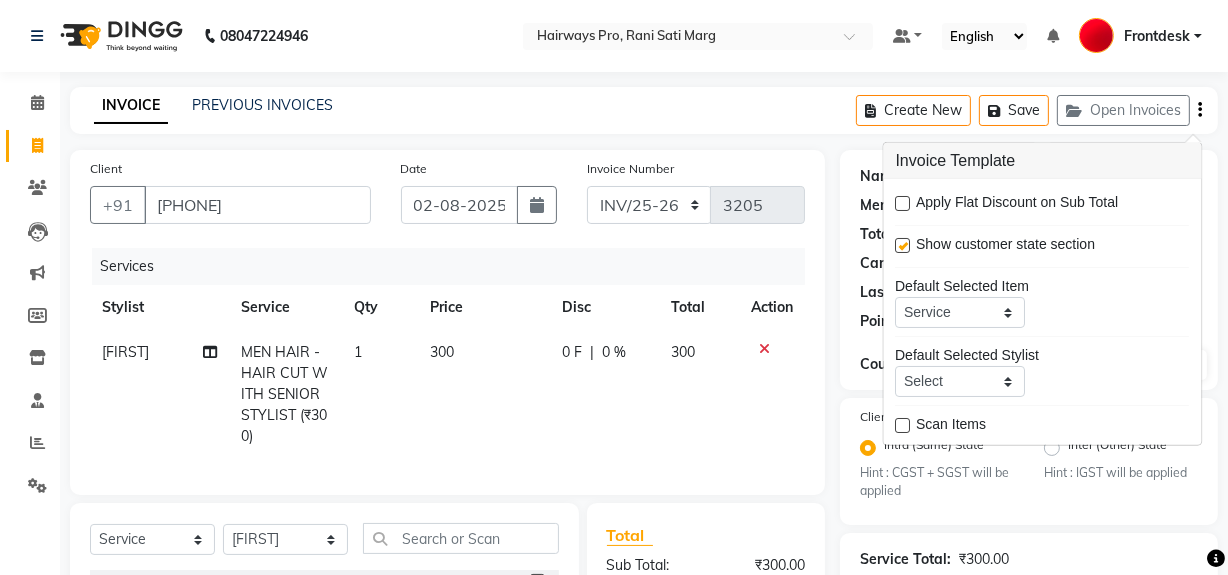 scroll, scrollTop: 97, scrollLeft: 0, axis: vertical 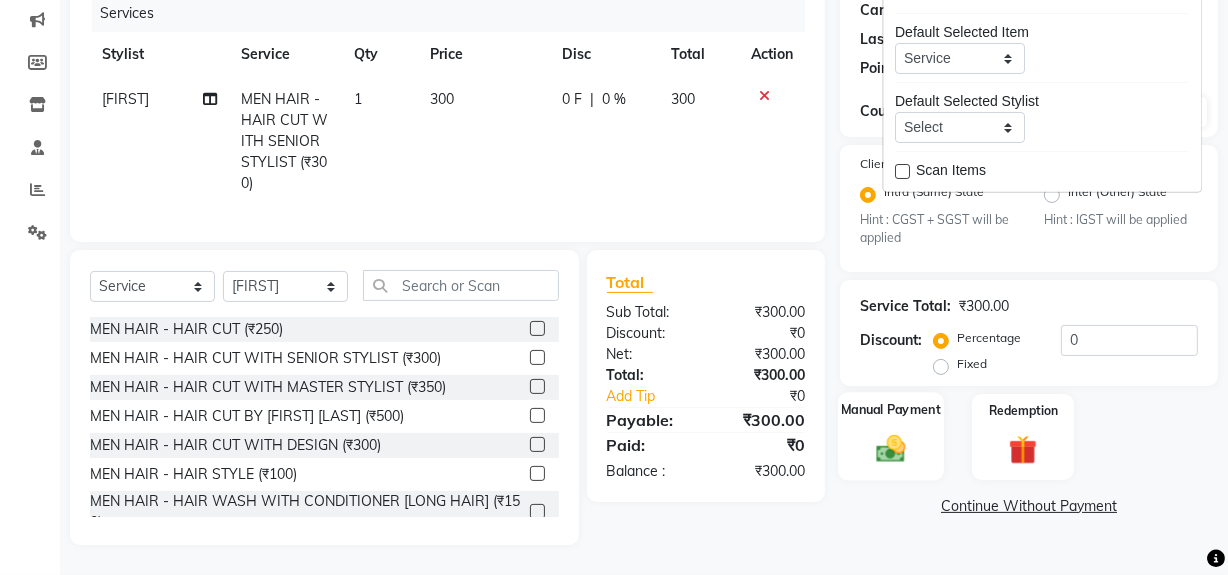 click 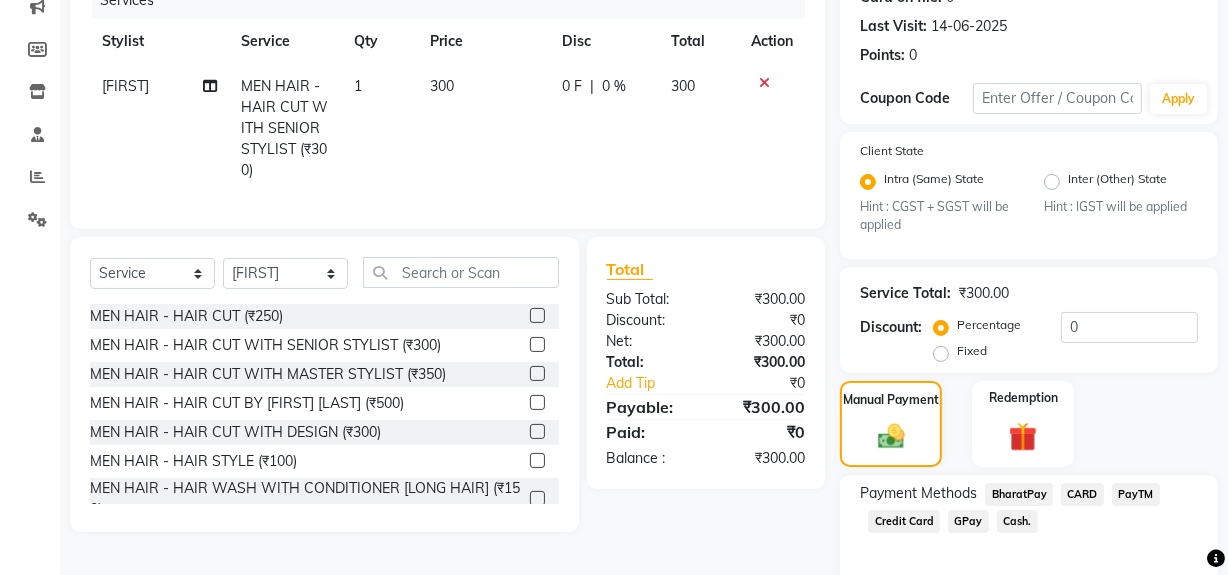 click on "Cash." 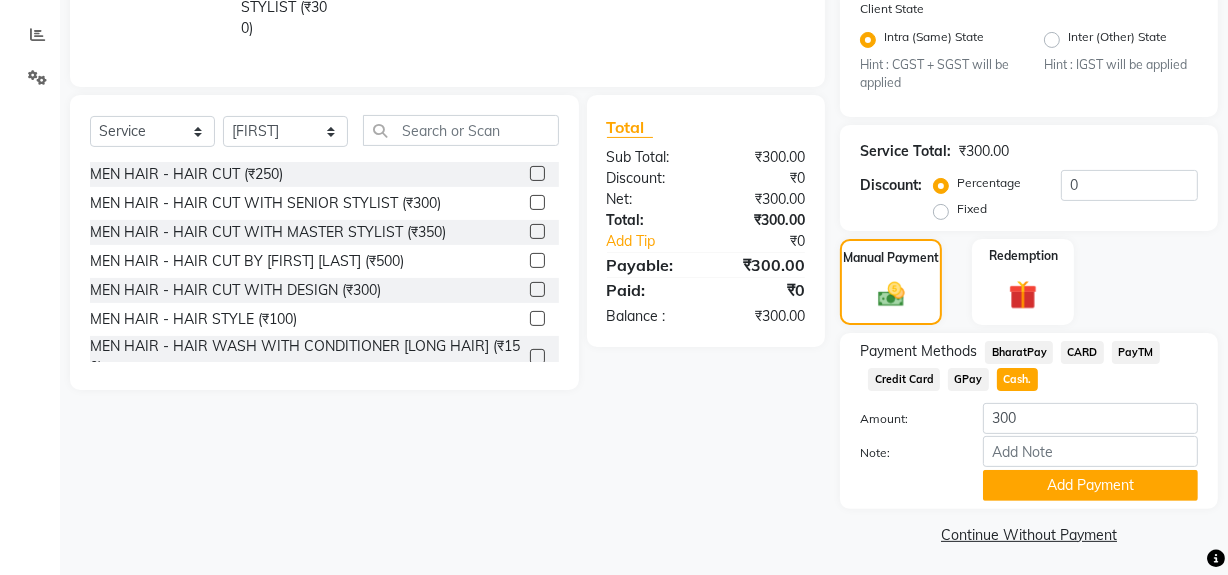 scroll, scrollTop: 413, scrollLeft: 0, axis: vertical 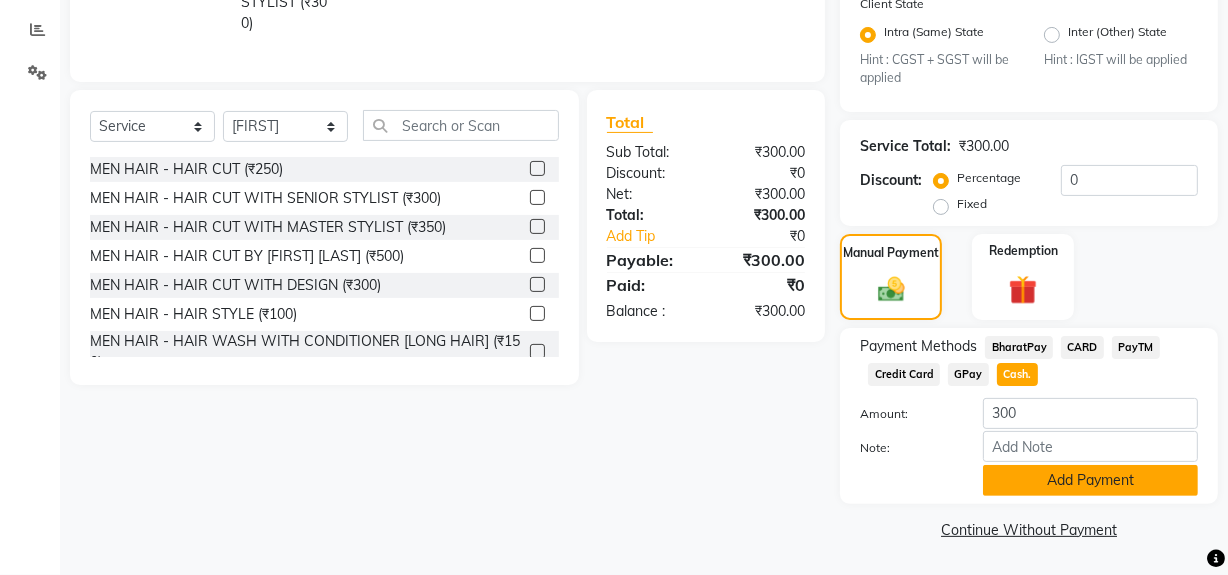 click on "Add Payment" 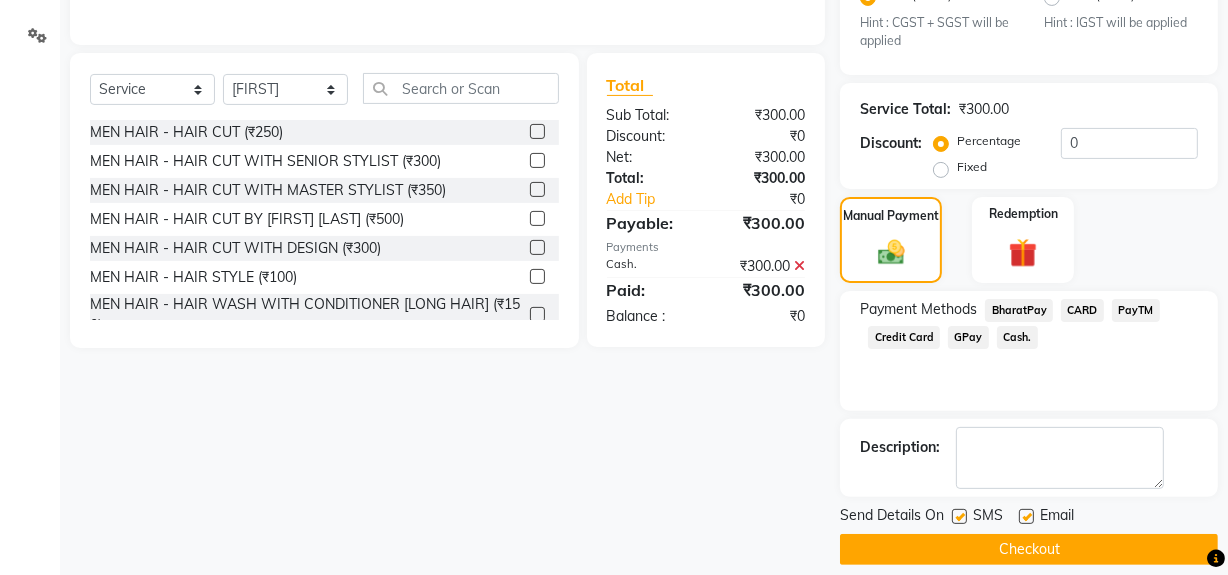 scroll, scrollTop: 470, scrollLeft: 0, axis: vertical 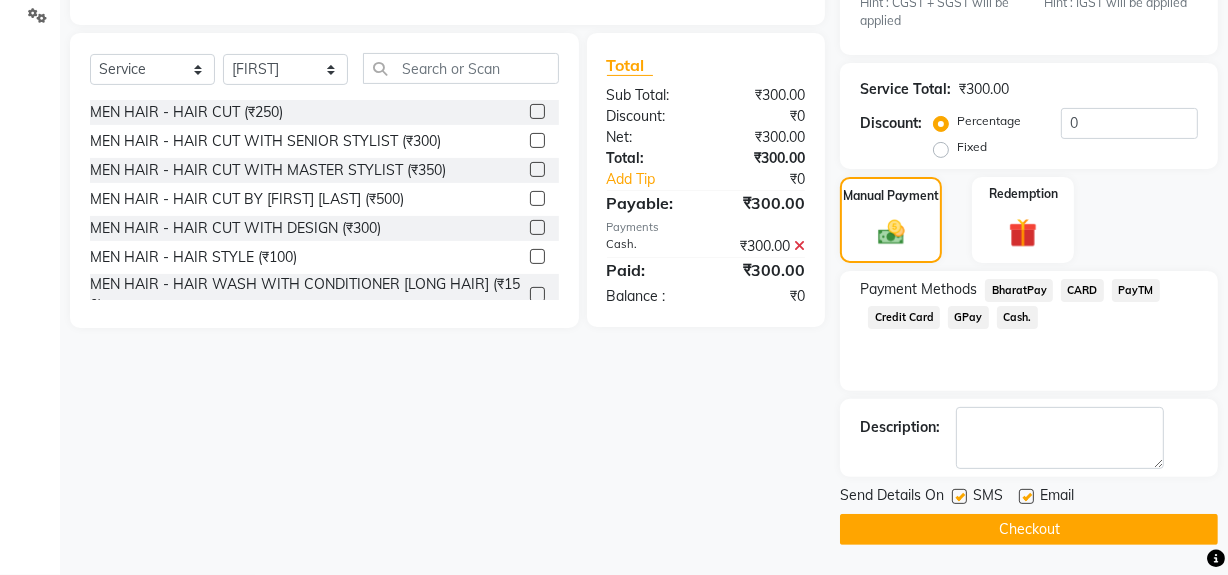 click on "SMS" 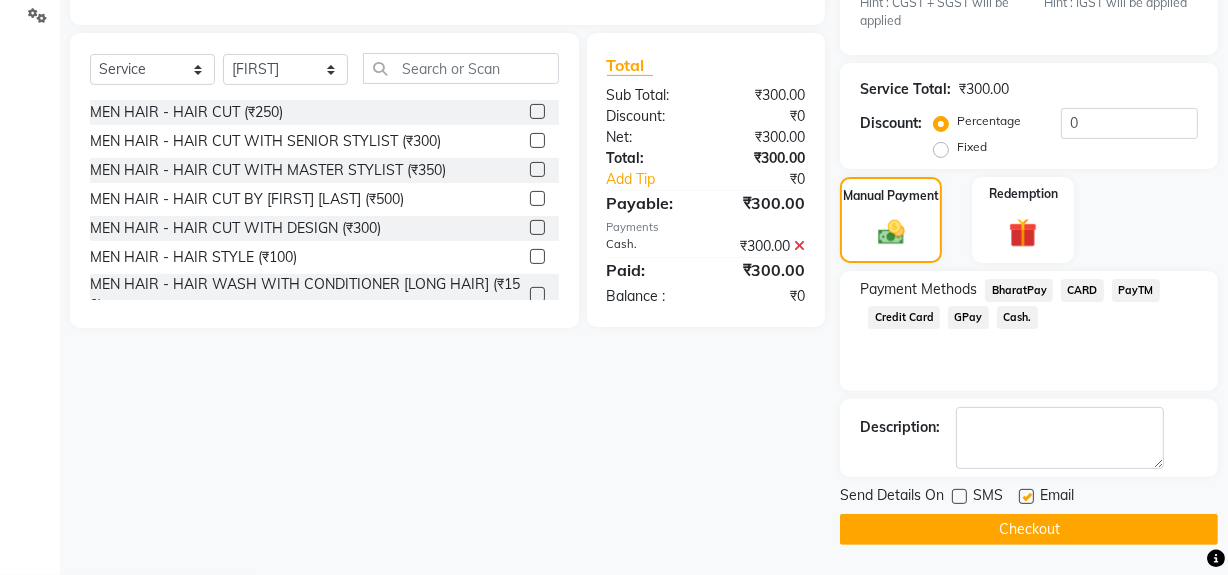 click on "Checkout" 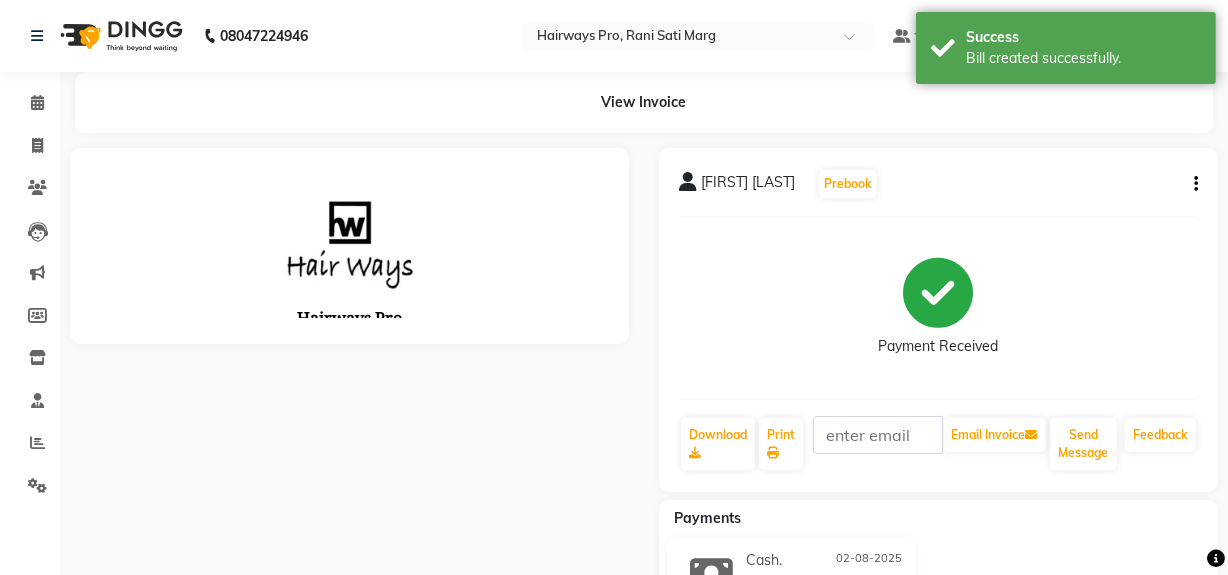 scroll, scrollTop: 0, scrollLeft: 0, axis: both 